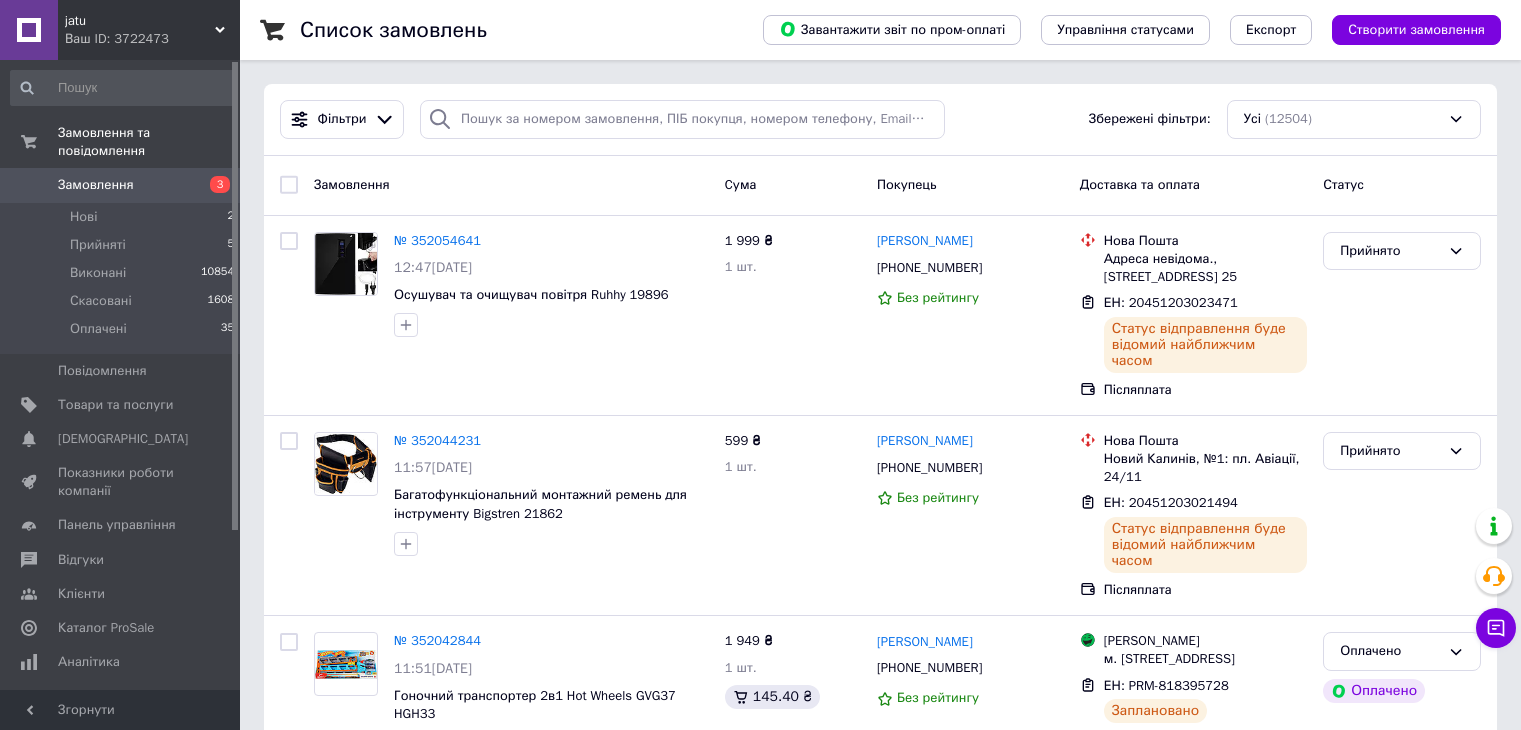 scroll, scrollTop: 0, scrollLeft: 0, axis: both 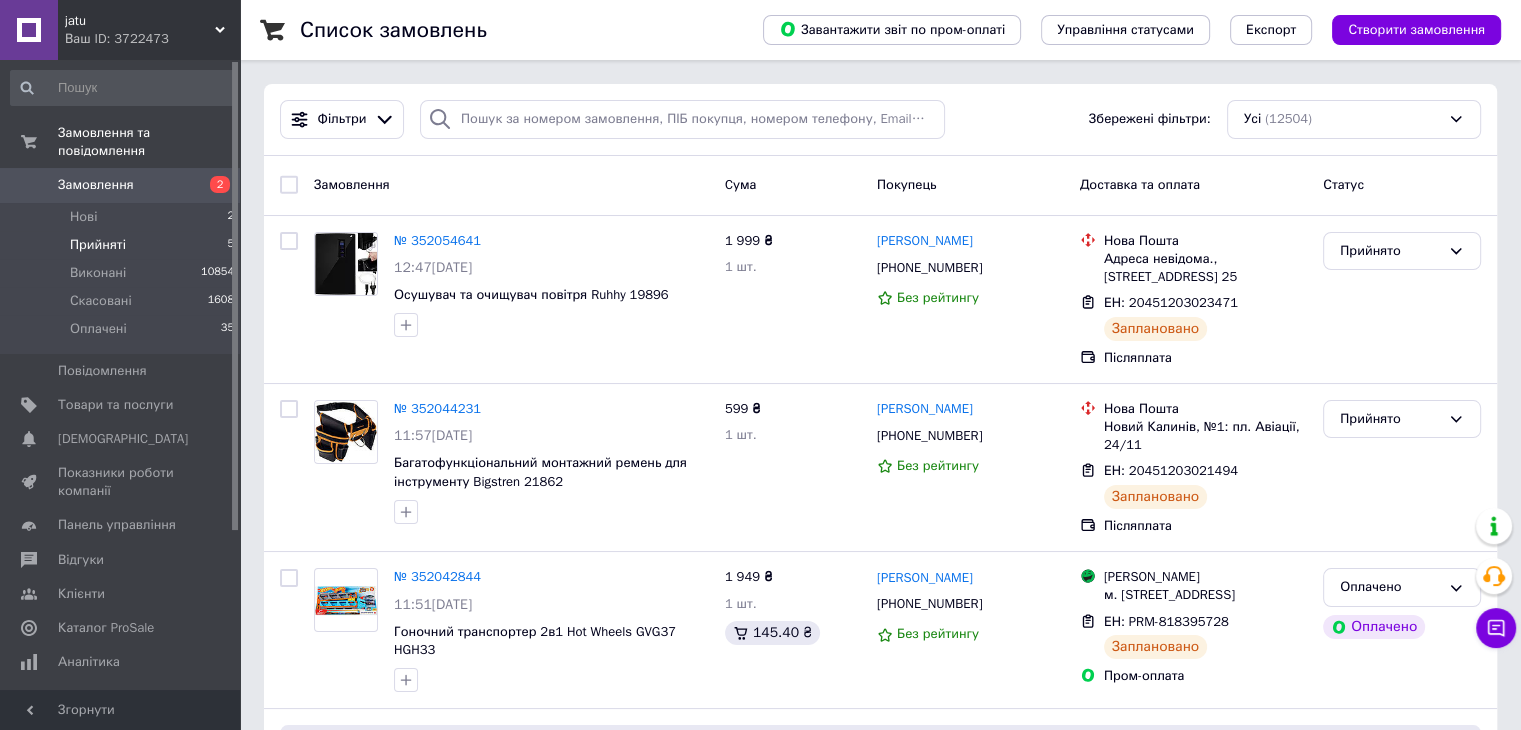click on "Прийняті 5" at bounding box center [123, 245] 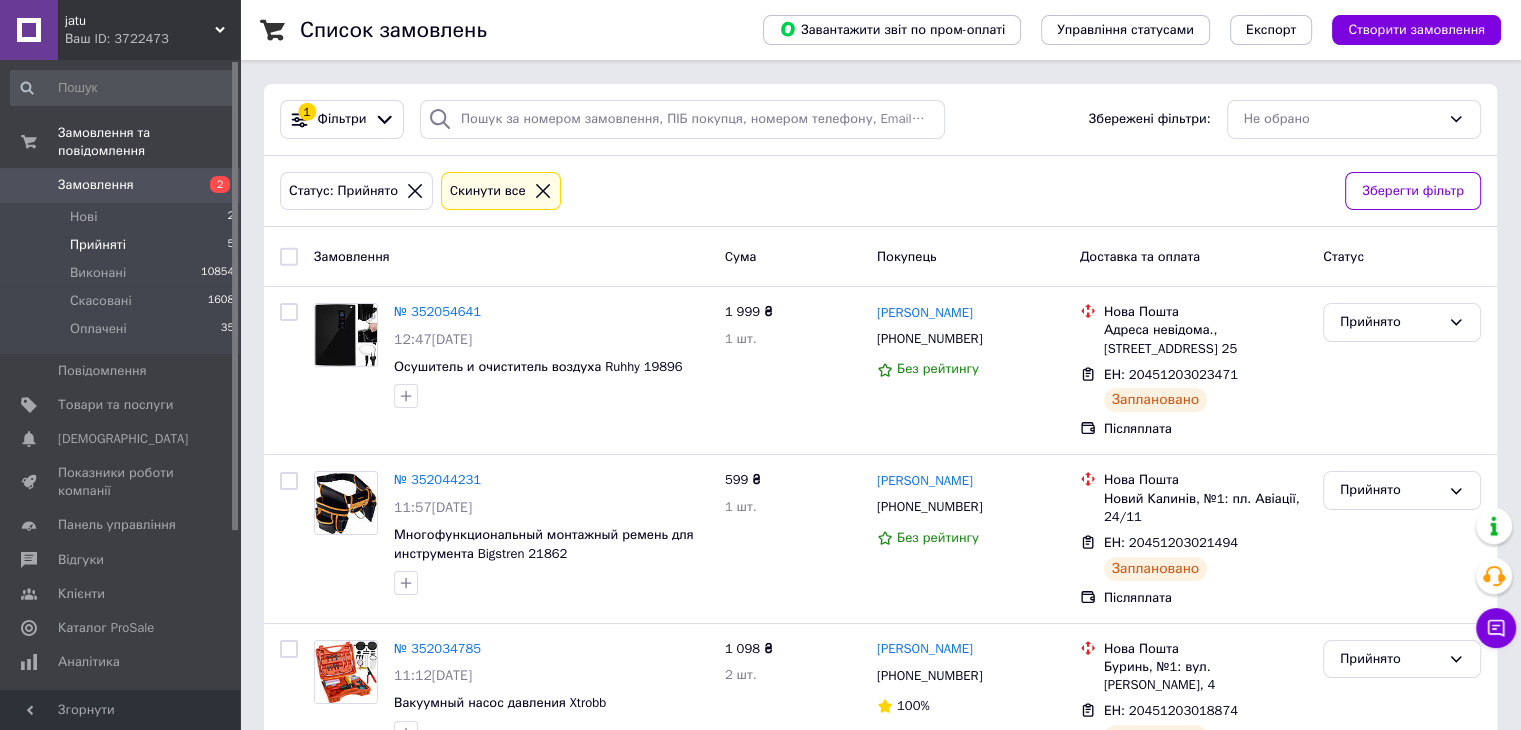 scroll, scrollTop: 464, scrollLeft: 0, axis: vertical 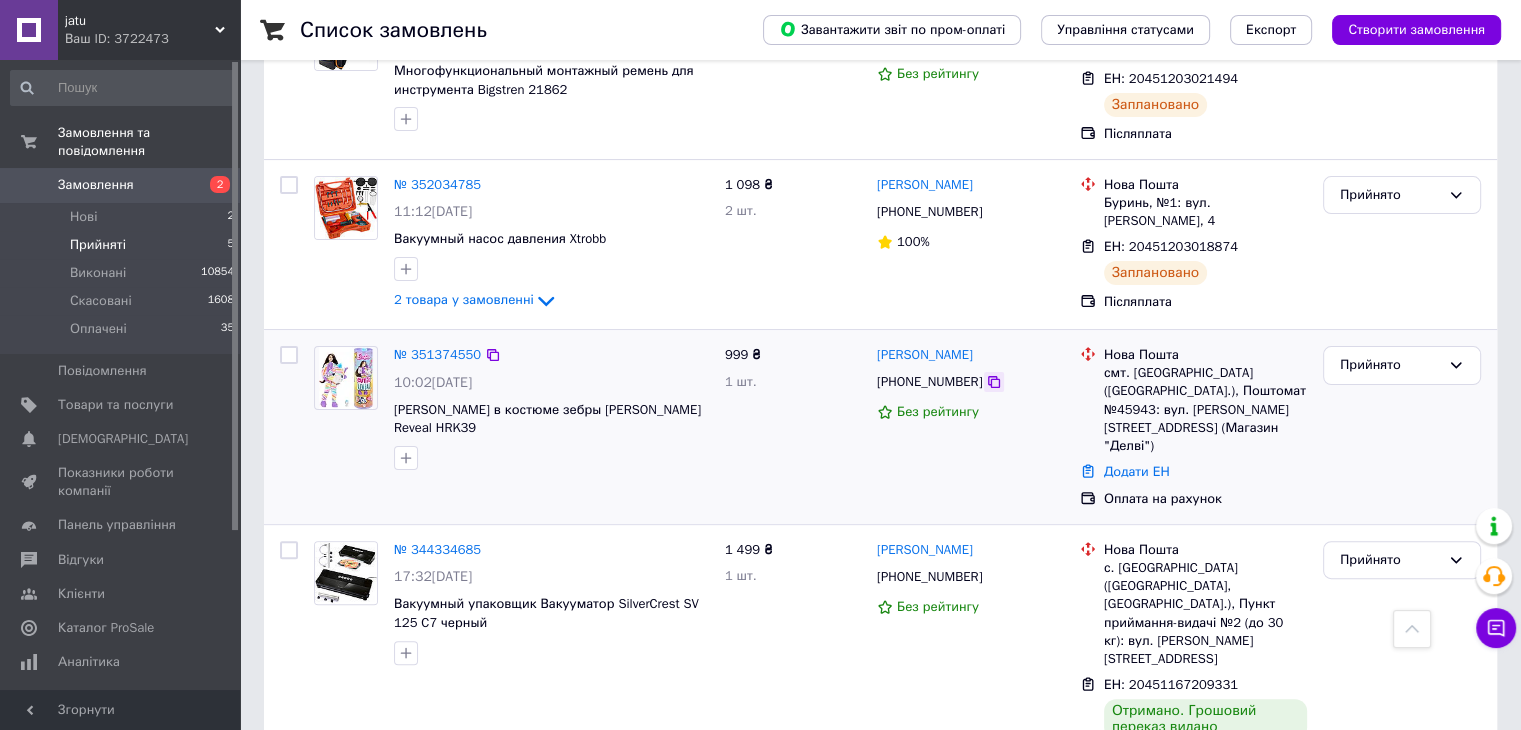 click 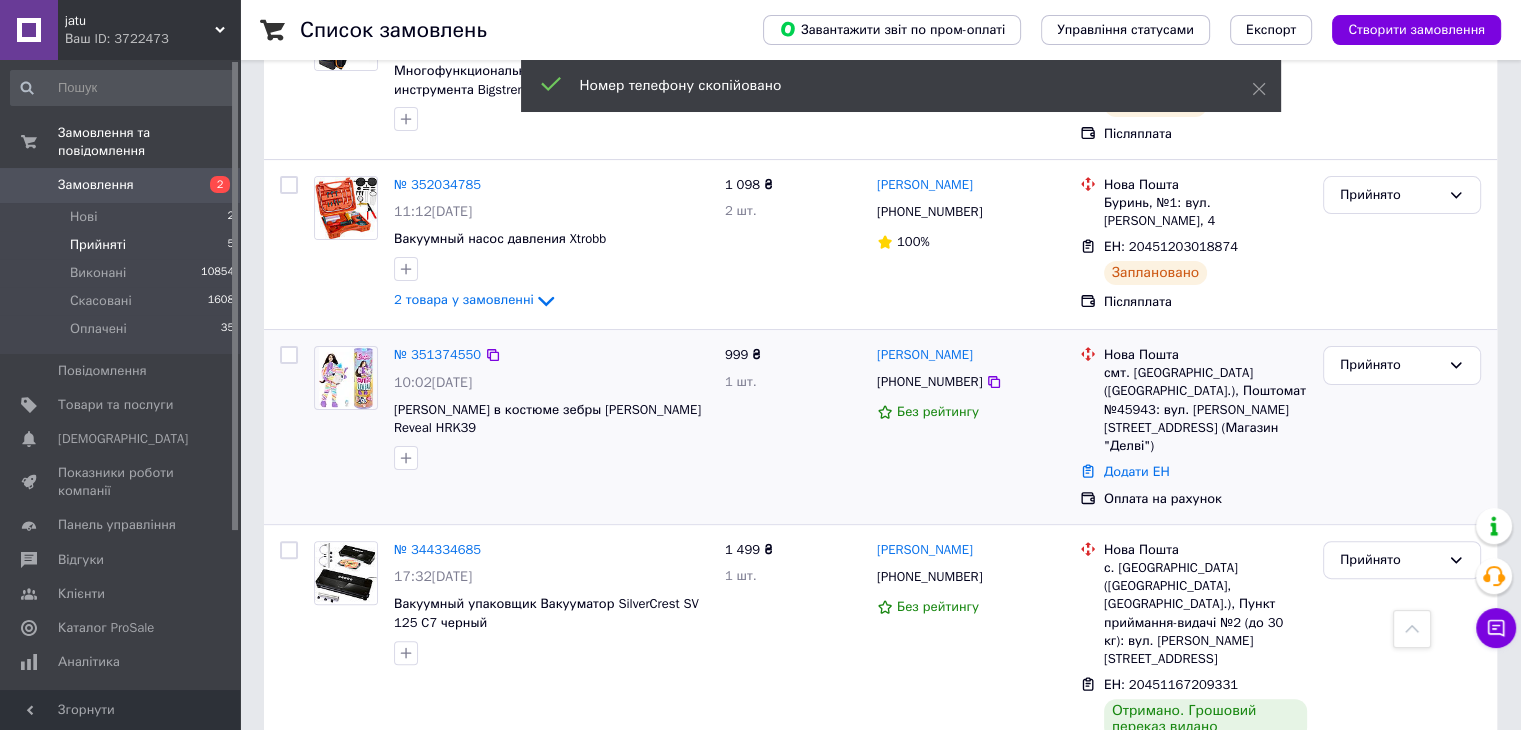 click on "[PERSON_NAME]" at bounding box center [970, 355] 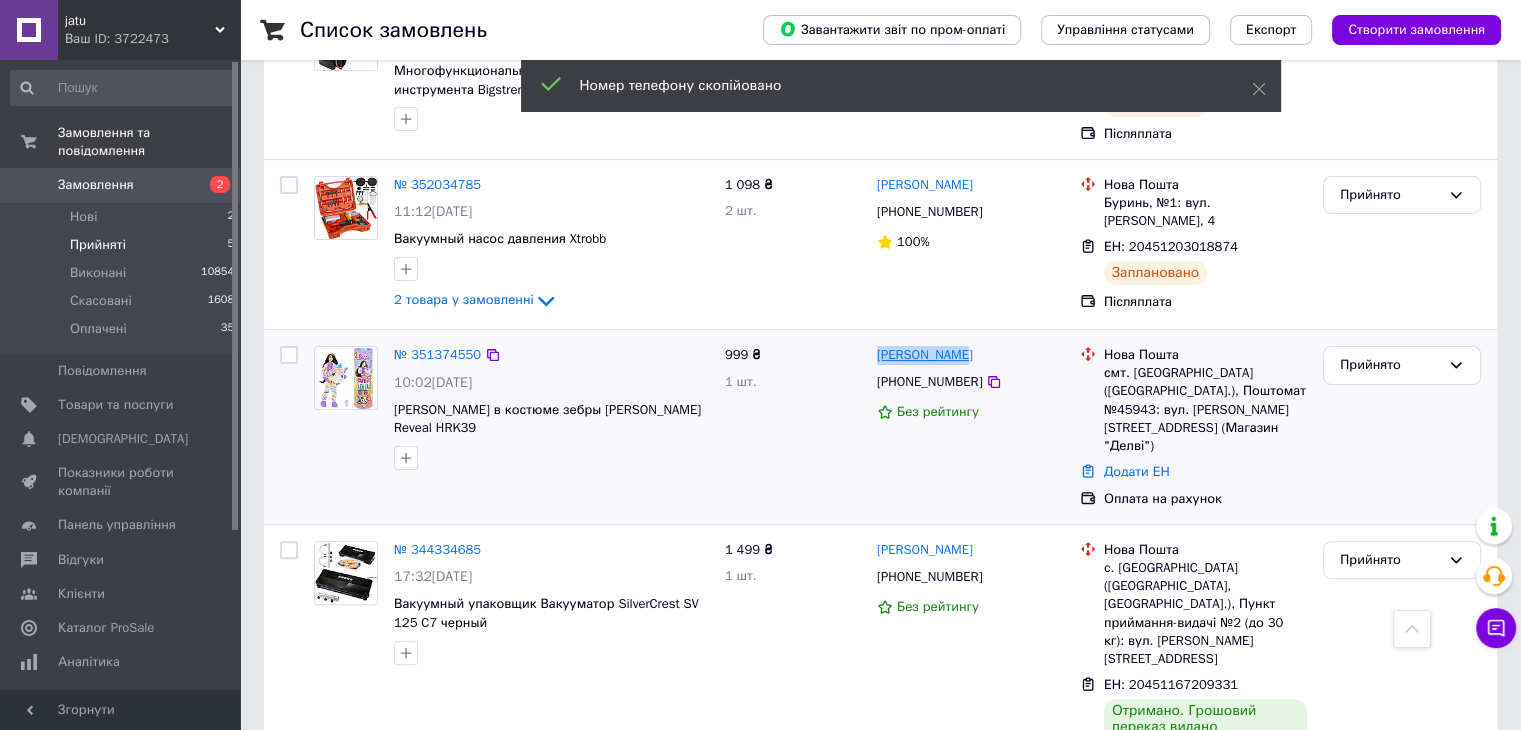 drag, startPoint x: 986, startPoint y: 358, endPoint x: 900, endPoint y: 357, distance: 86.00581 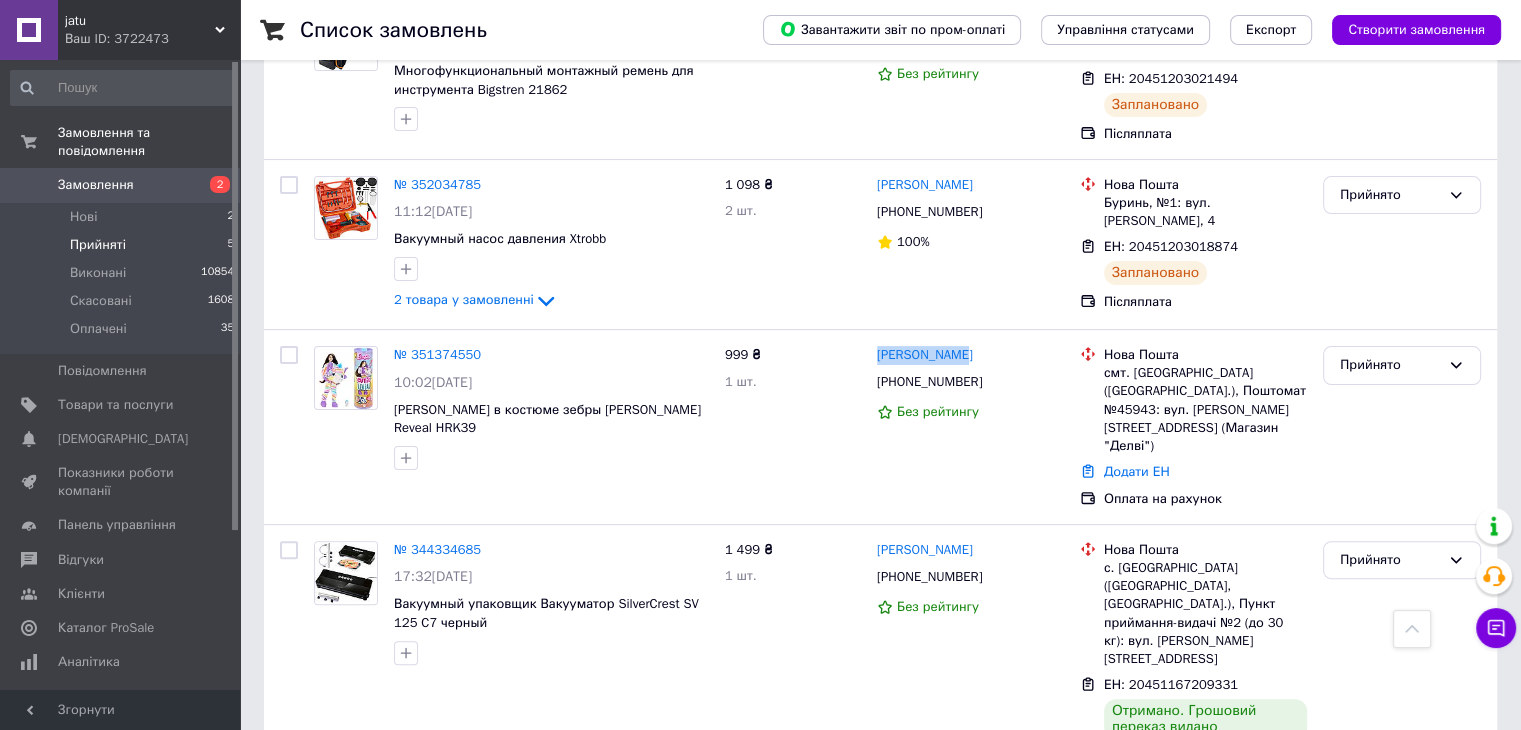 copy on "[PERSON_NAME]" 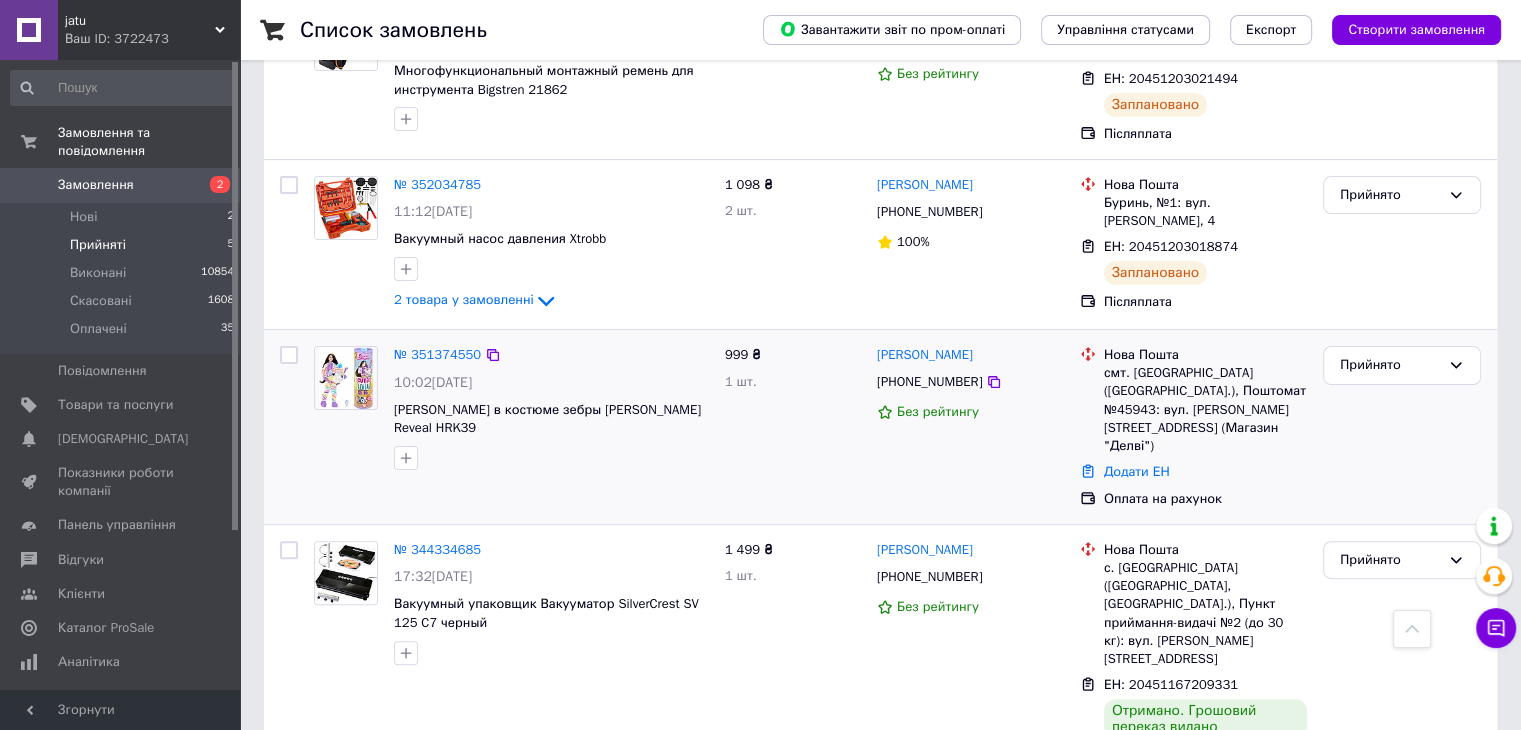 click on "смт. [GEOGRAPHIC_DATA] ([GEOGRAPHIC_DATA].), Поштомат №45943: вул. [PERSON_NAME][STREET_ADDRESS] (Магазин "Делві")" at bounding box center (1205, 409) 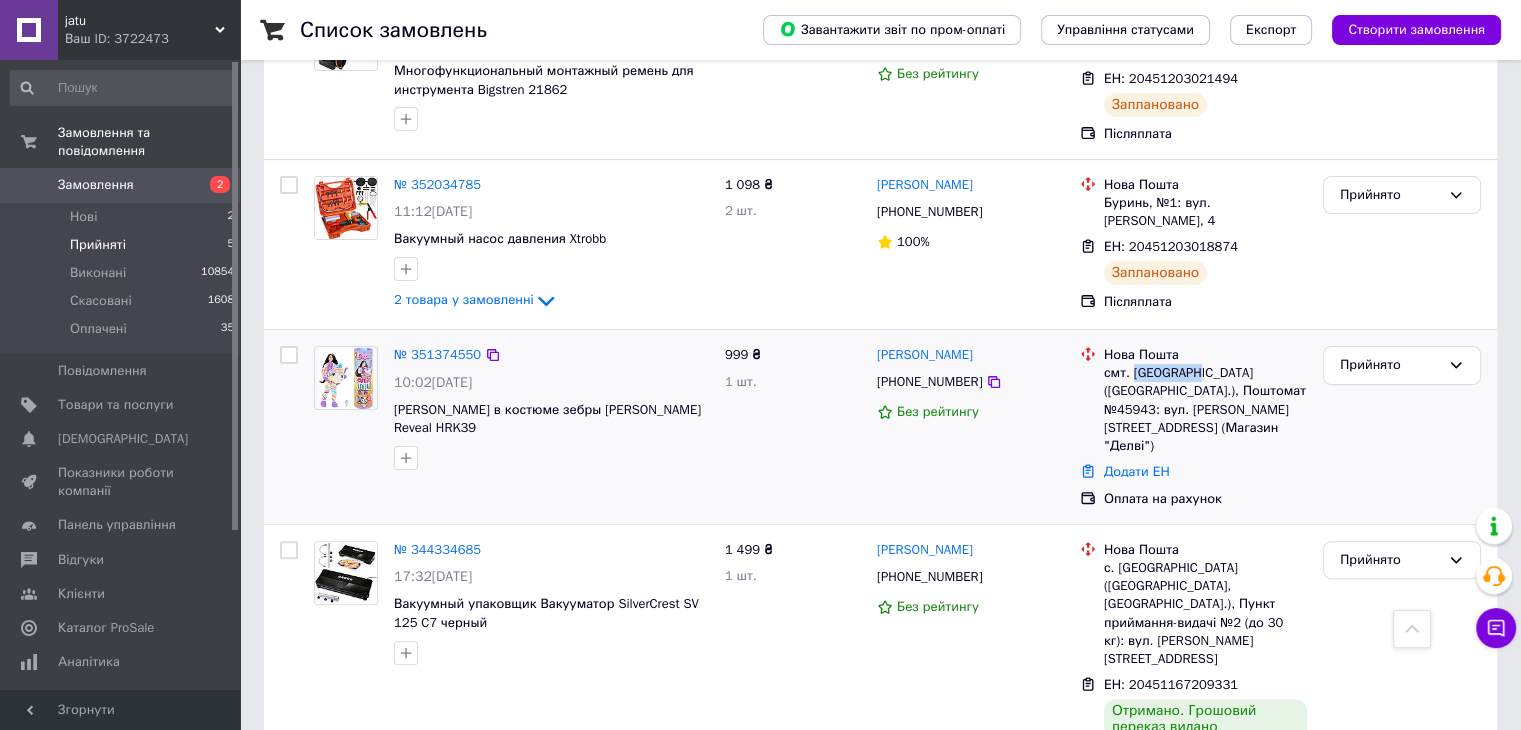 click on "смт. [GEOGRAPHIC_DATA] ([GEOGRAPHIC_DATA].), Поштомат №45943: вул. [PERSON_NAME][STREET_ADDRESS] (Магазин "Делві")" at bounding box center [1205, 409] 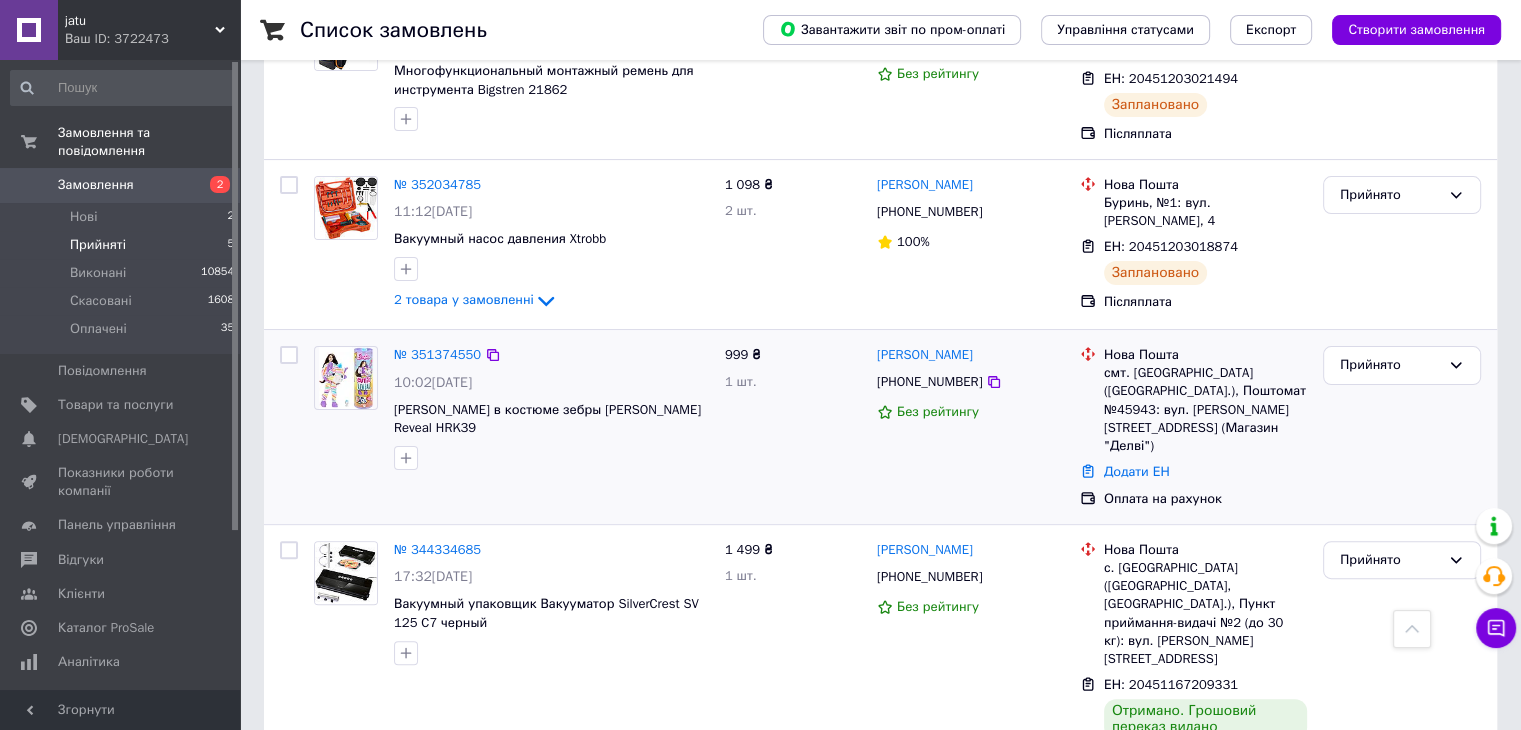 click on "смт. [GEOGRAPHIC_DATA] ([GEOGRAPHIC_DATA].), Поштомат №45943: вул. [PERSON_NAME][STREET_ADDRESS] (Магазин "Делві")" at bounding box center (1205, 409) 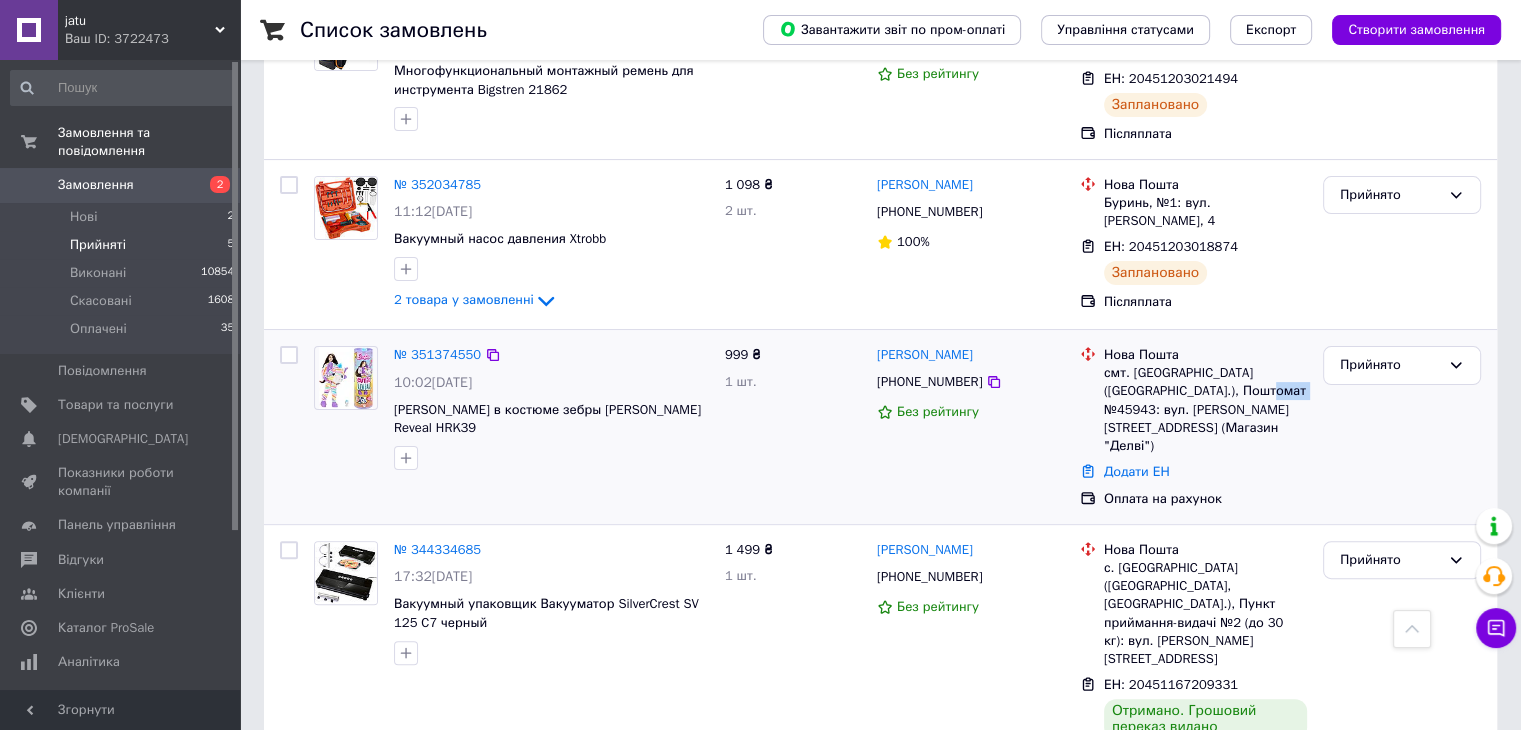 click on "смт. [GEOGRAPHIC_DATA] ([GEOGRAPHIC_DATA].), Поштомат №45943: вул. [PERSON_NAME][STREET_ADDRESS] (Магазин "Делві")" at bounding box center (1205, 409) 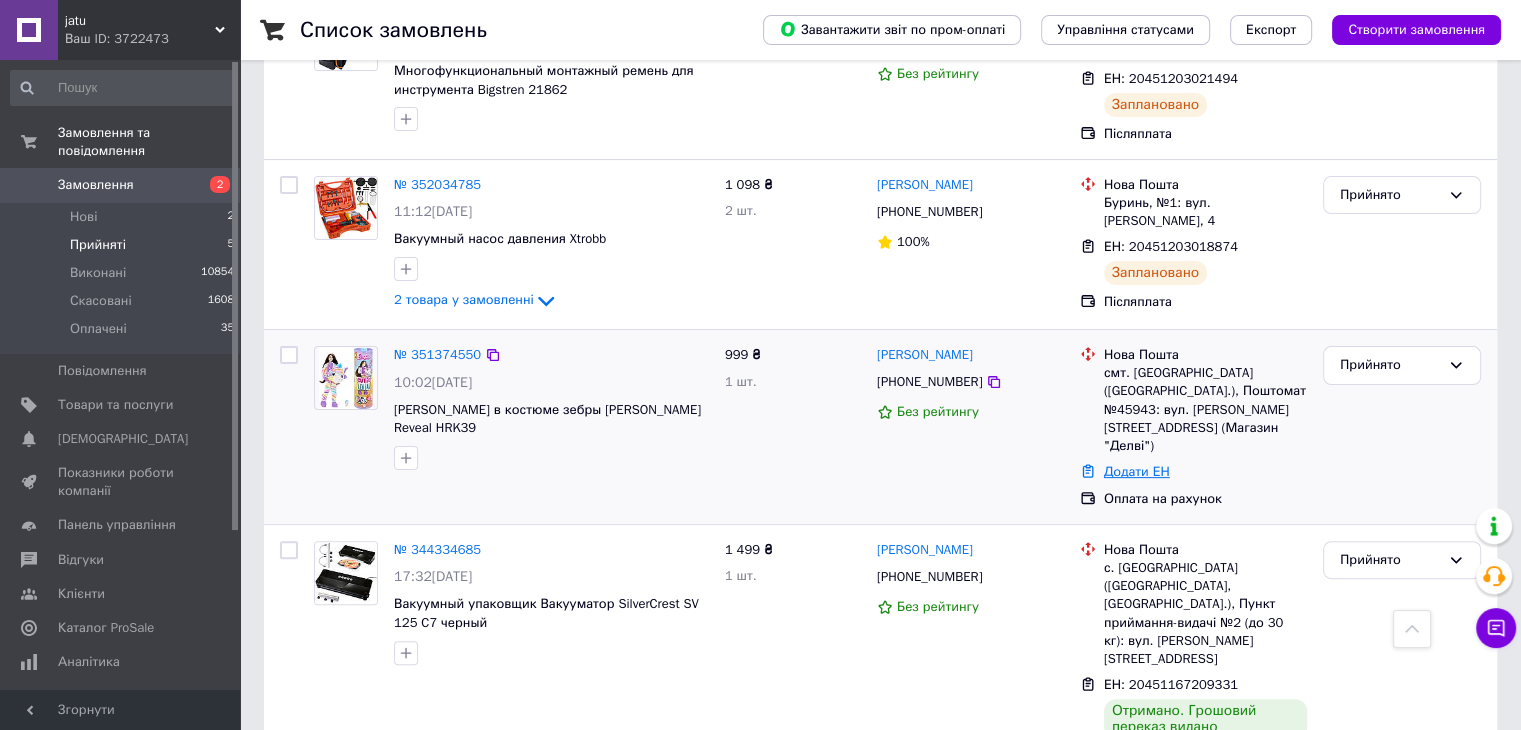 click on "Додати ЕН" at bounding box center (1137, 471) 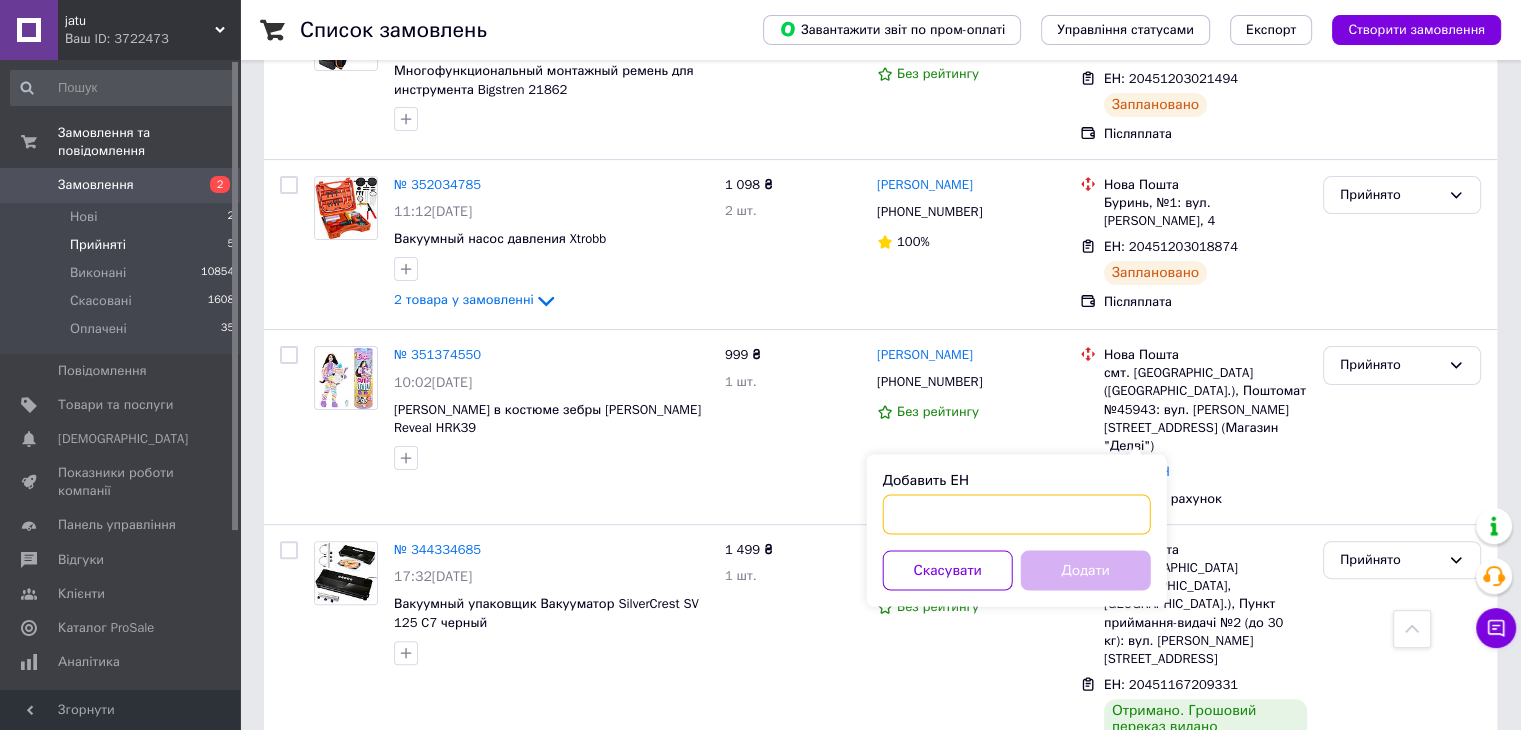 click on "Добавить ЕН" at bounding box center [1017, 514] 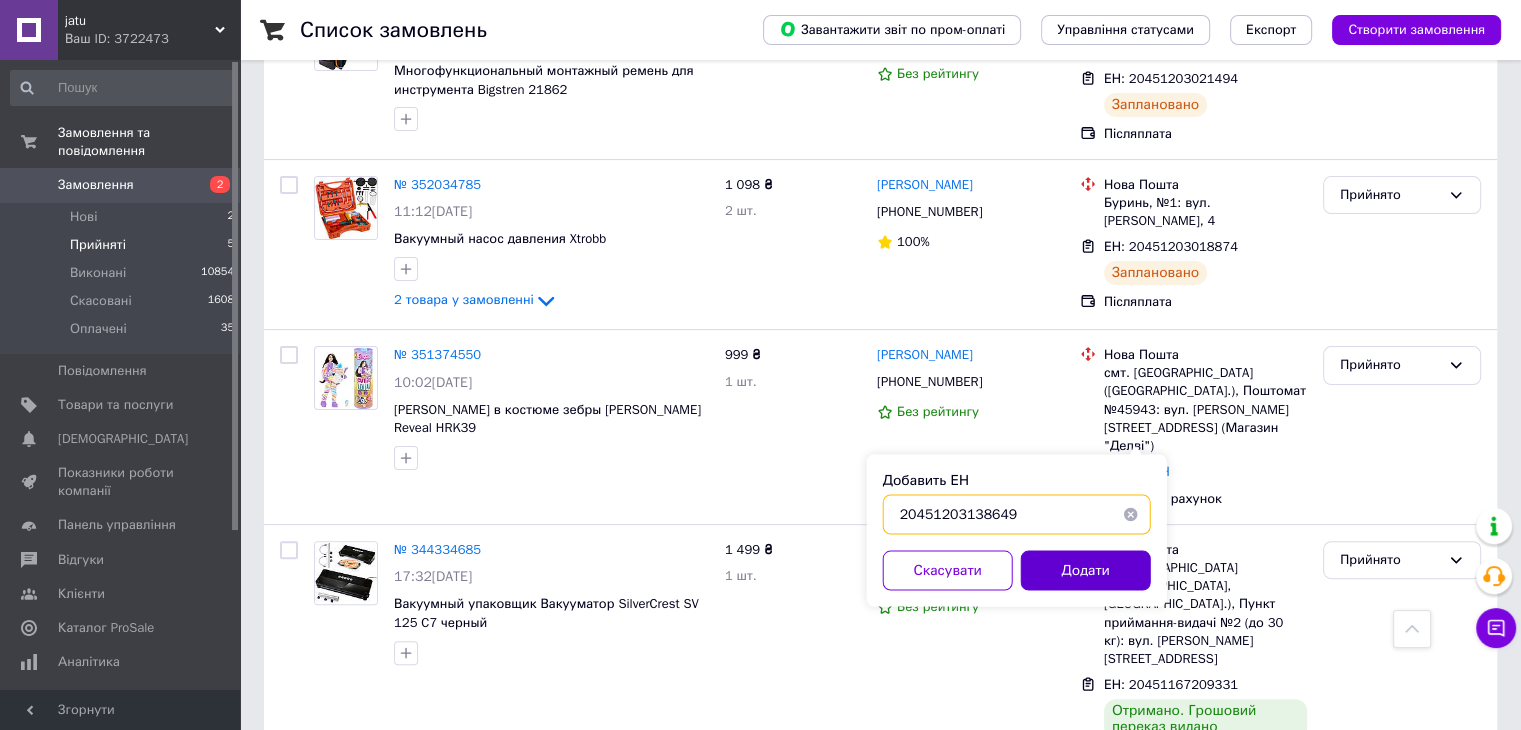 type on "20451203138649" 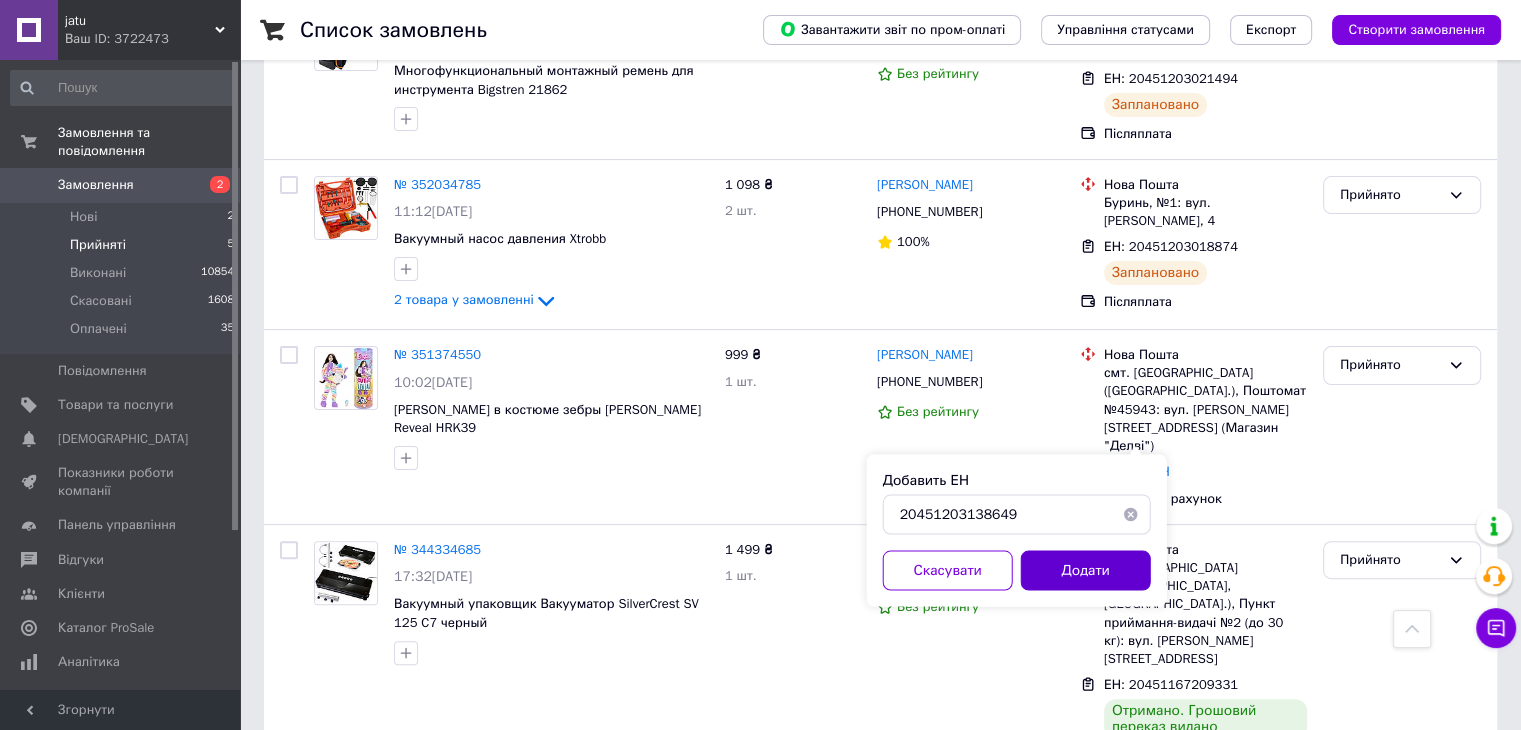 click on "Додати" at bounding box center [1086, 570] 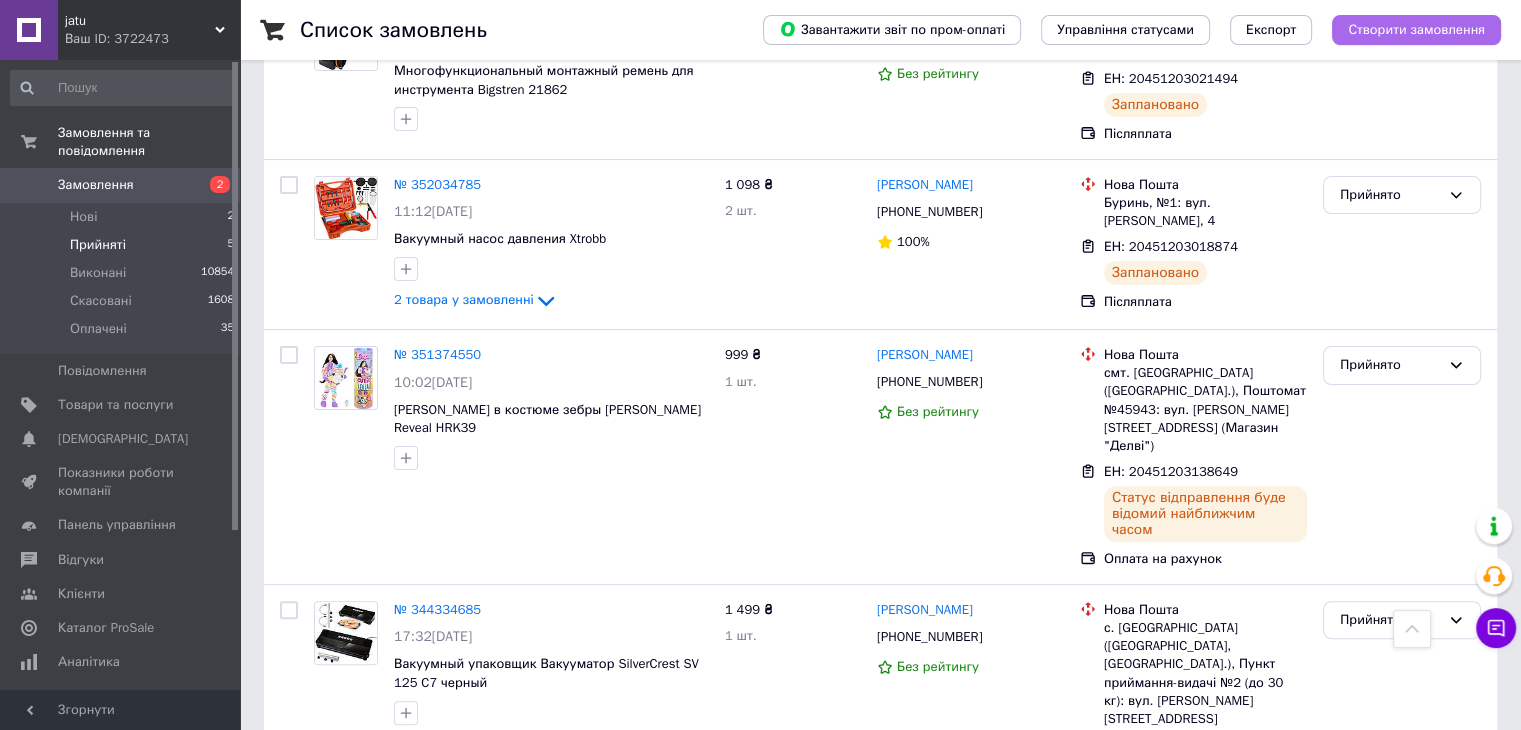 click on "Створити замовлення" at bounding box center [1416, 30] 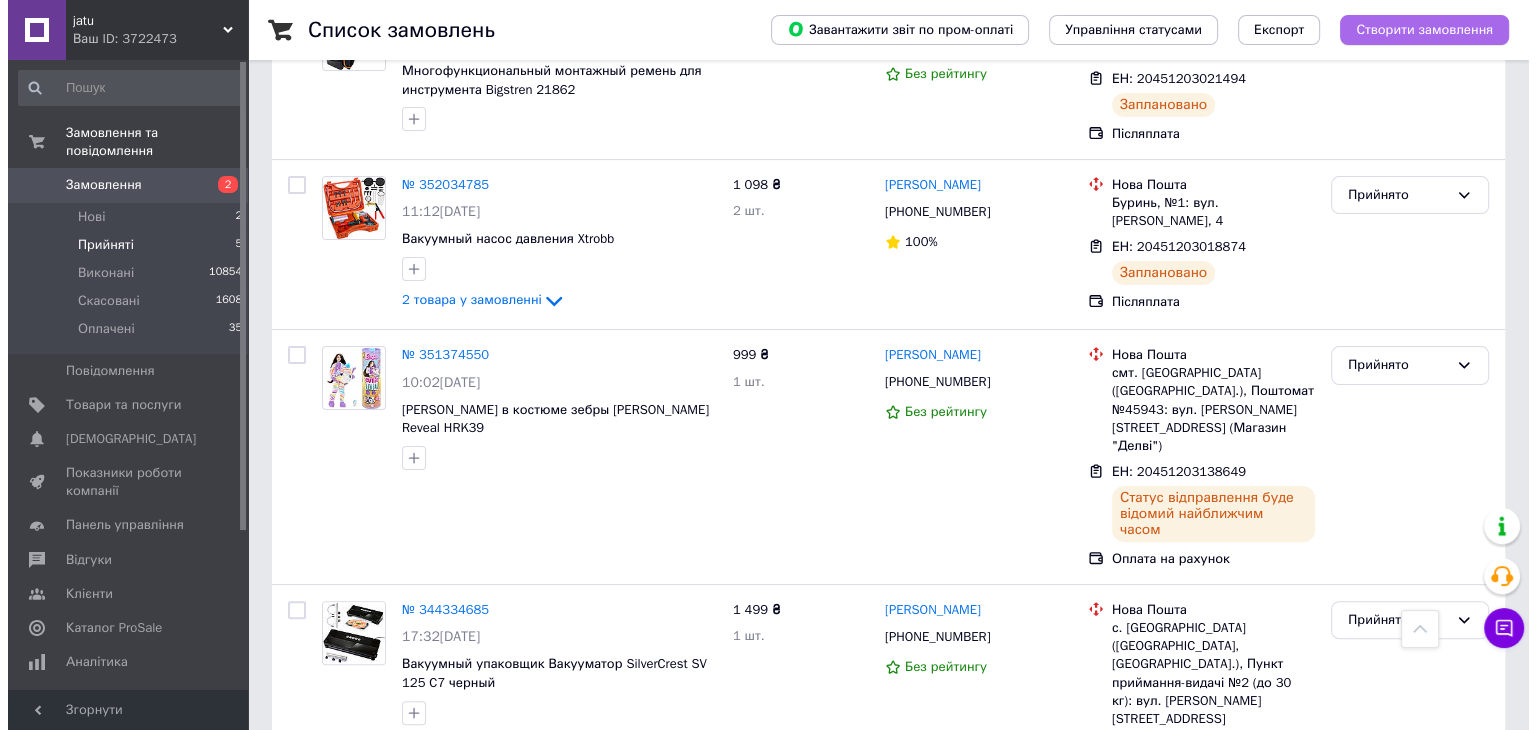 scroll, scrollTop: 0, scrollLeft: 0, axis: both 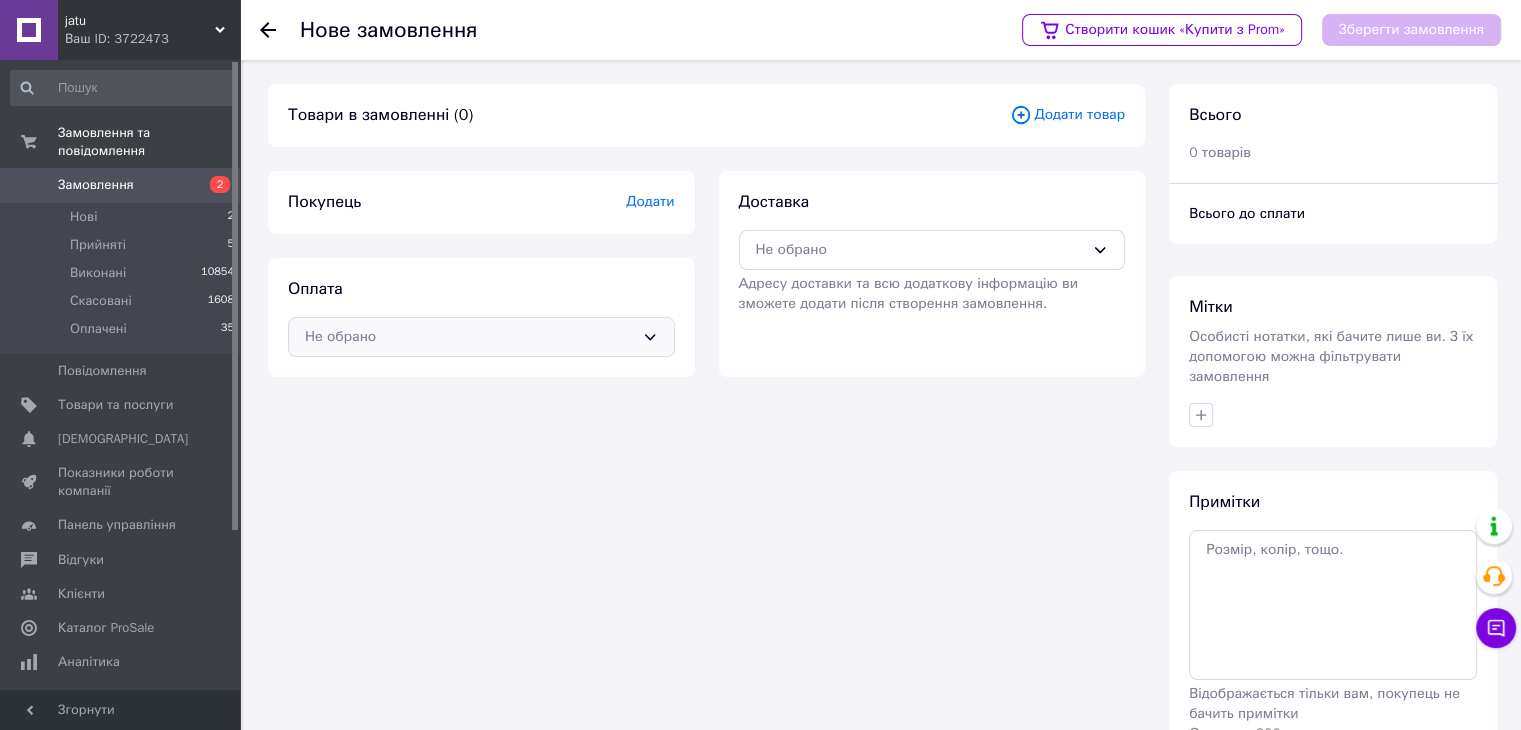 click on "Не обрано" at bounding box center [469, 337] 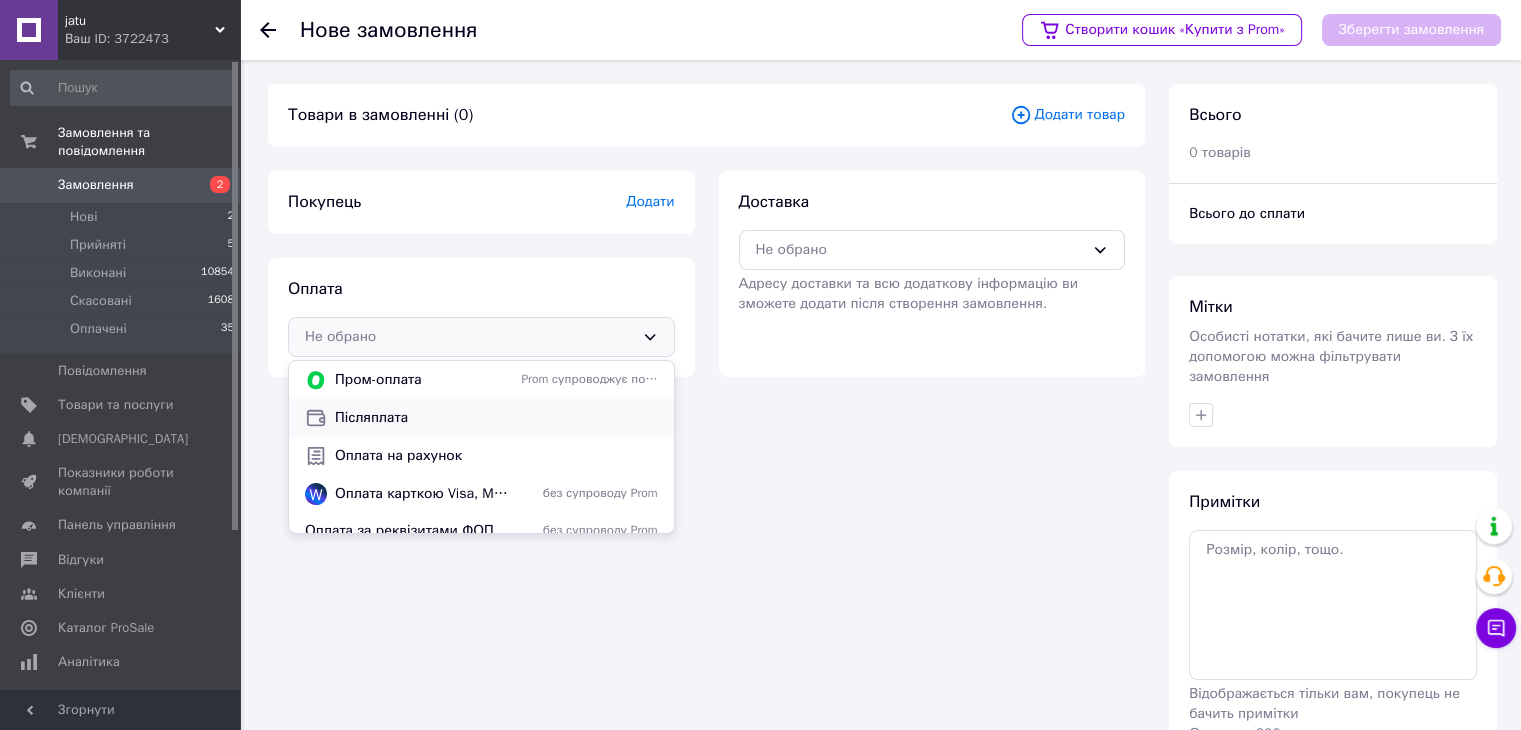 click on "Післяплата" at bounding box center [496, 418] 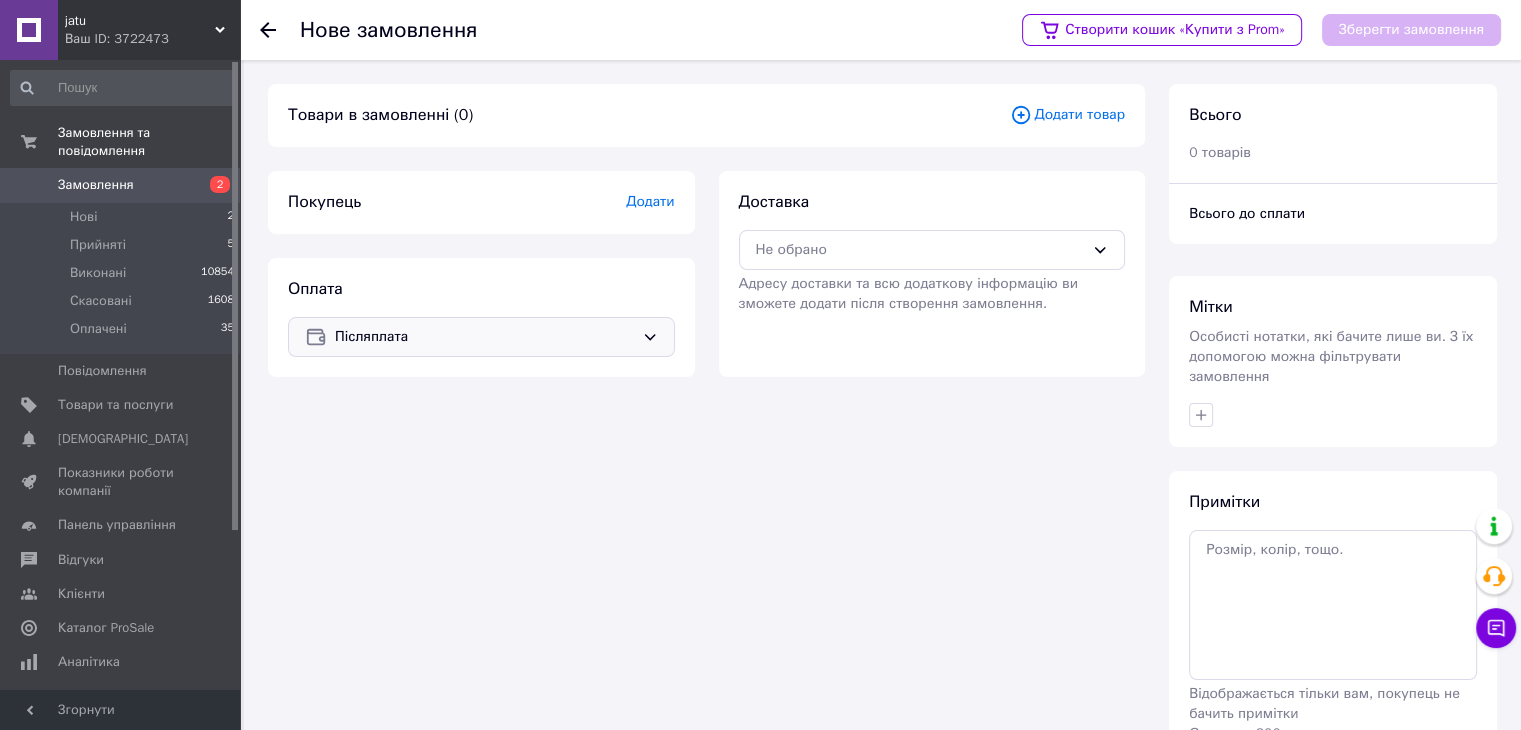 click on "Додати" at bounding box center (650, 201) 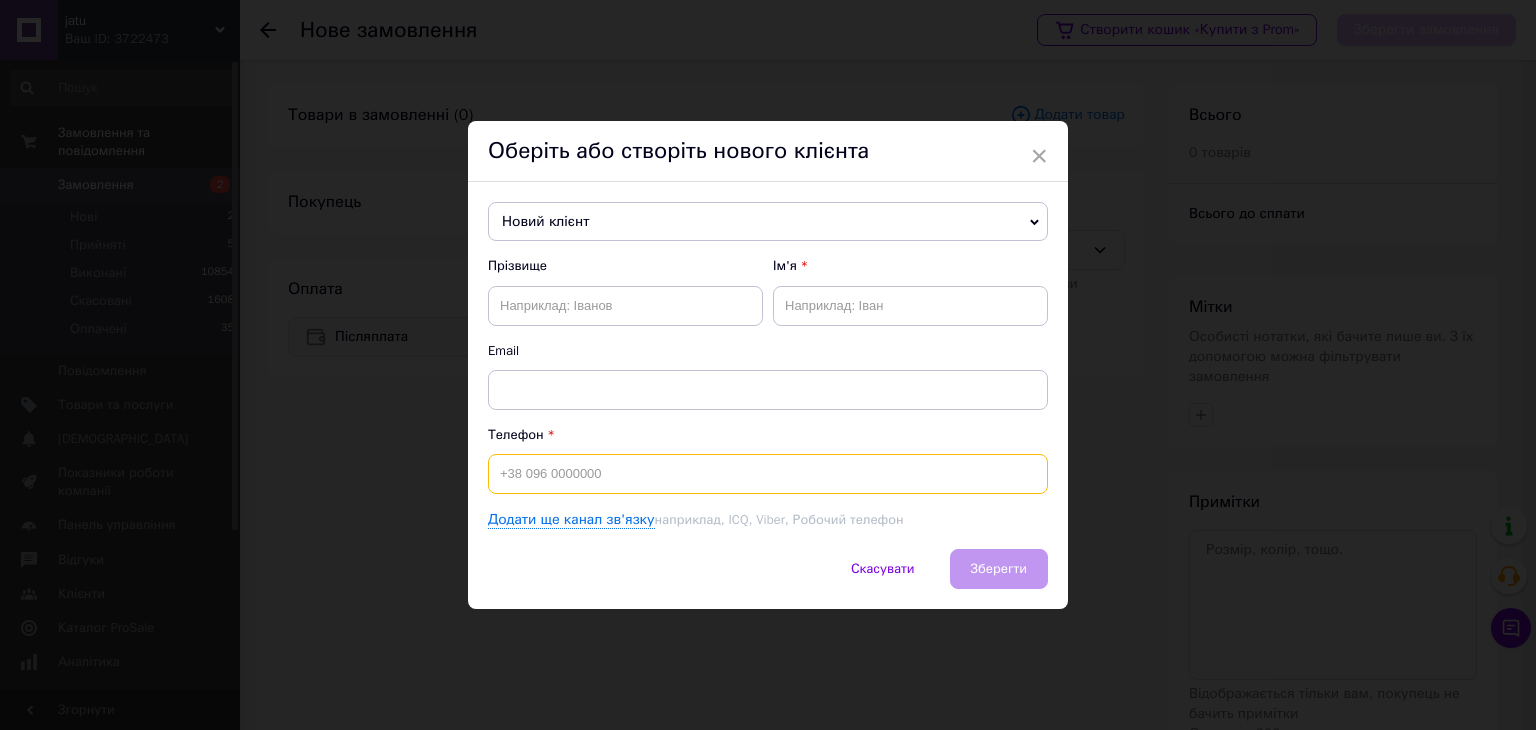 click at bounding box center [768, 474] 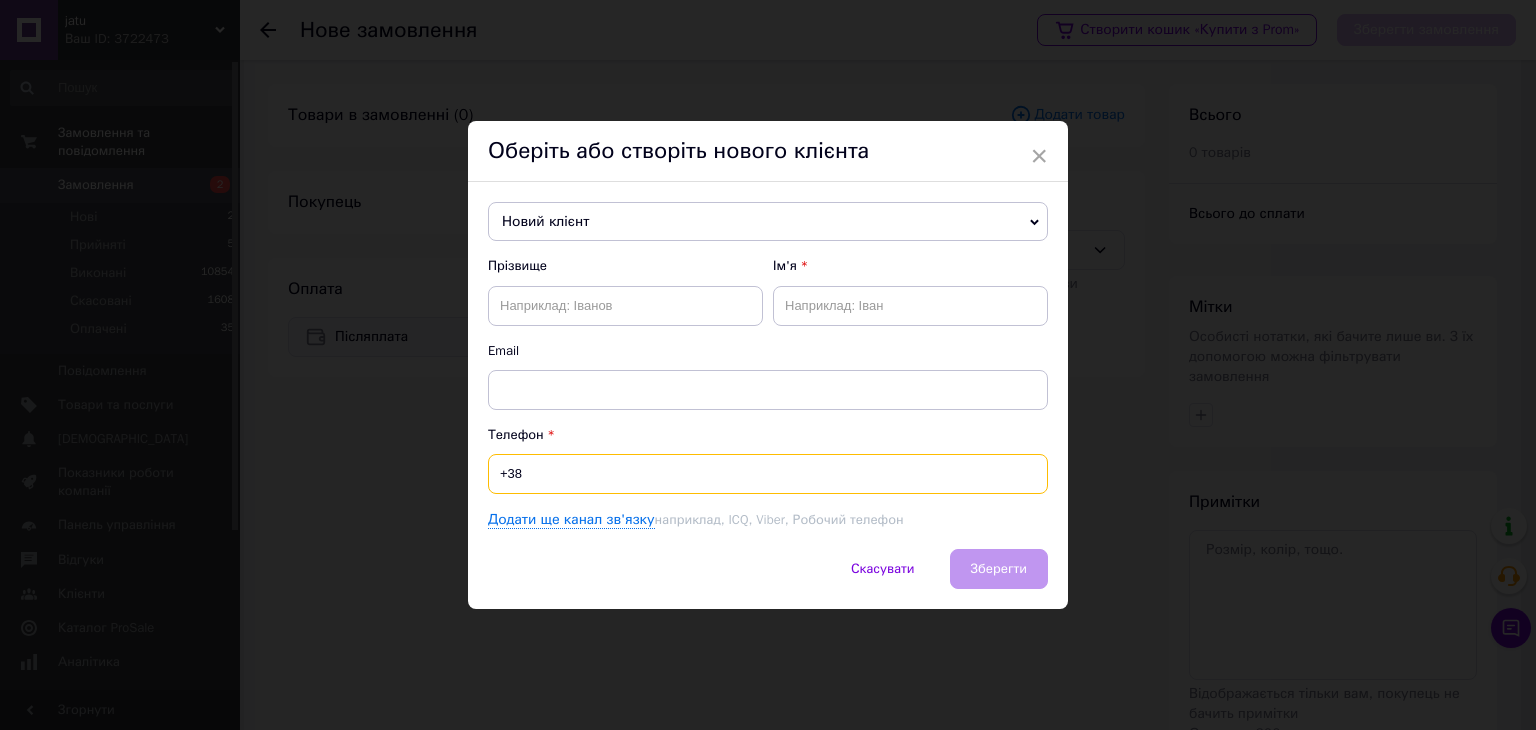 paste on "0991852854" 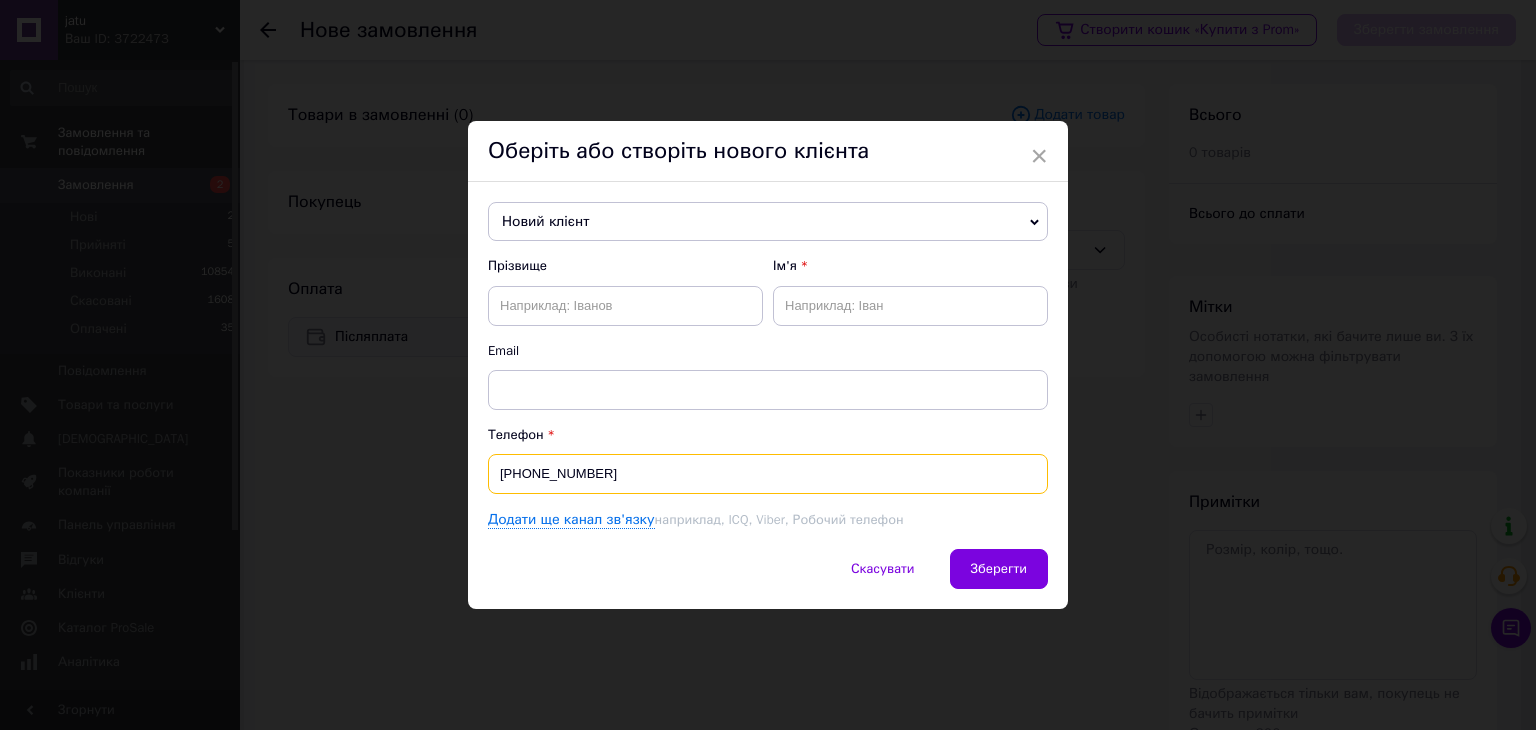type on "[PHONE_NUMBER]" 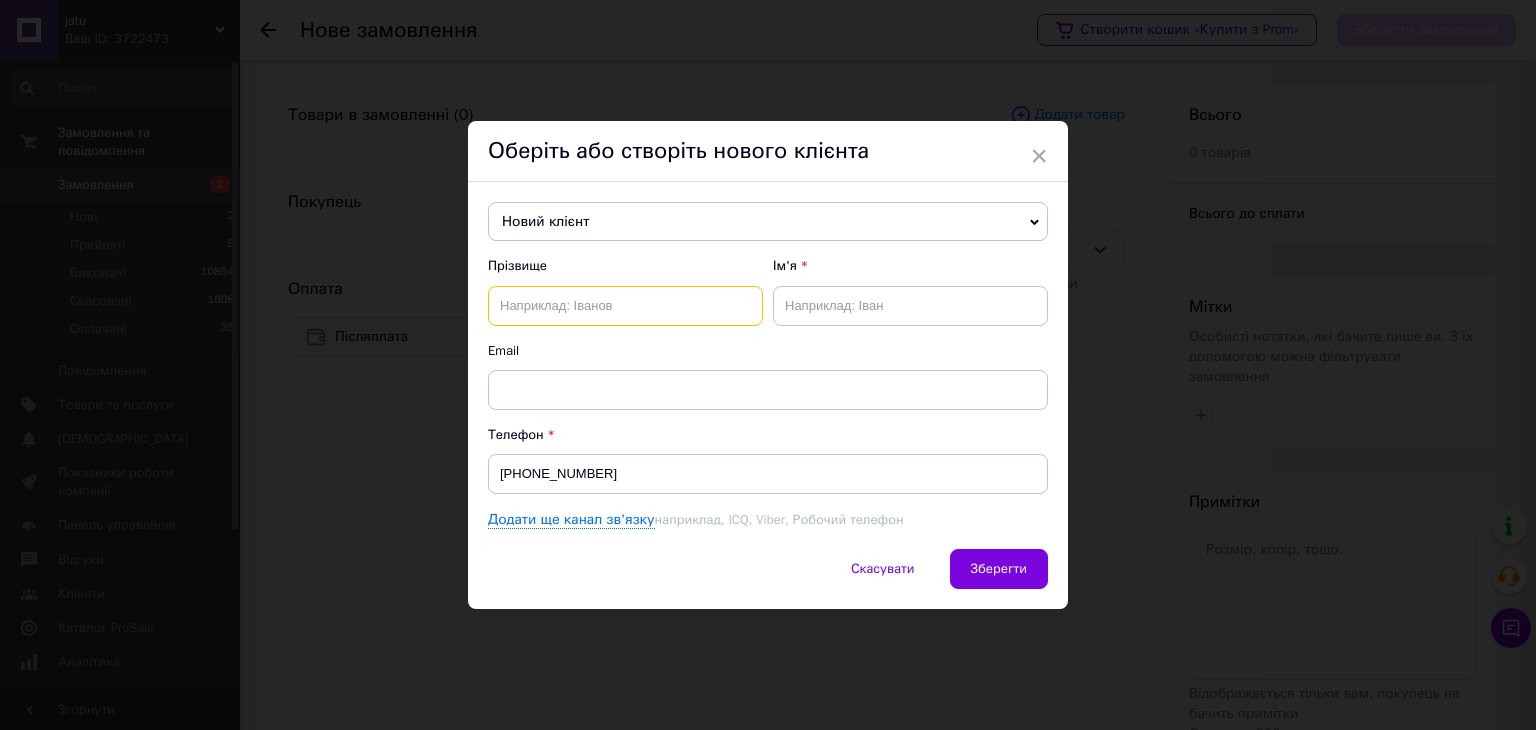 click at bounding box center (625, 306) 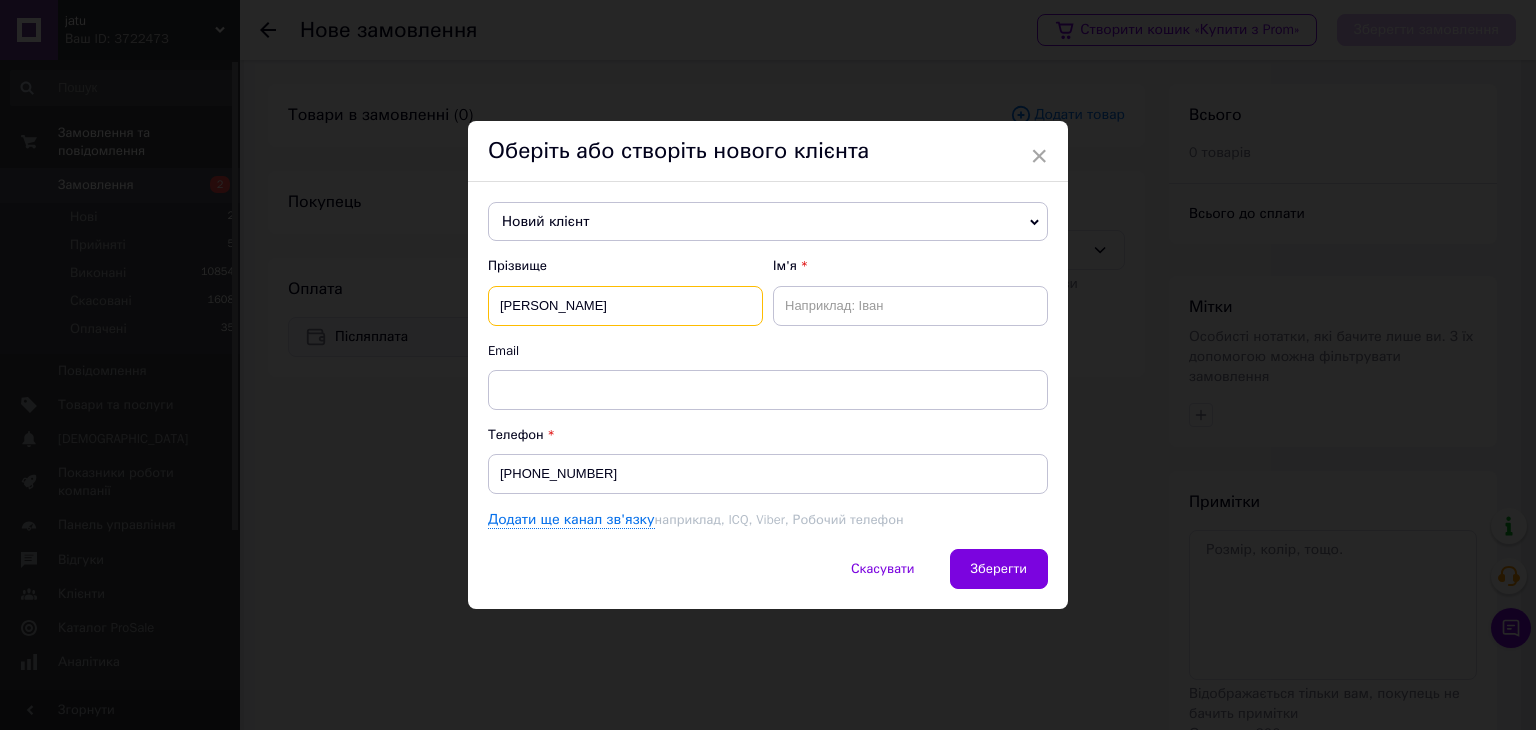 type on "[PERSON_NAME]" 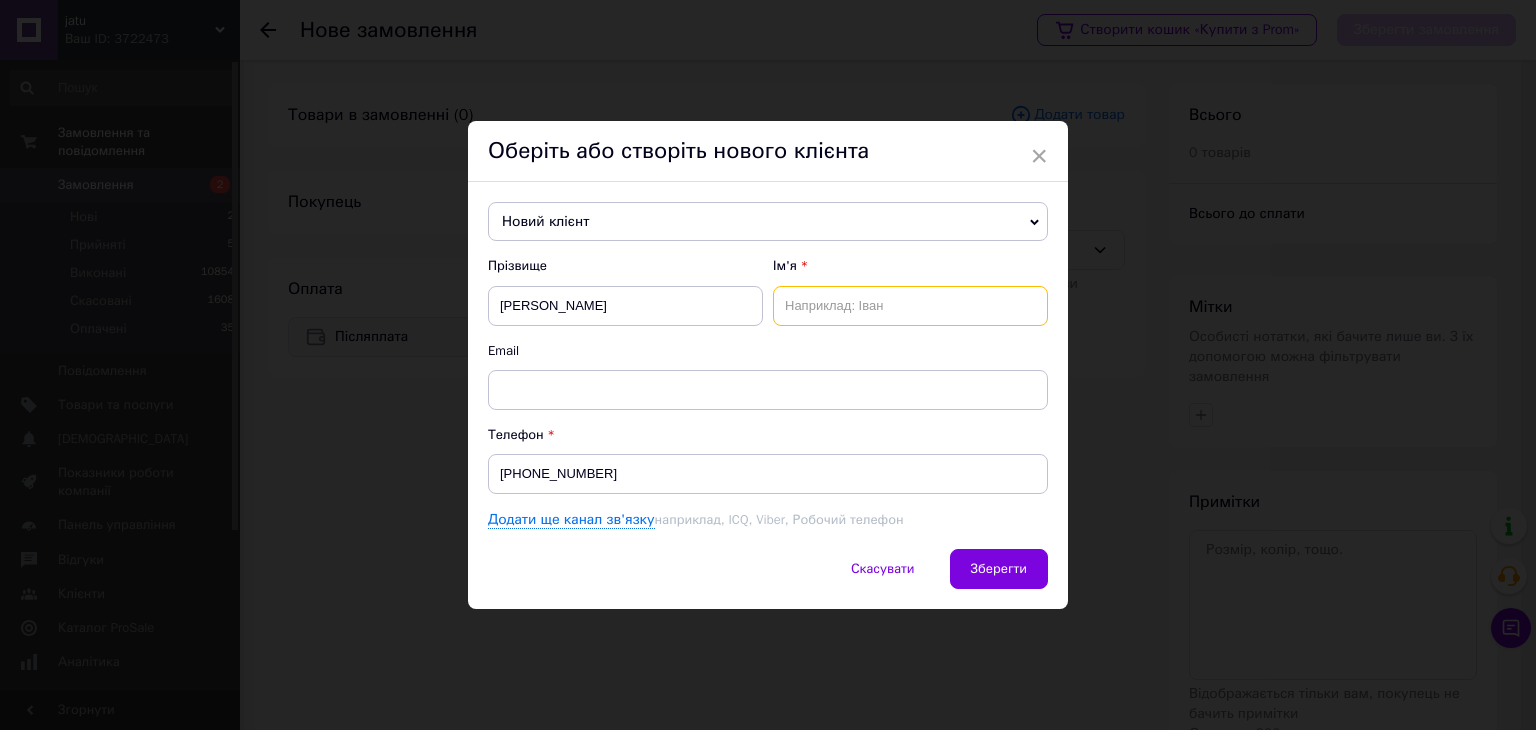 click at bounding box center (910, 306) 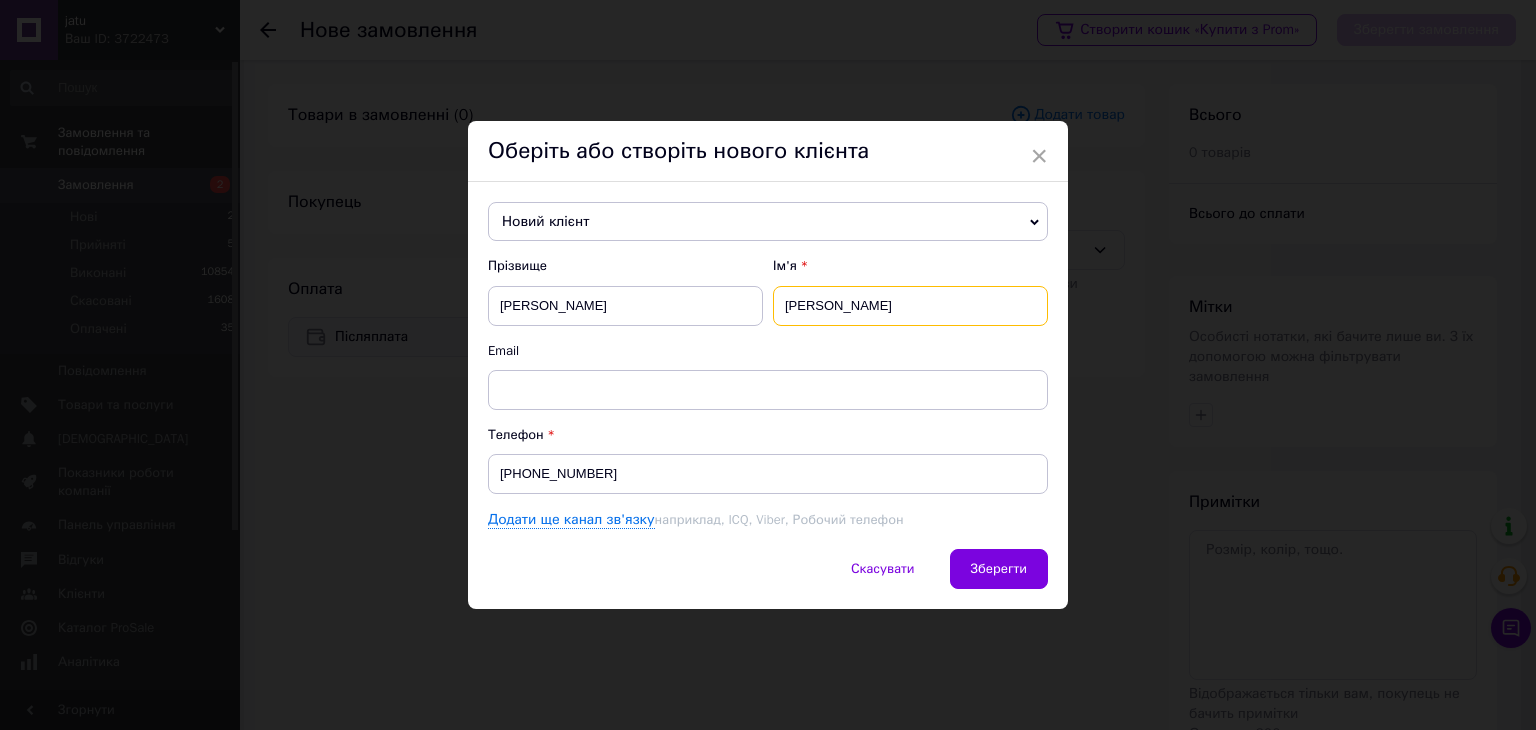 click on "[PERSON_NAME]" at bounding box center [910, 306] 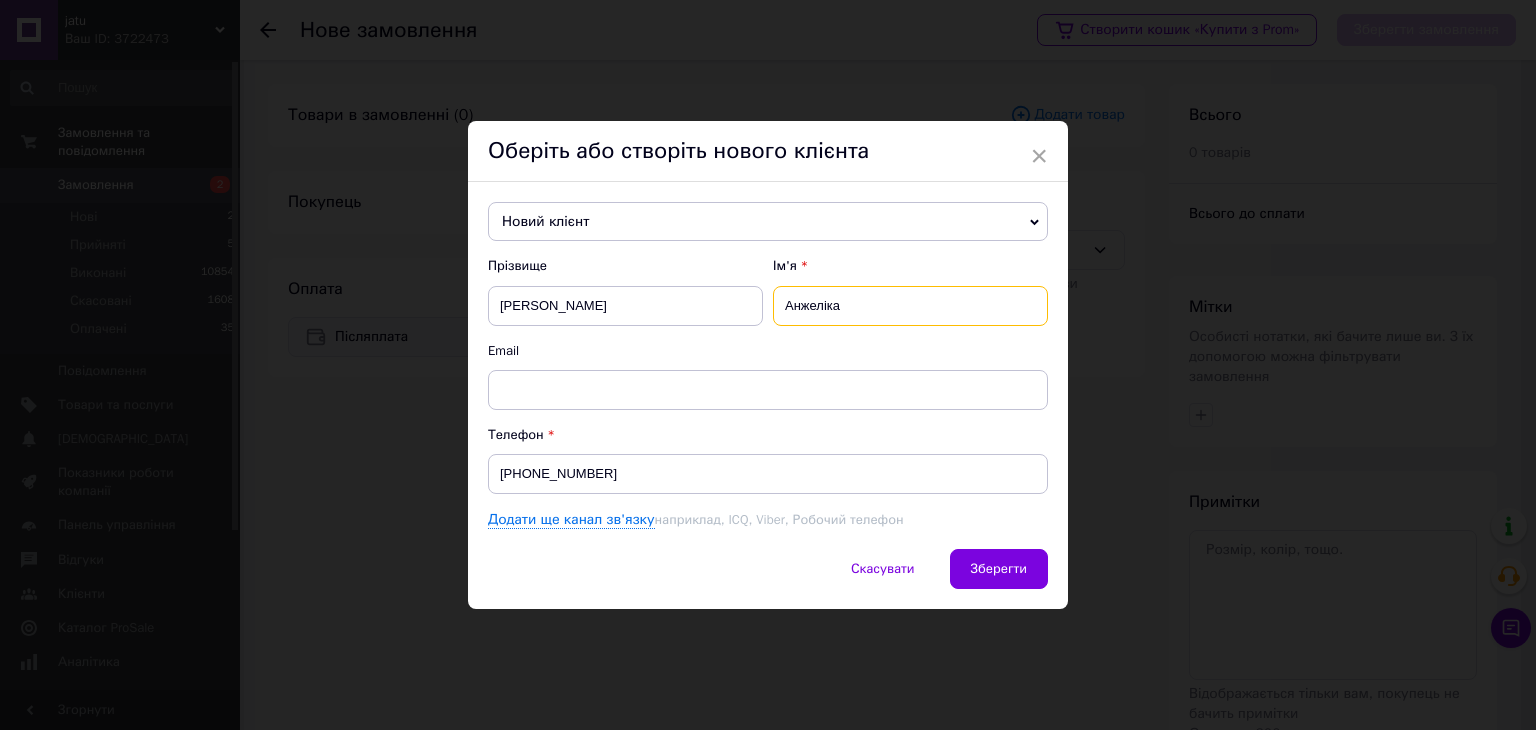 type on "Анжеліка" 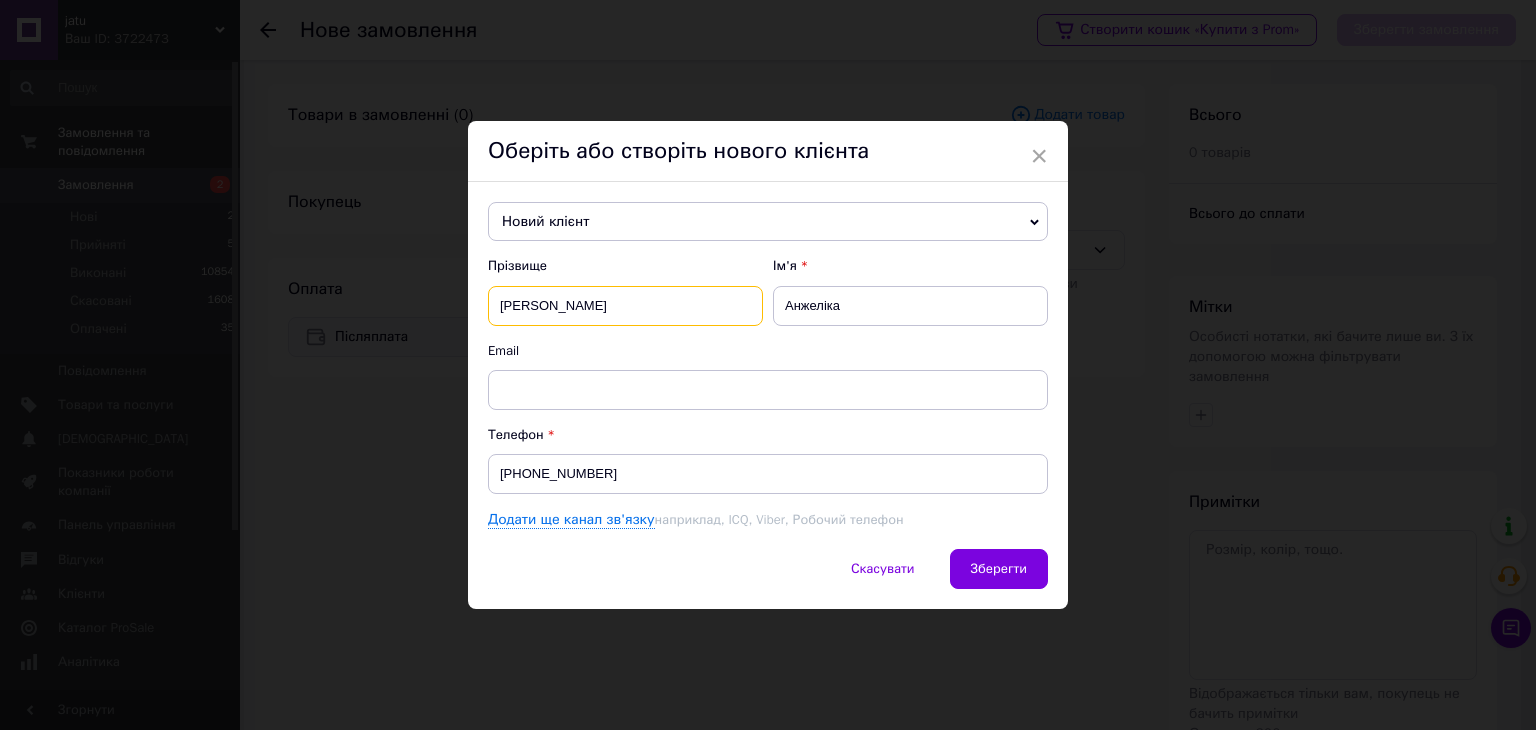 click on "[PERSON_NAME]" at bounding box center (625, 306) 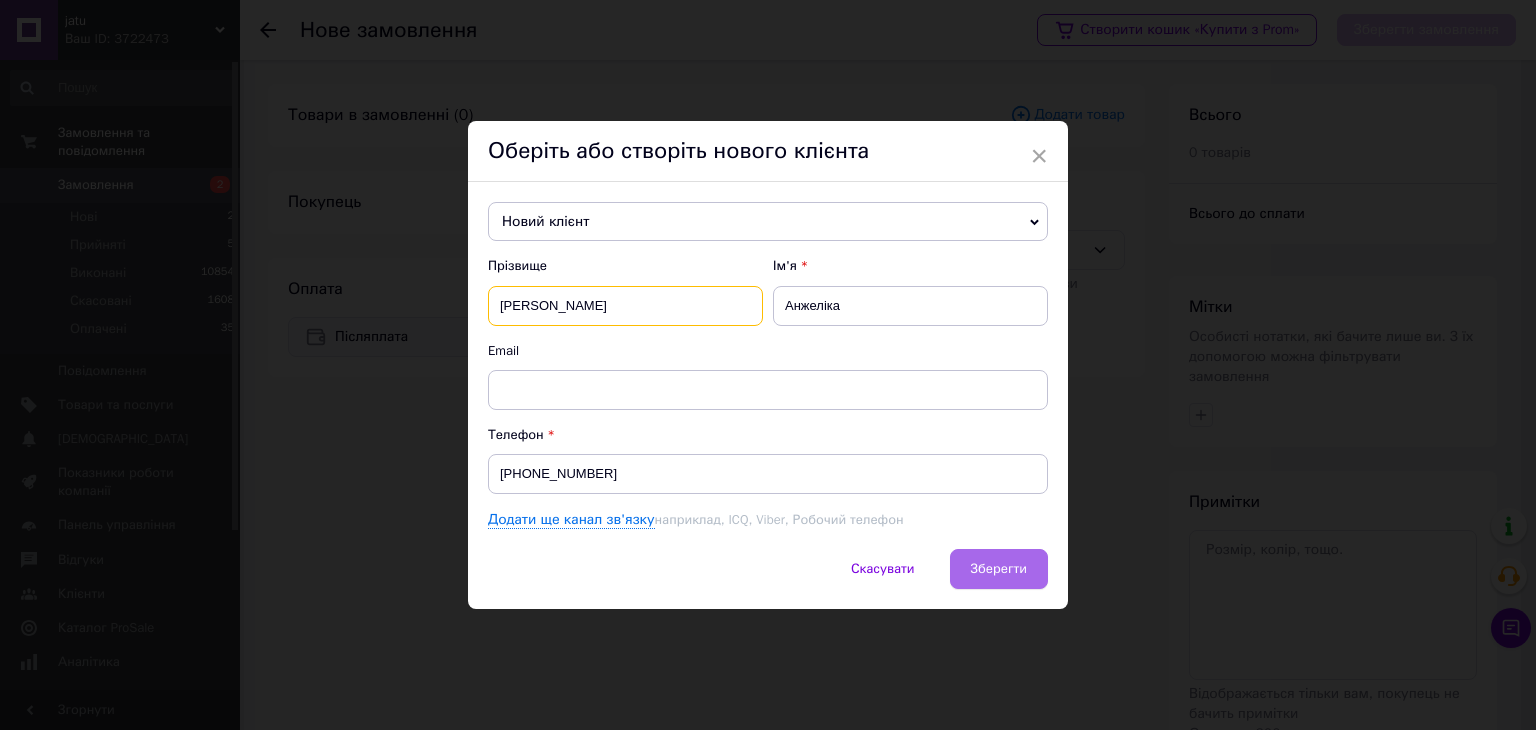 type on "[PERSON_NAME]" 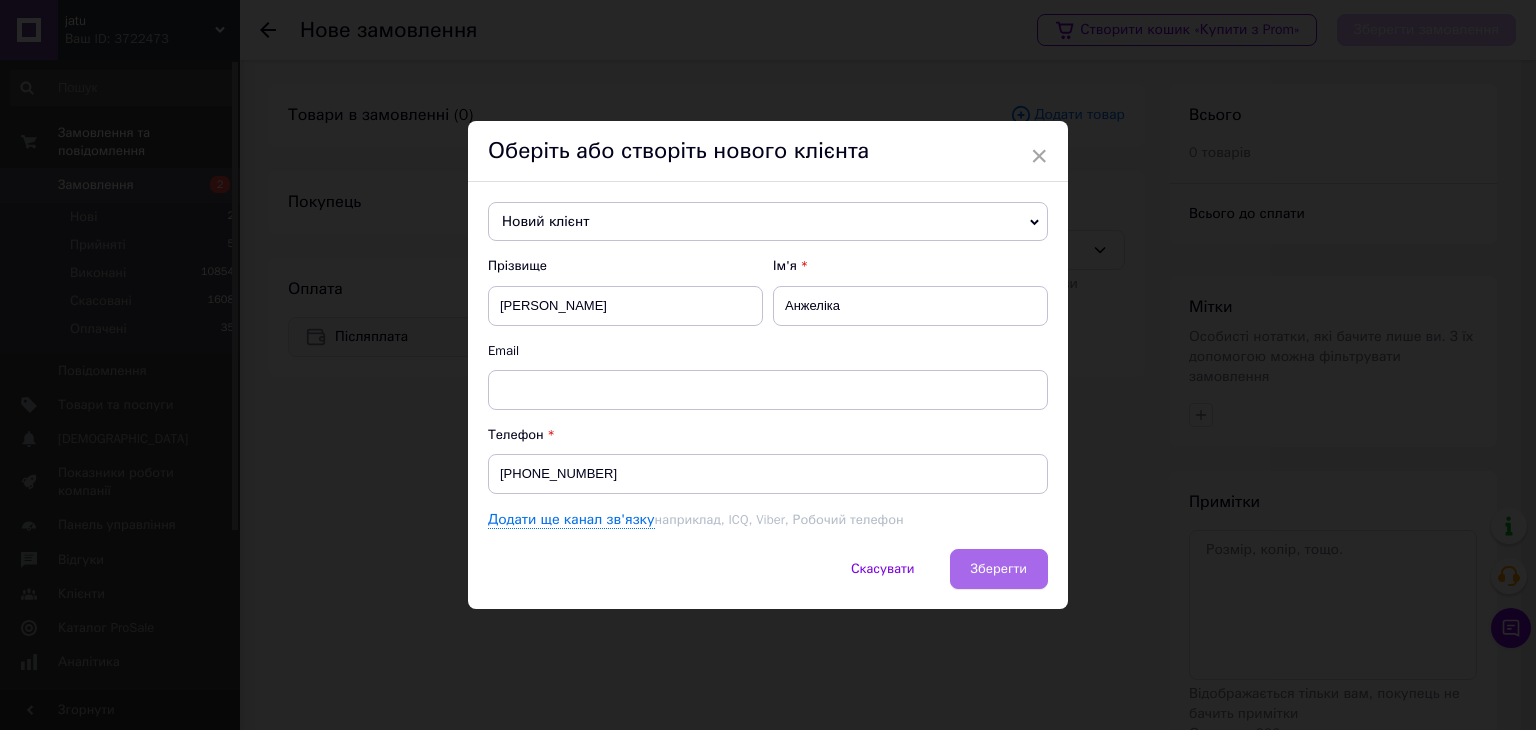 click on "Зберегти" at bounding box center [999, 568] 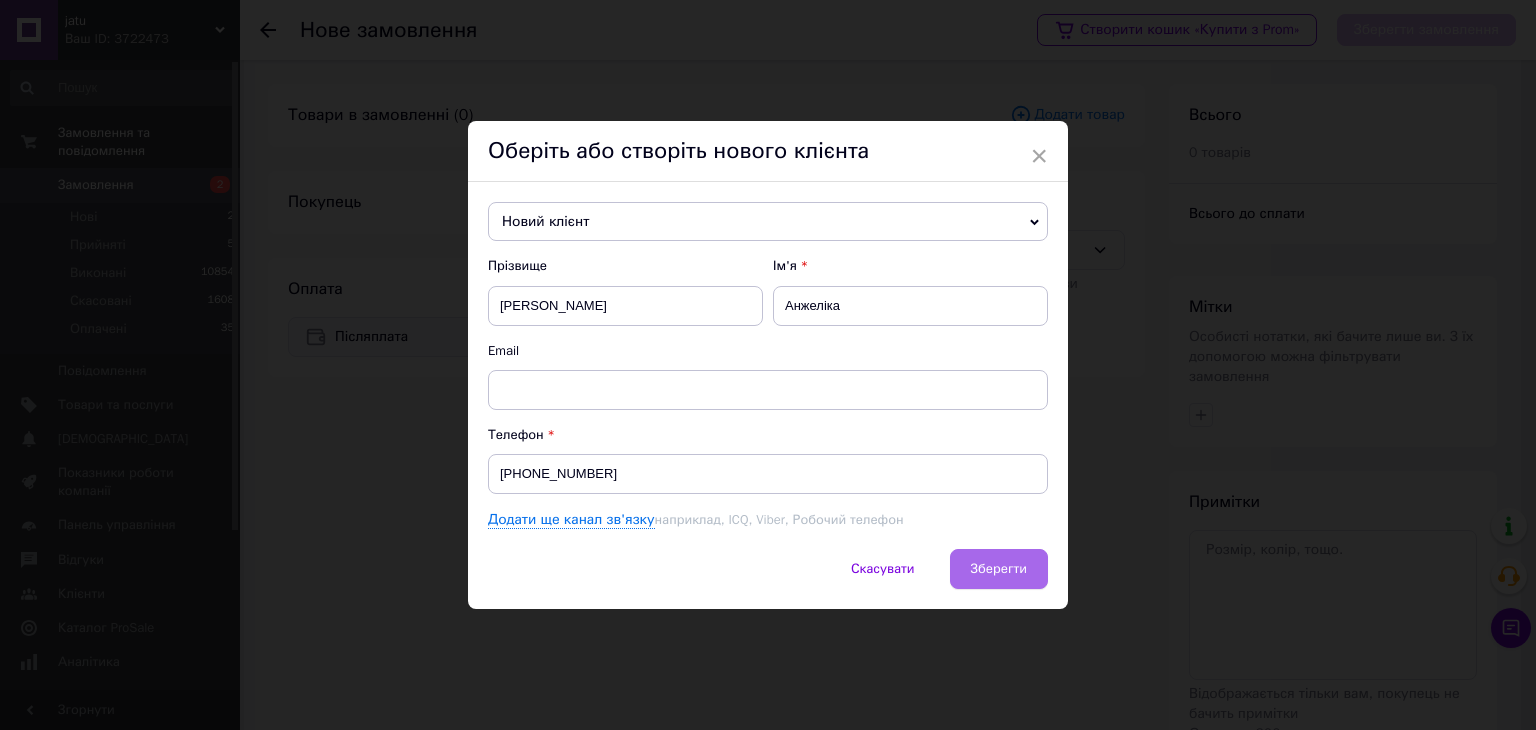 click on "Зберегти" at bounding box center (999, 568) 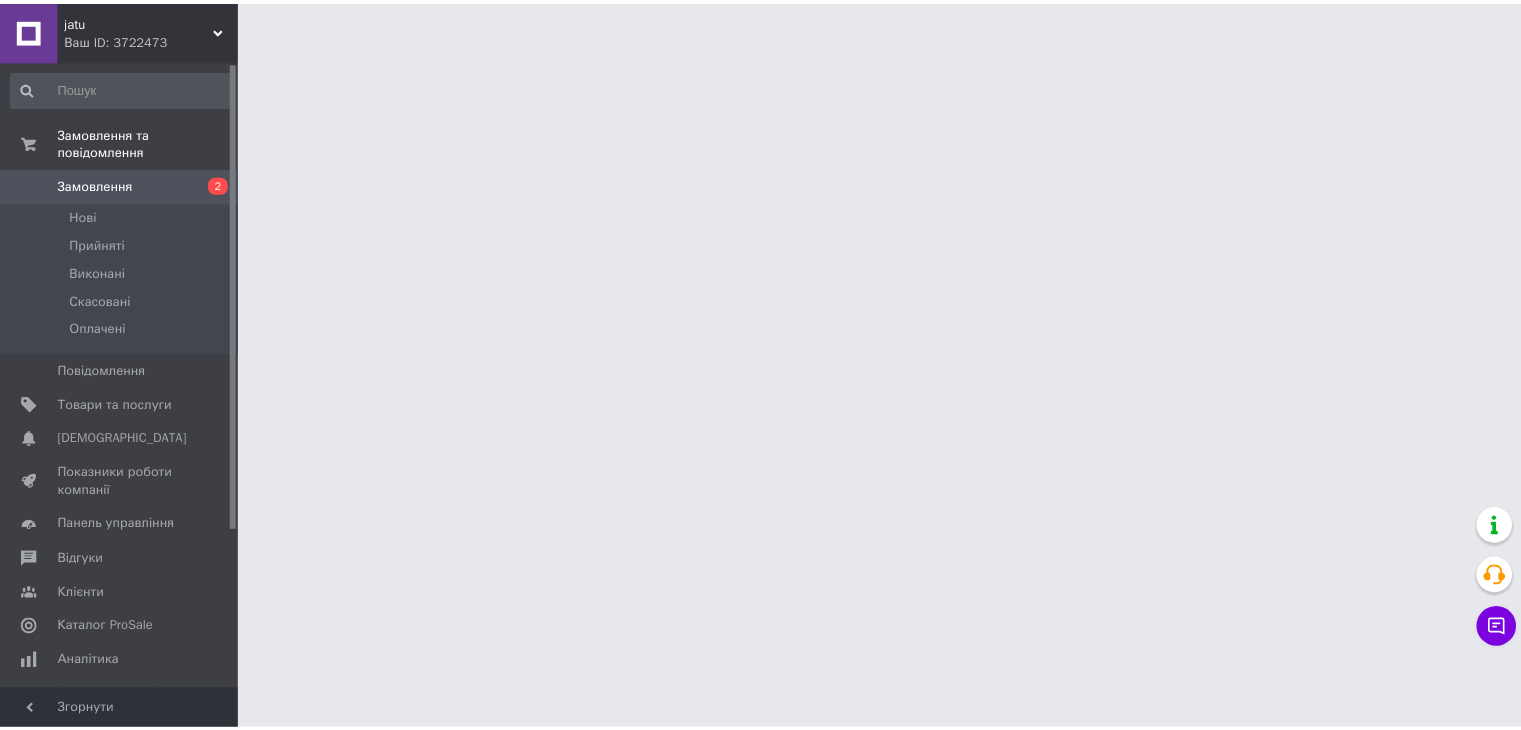 scroll, scrollTop: 0, scrollLeft: 0, axis: both 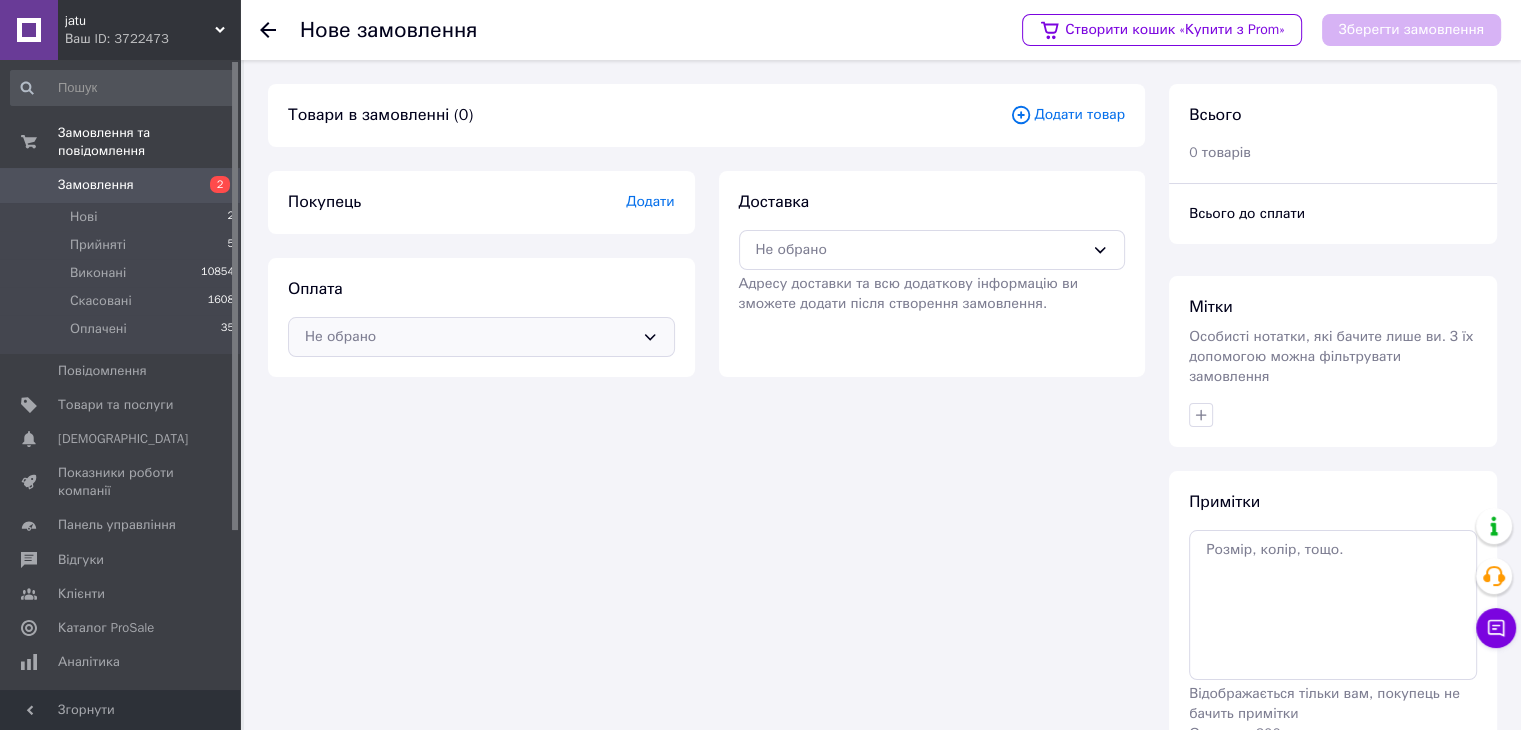 click on "Не обрано" at bounding box center (481, 337) 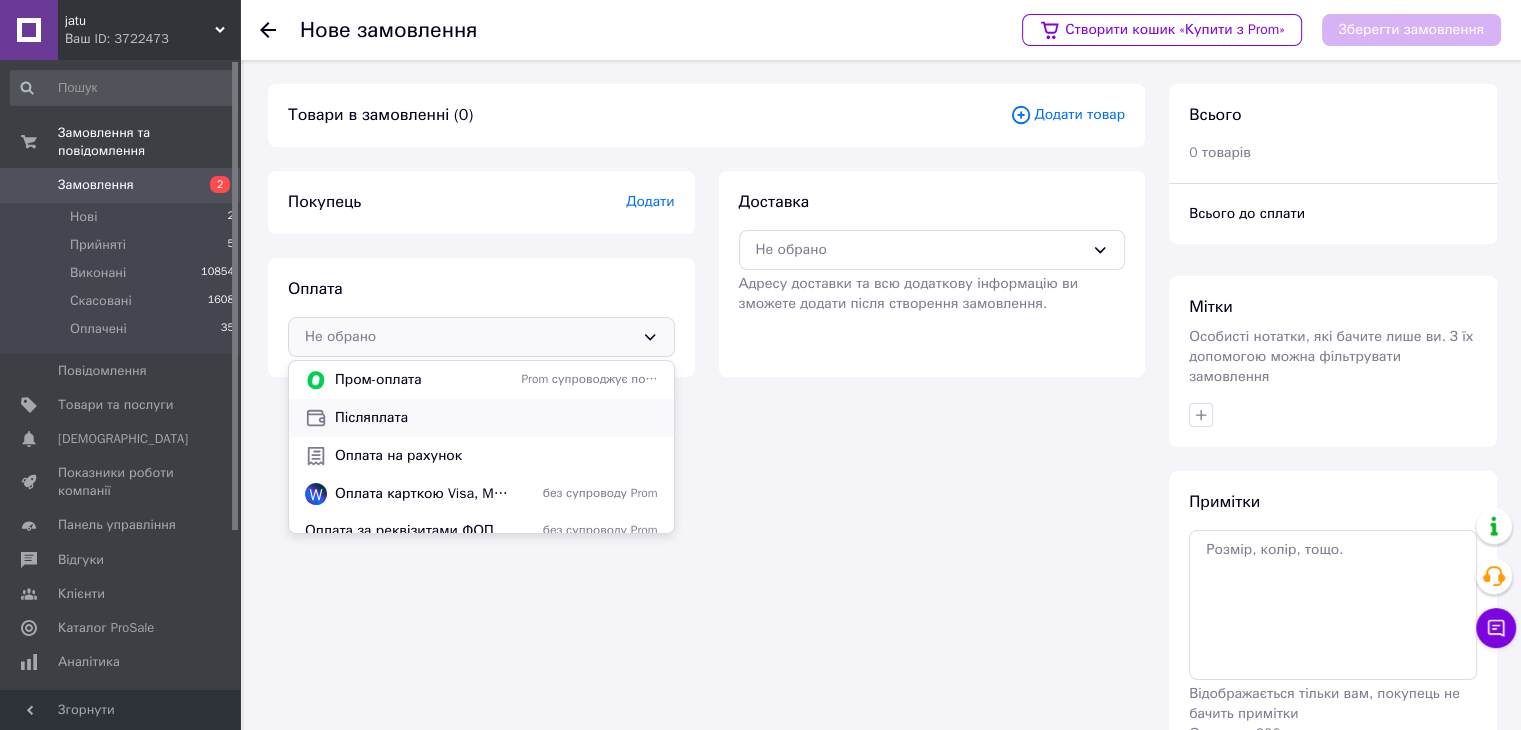 click on "Післяплата" at bounding box center (496, 418) 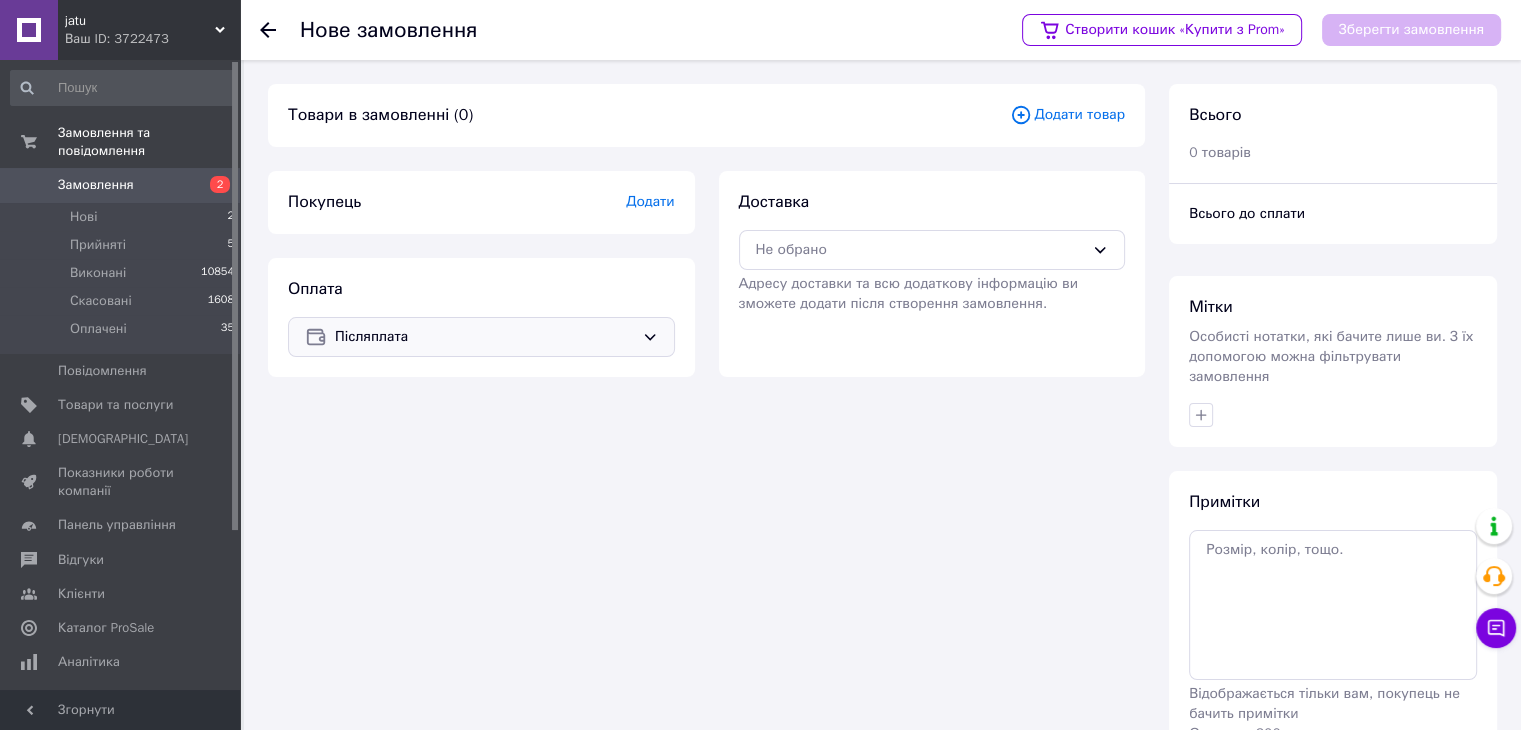 click on "Додати" at bounding box center (650, 201) 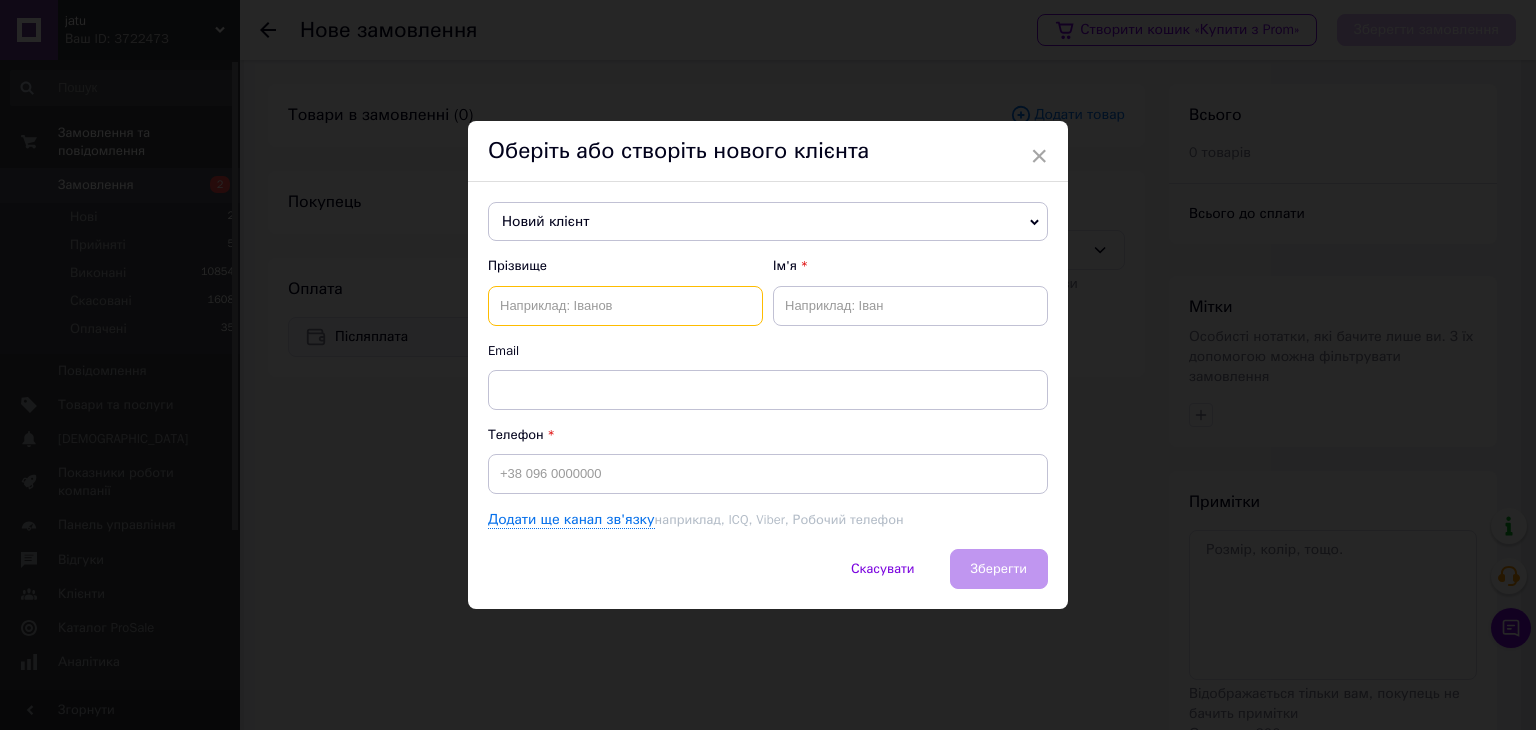 click at bounding box center (625, 306) 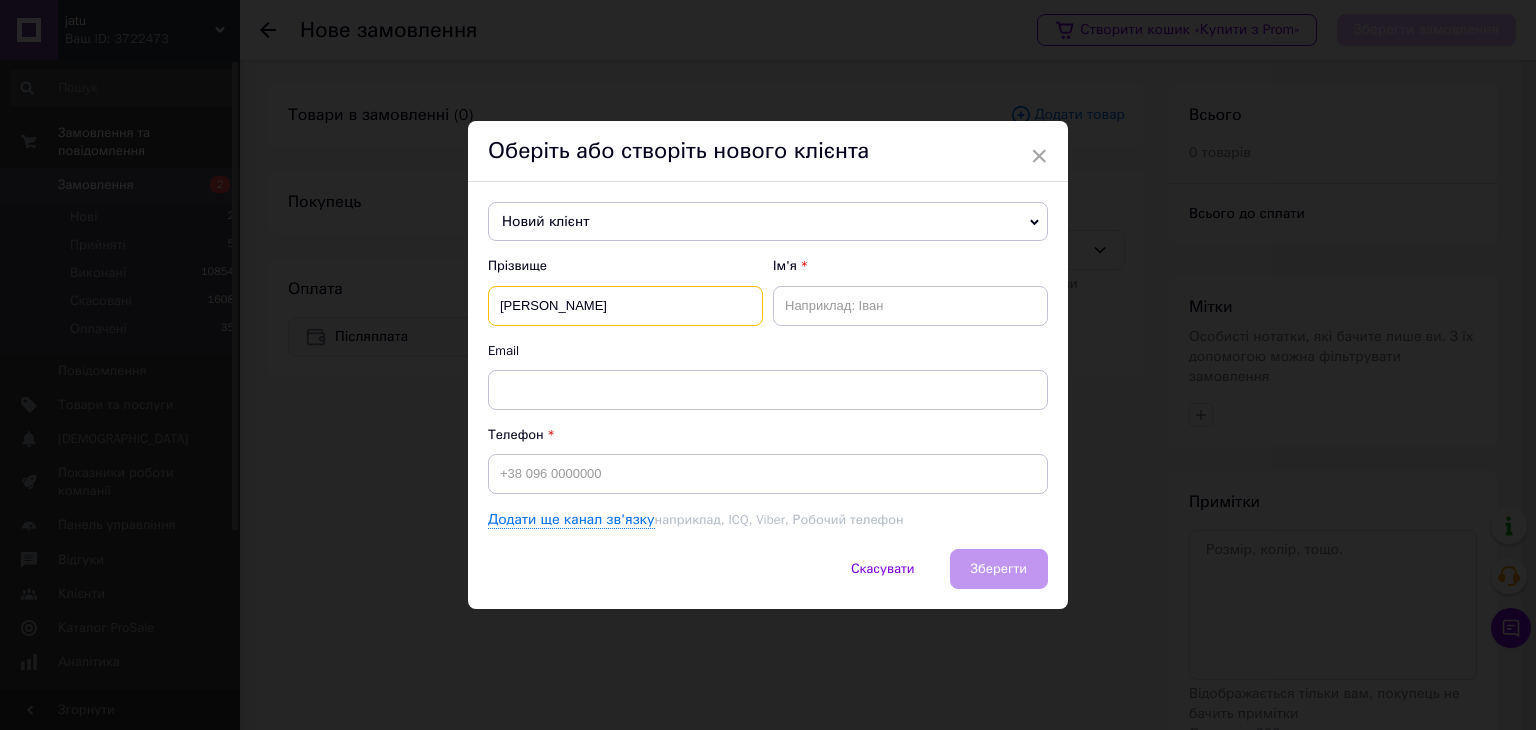 type on "[PERSON_NAME]" 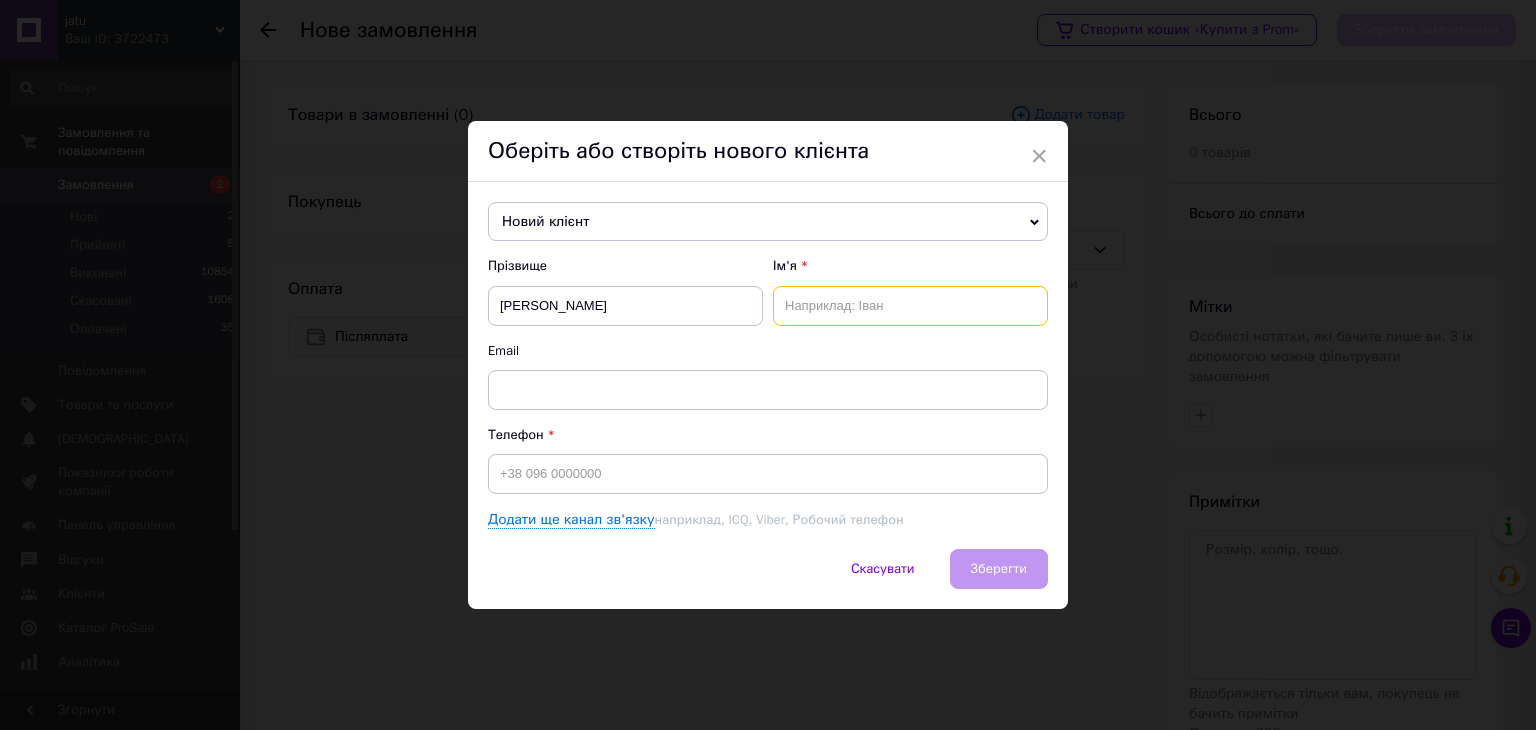 click at bounding box center (910, 306) 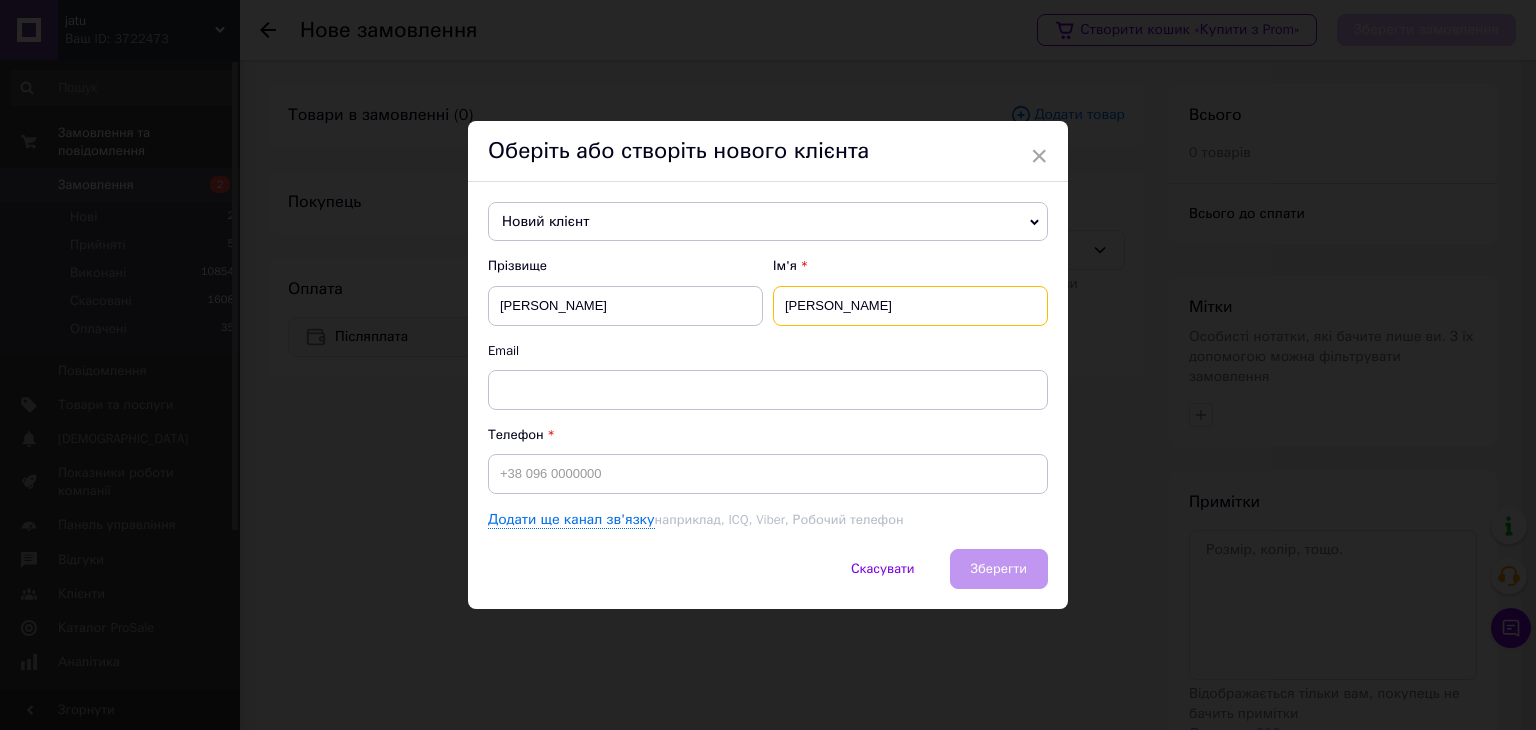 click on "[PERSON_NAME]" at bounding box center [910, 306] 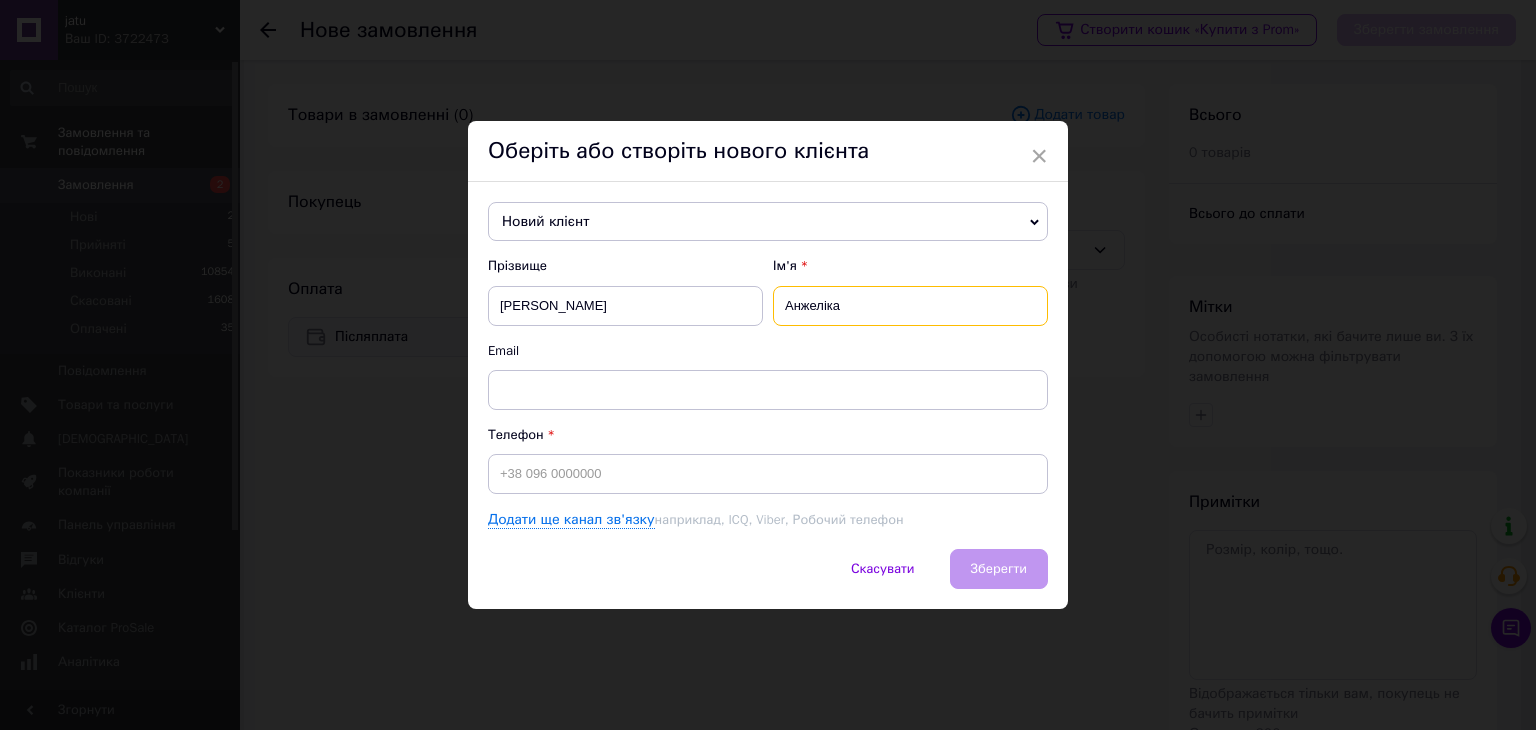 type on "Анжеліка" 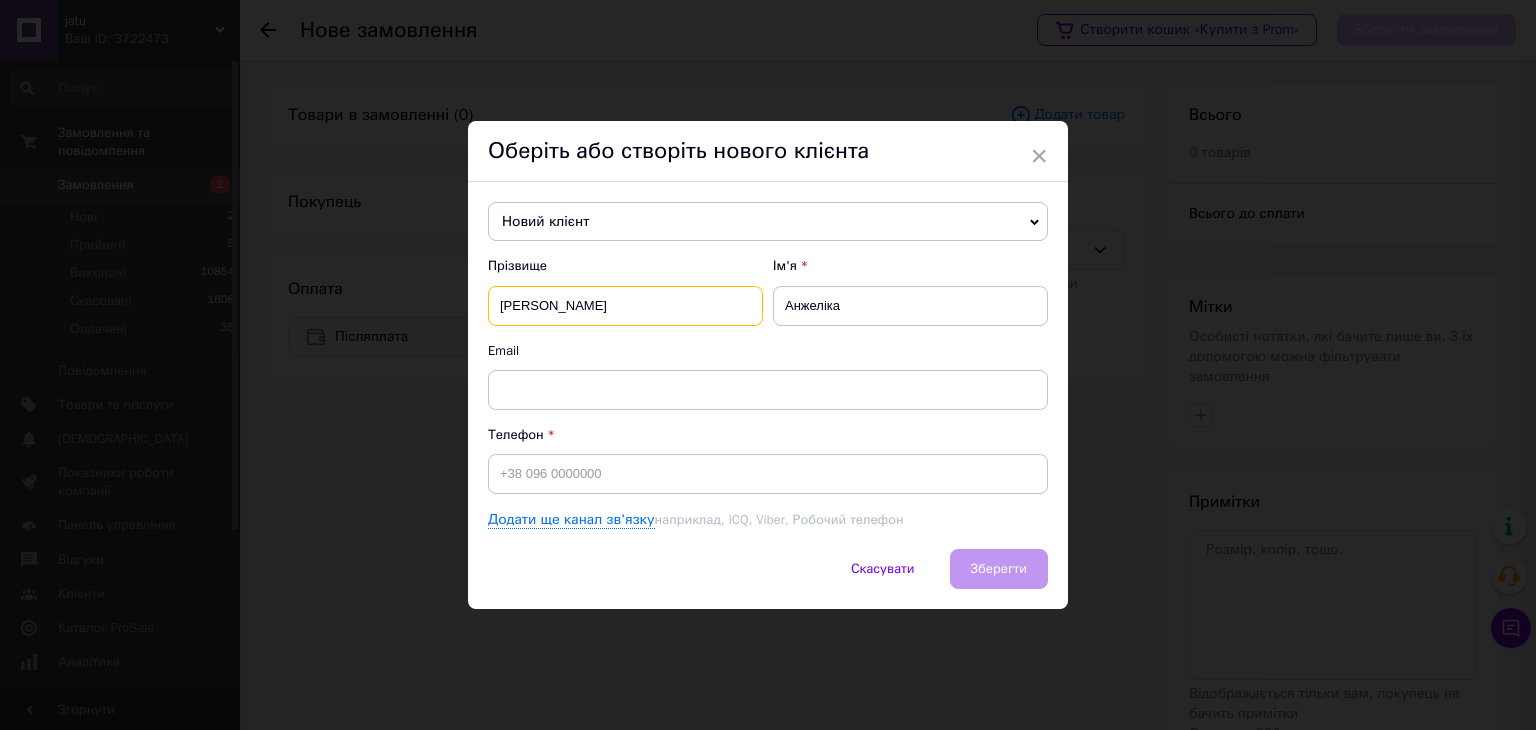 click on "[PERSON_NAME]" at bounding box center (625, 306) 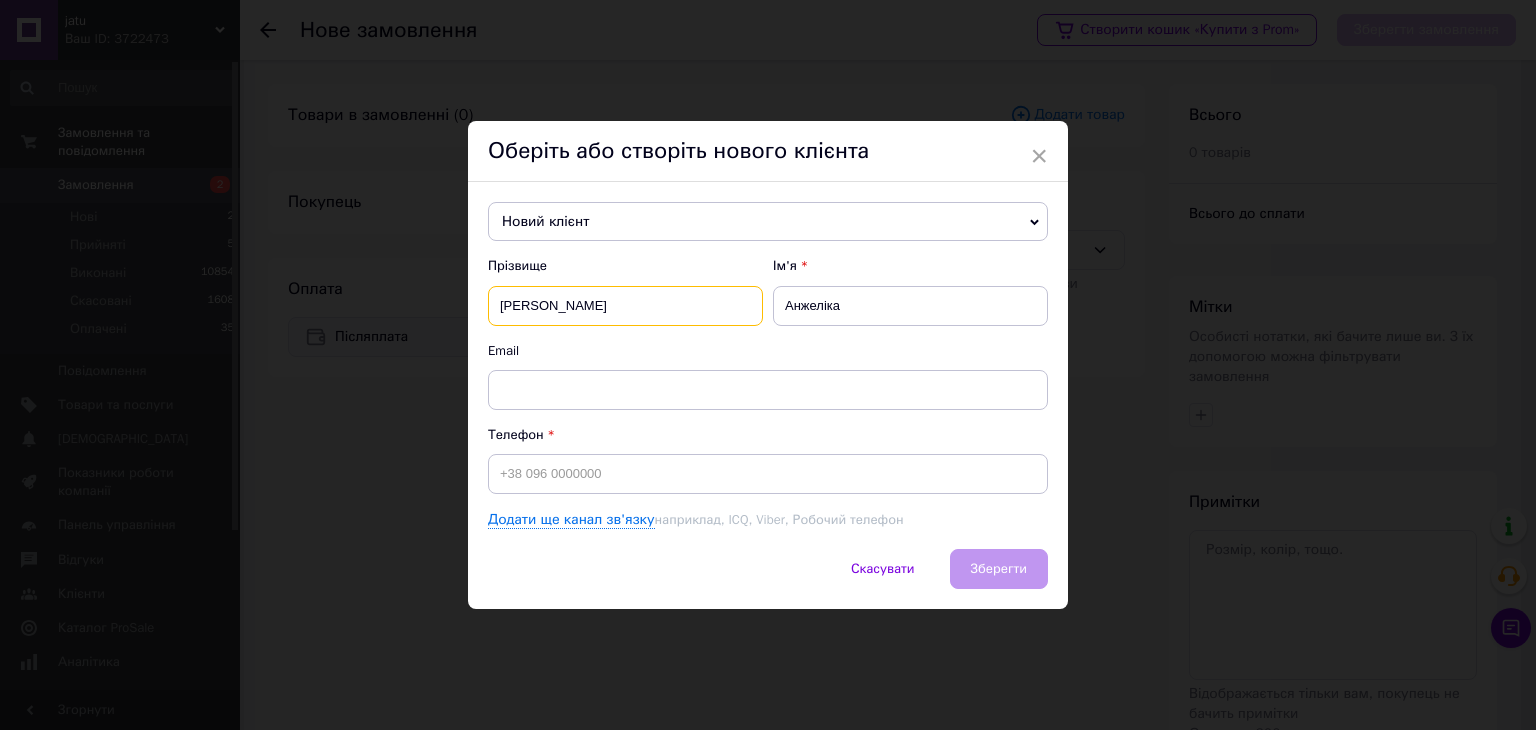 type on "[PERSON_NAME]" 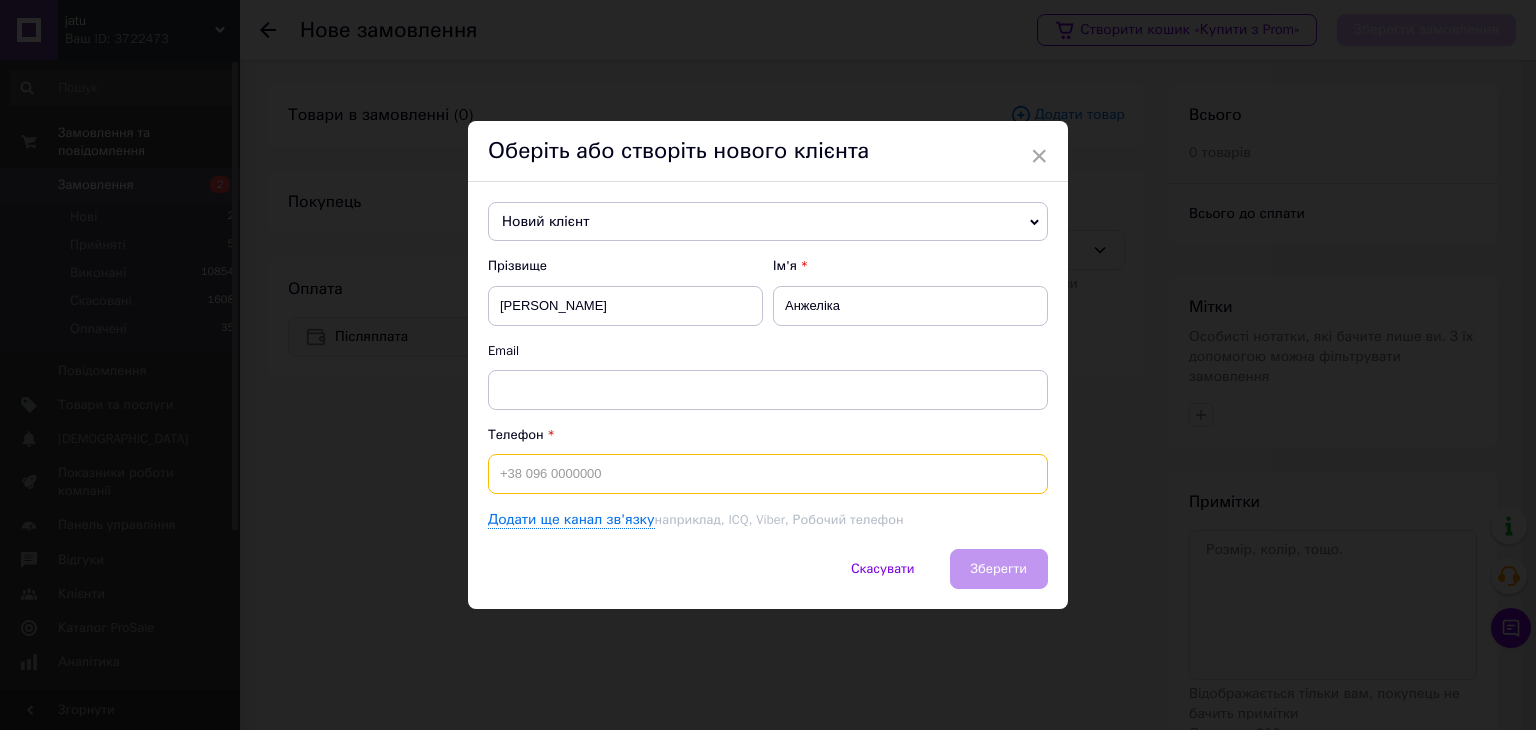 click at bounding box center [768, 474] 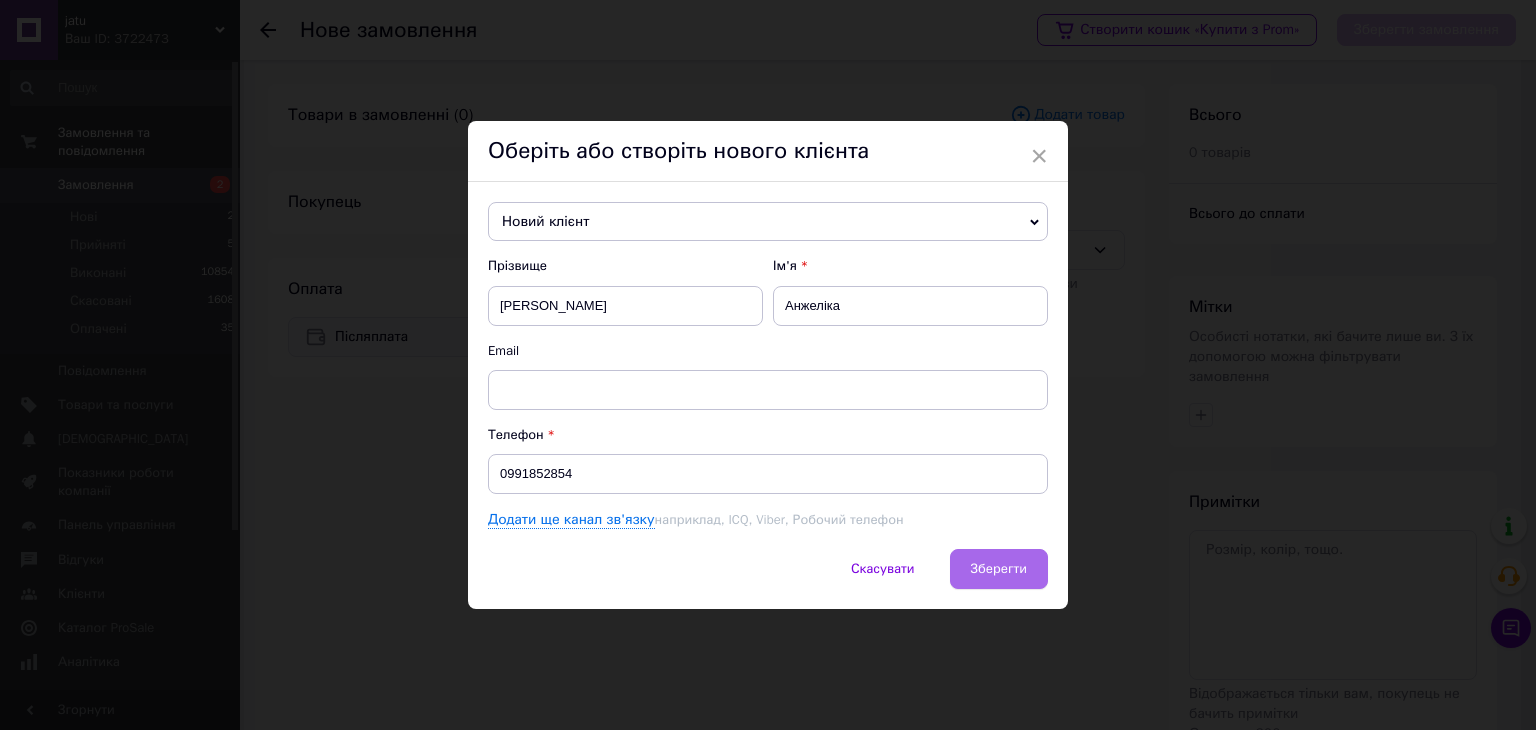 click on "Зберегти" at bounding box center (999, 569) 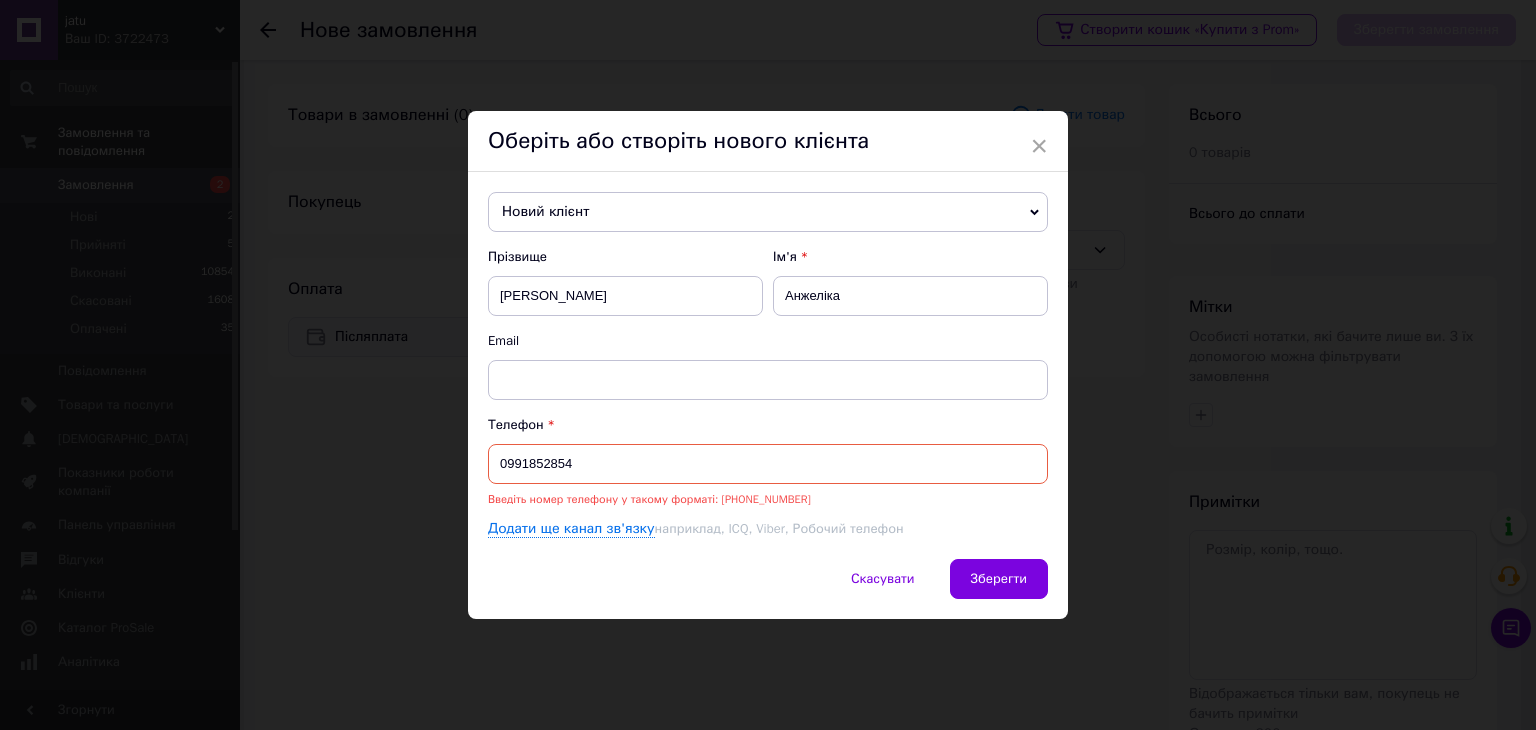 click on "0991852854" at bounding box center (768, 464) 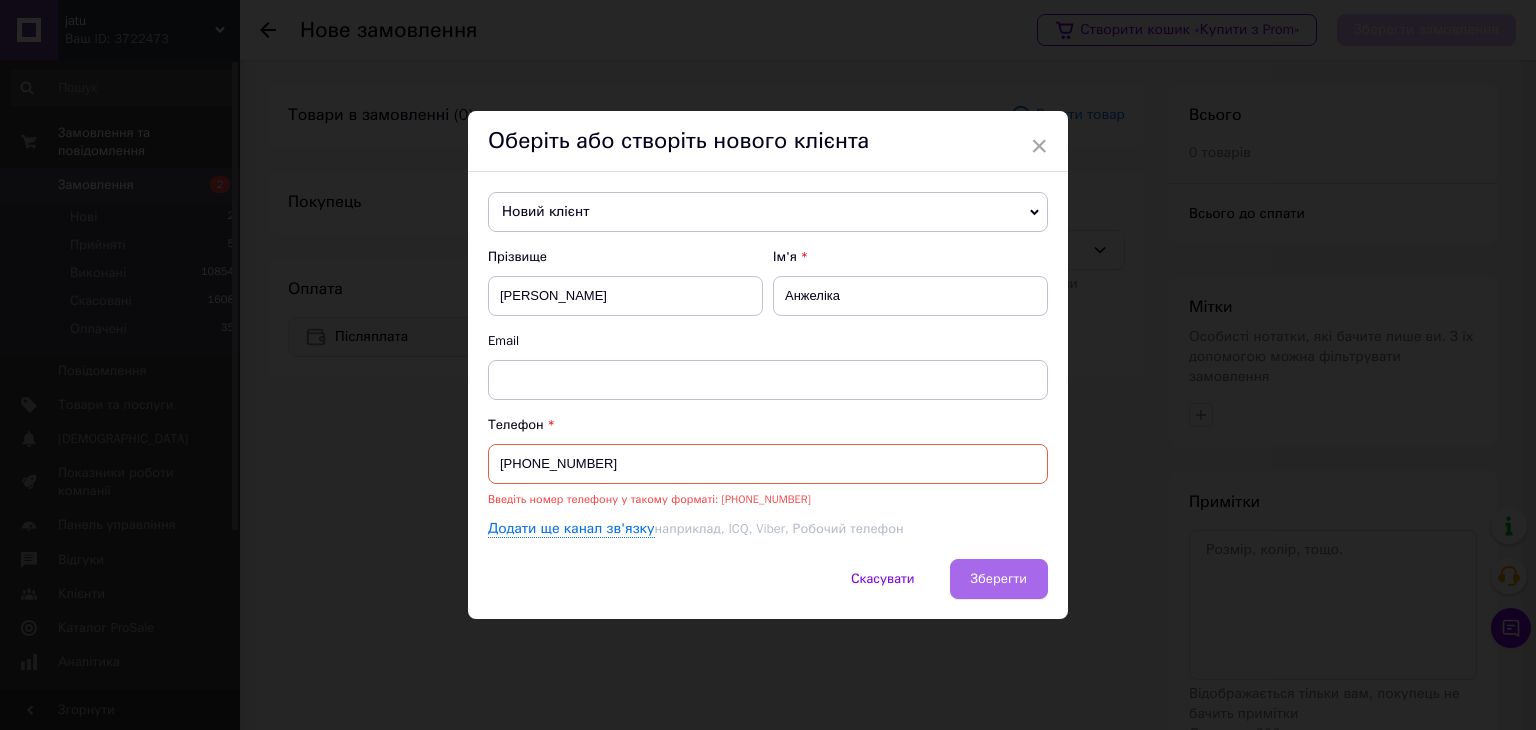 type on "[PHONE_NUMBER]" 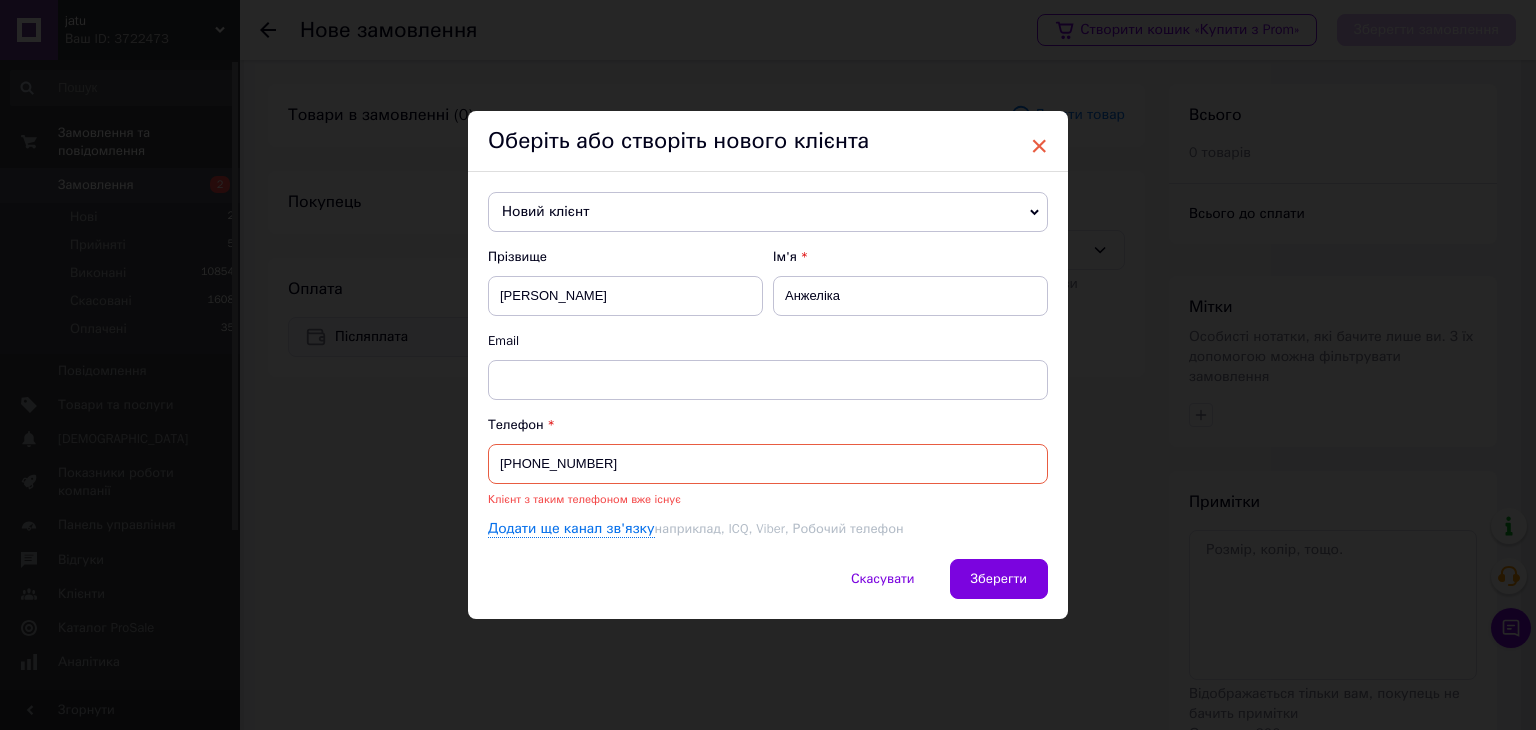 click on "×" at bounding box center (1039, 146) 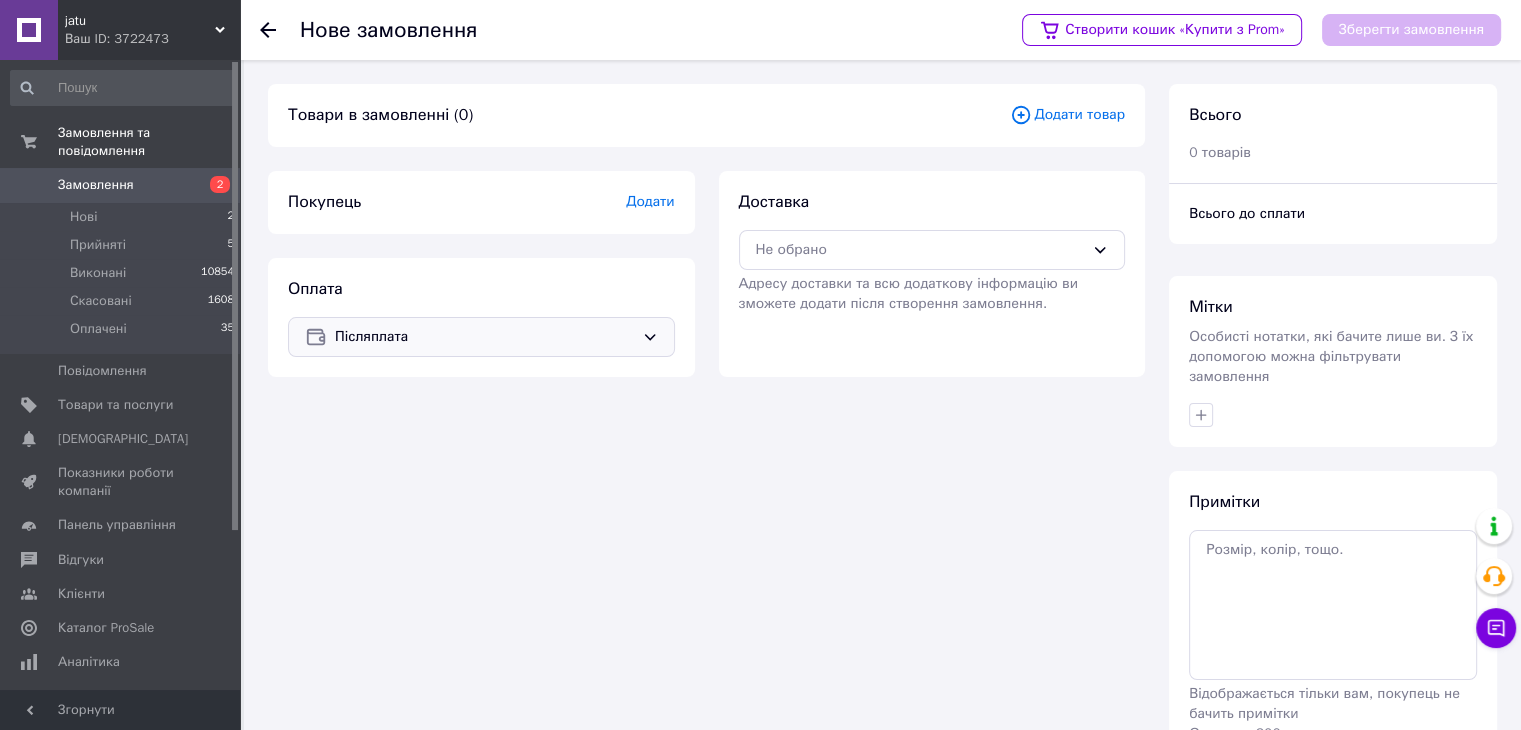 click on "Додати" at bounding box center (650, 201) 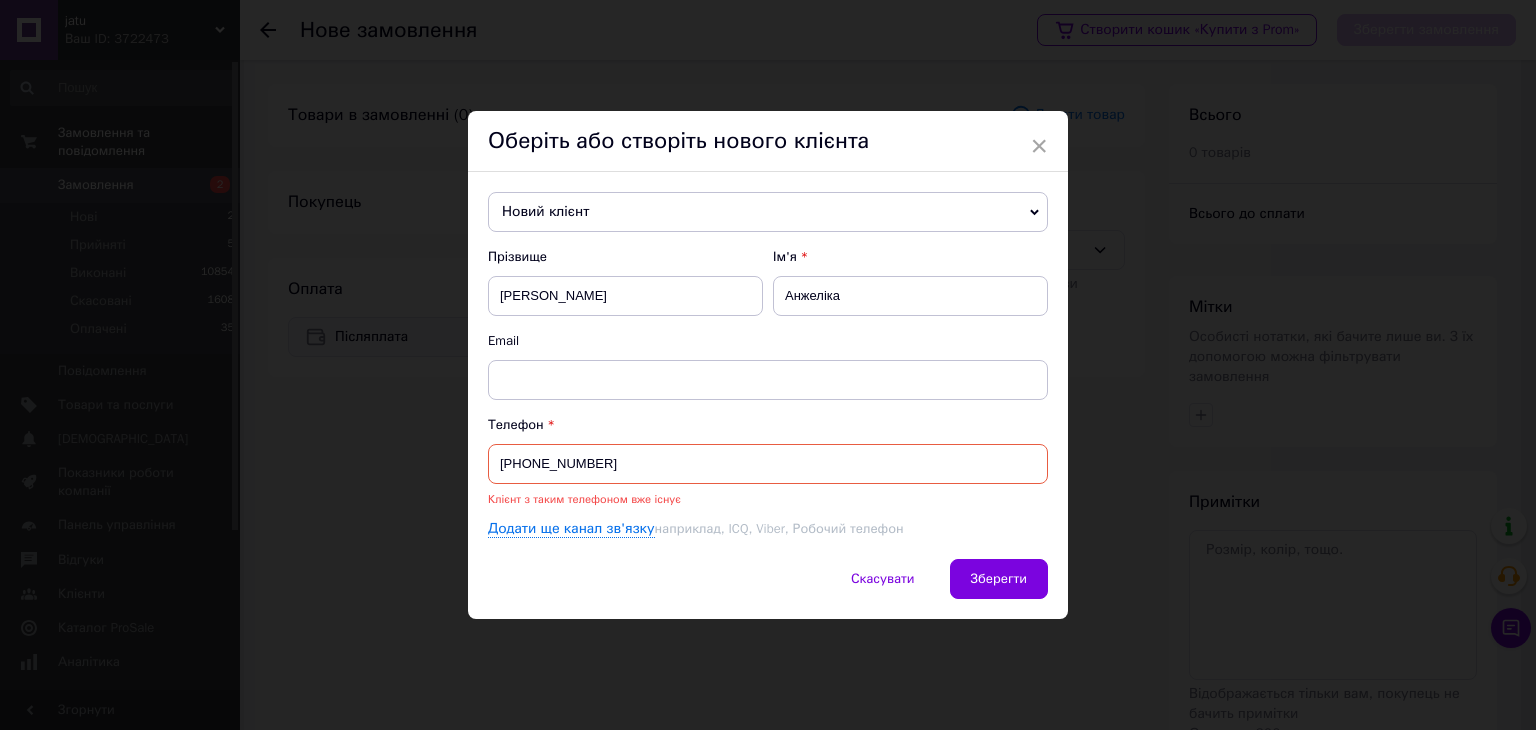 click on "Новий клієнт" at bounding box center [768, 212] 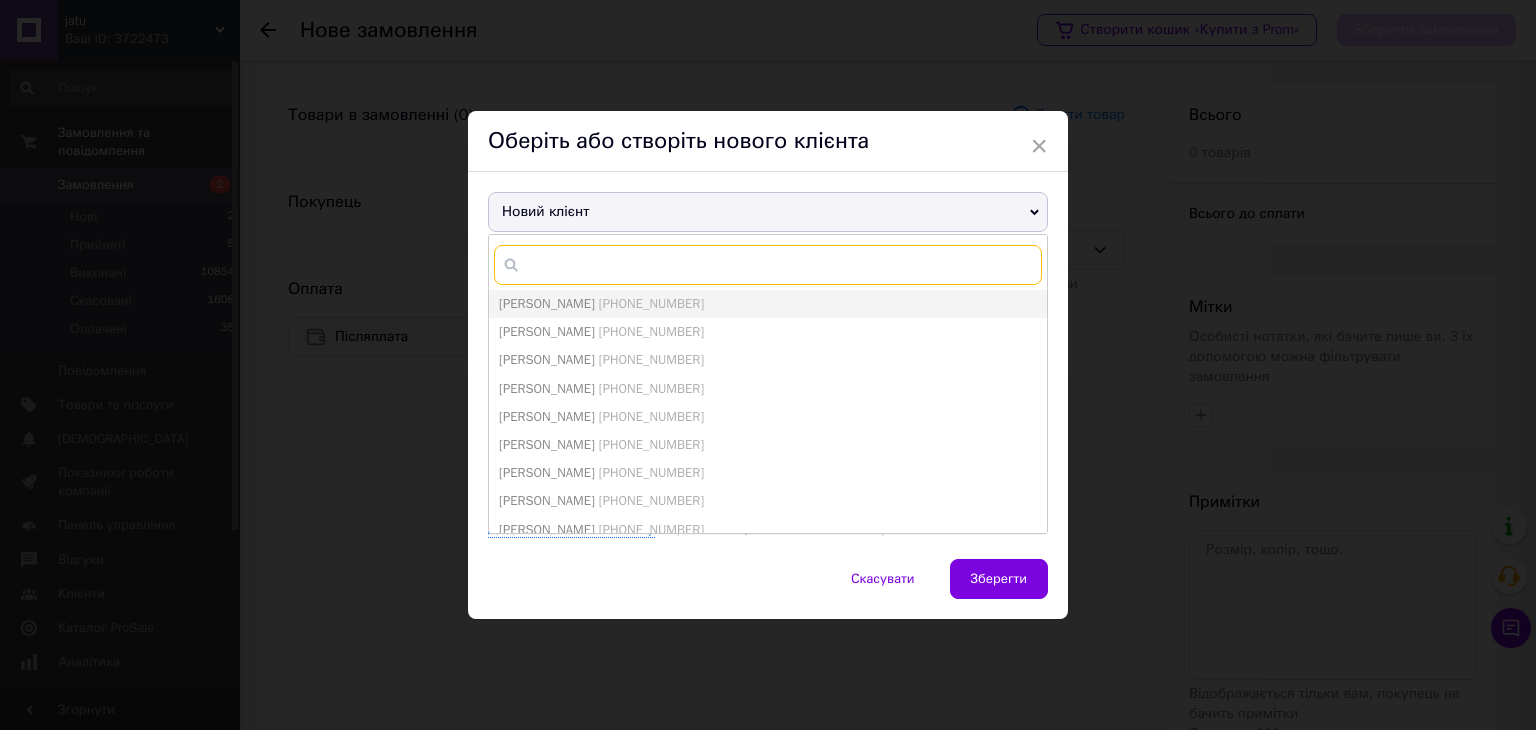 paste on "0991852854" 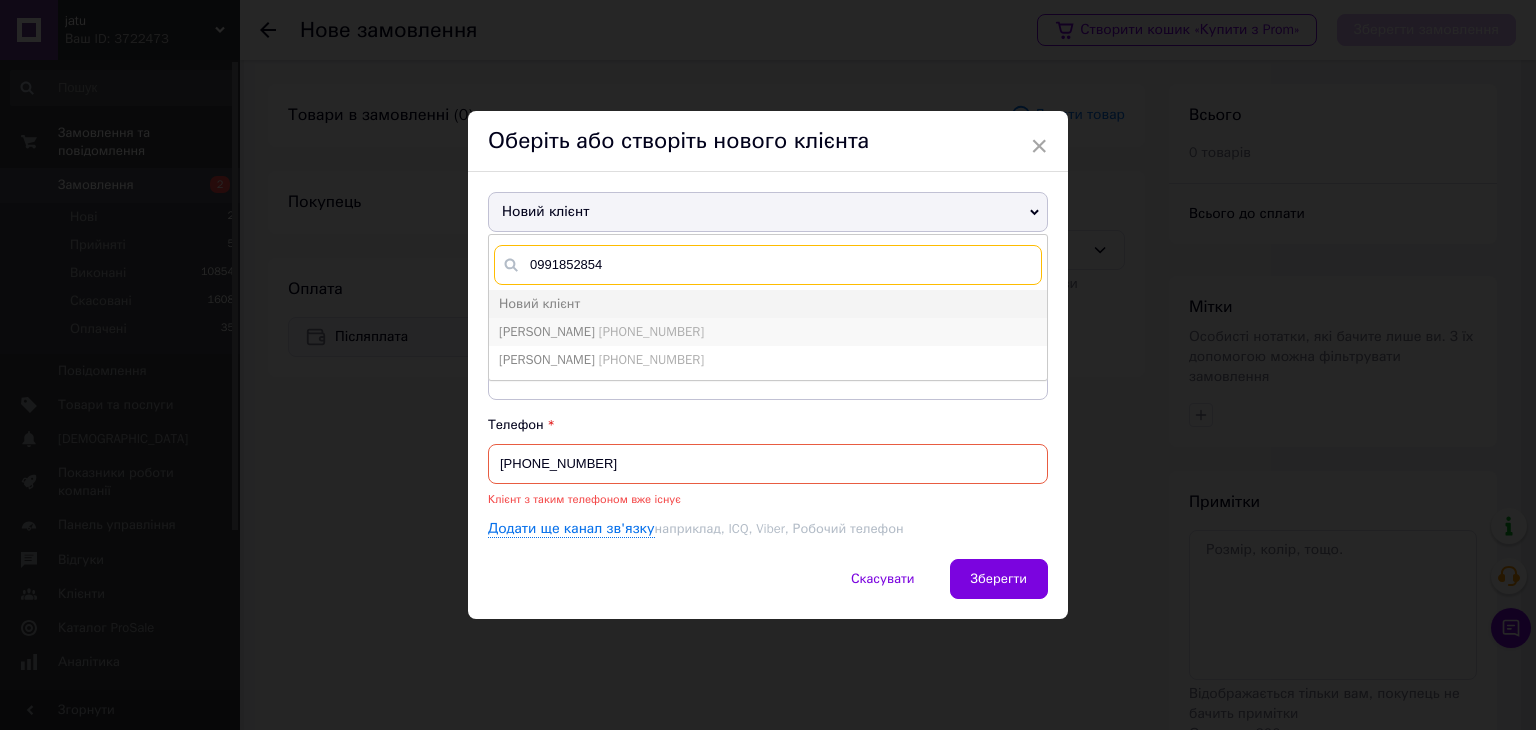 type on "0991852854" 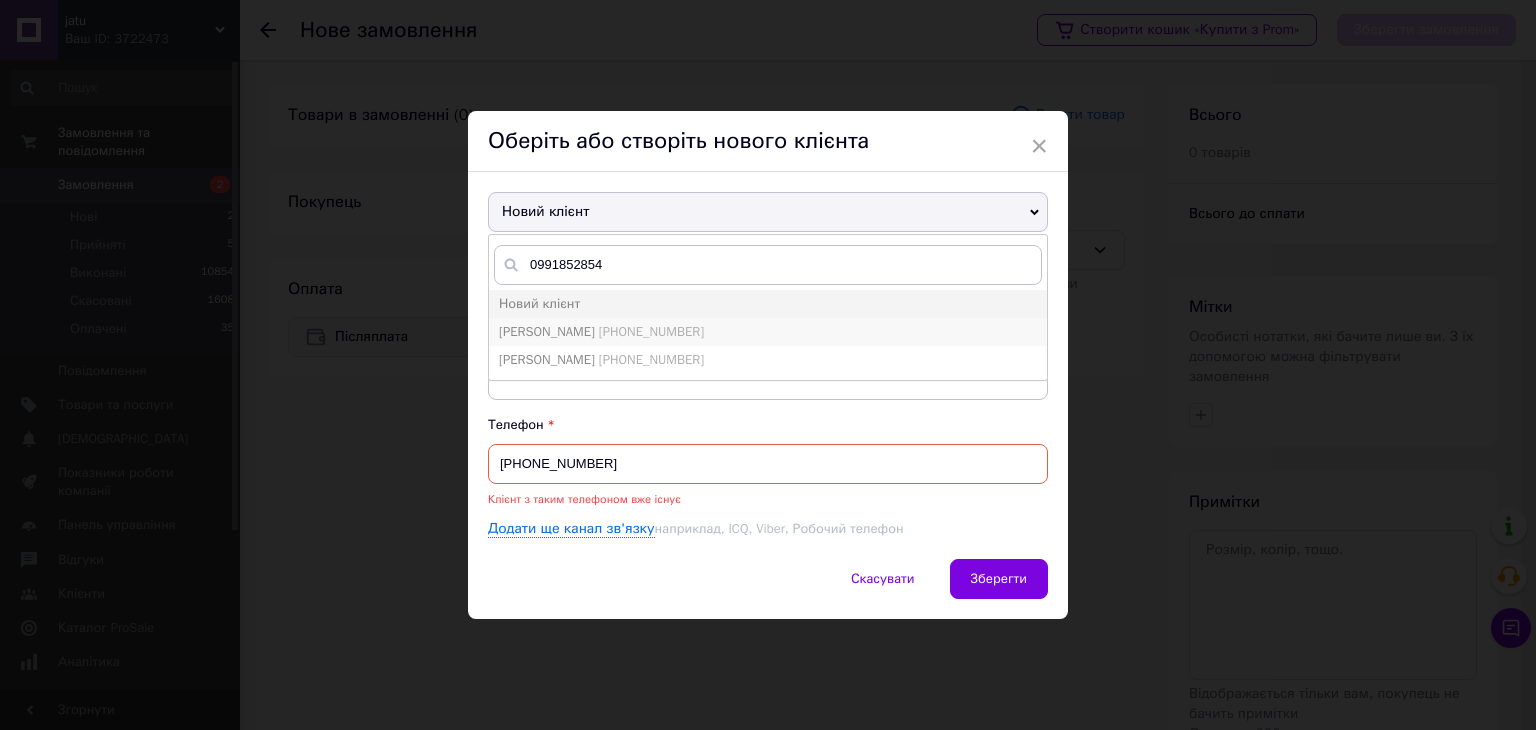 click on "[PHONE_NUMBER]" at bounding box center [651, 331] 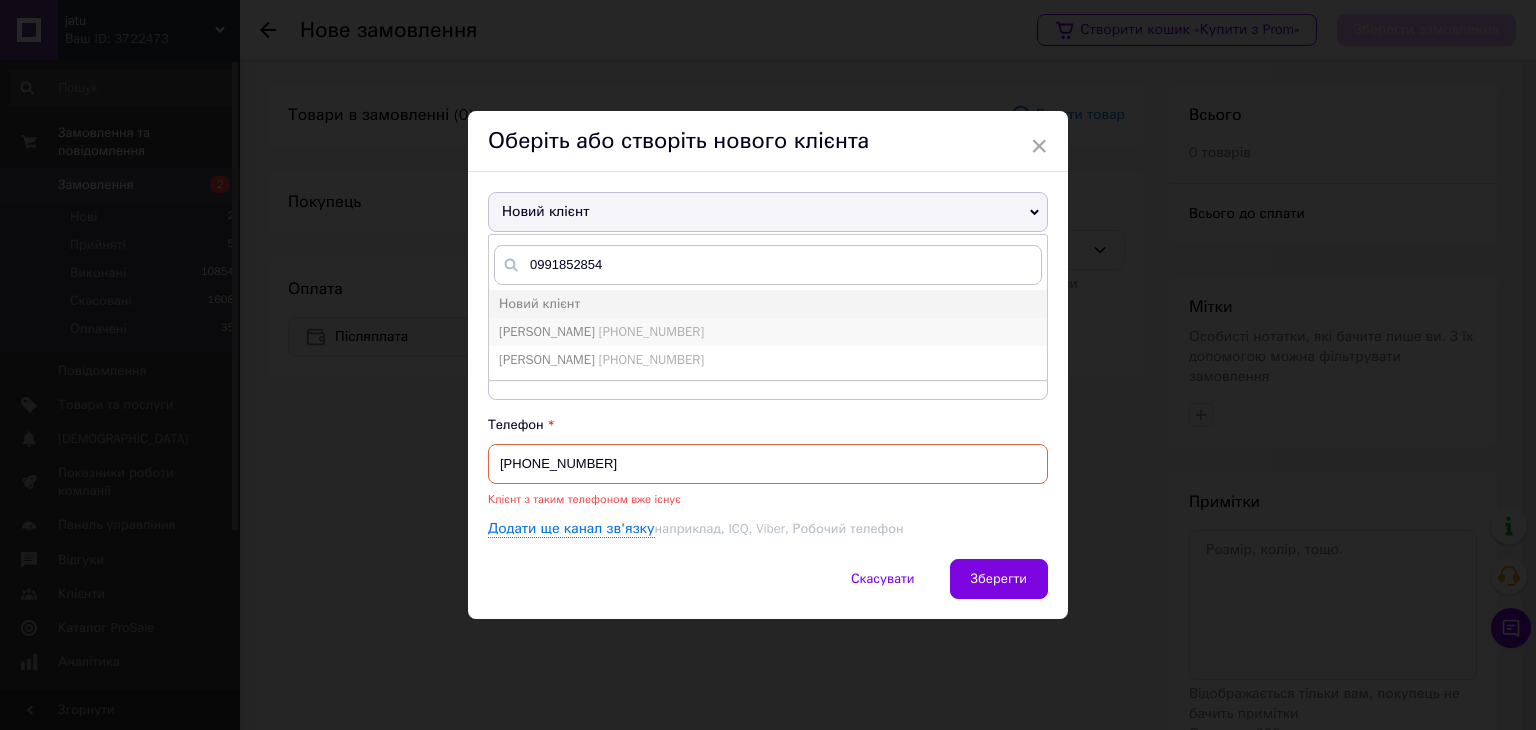 type on "[PERSON_NAME]" 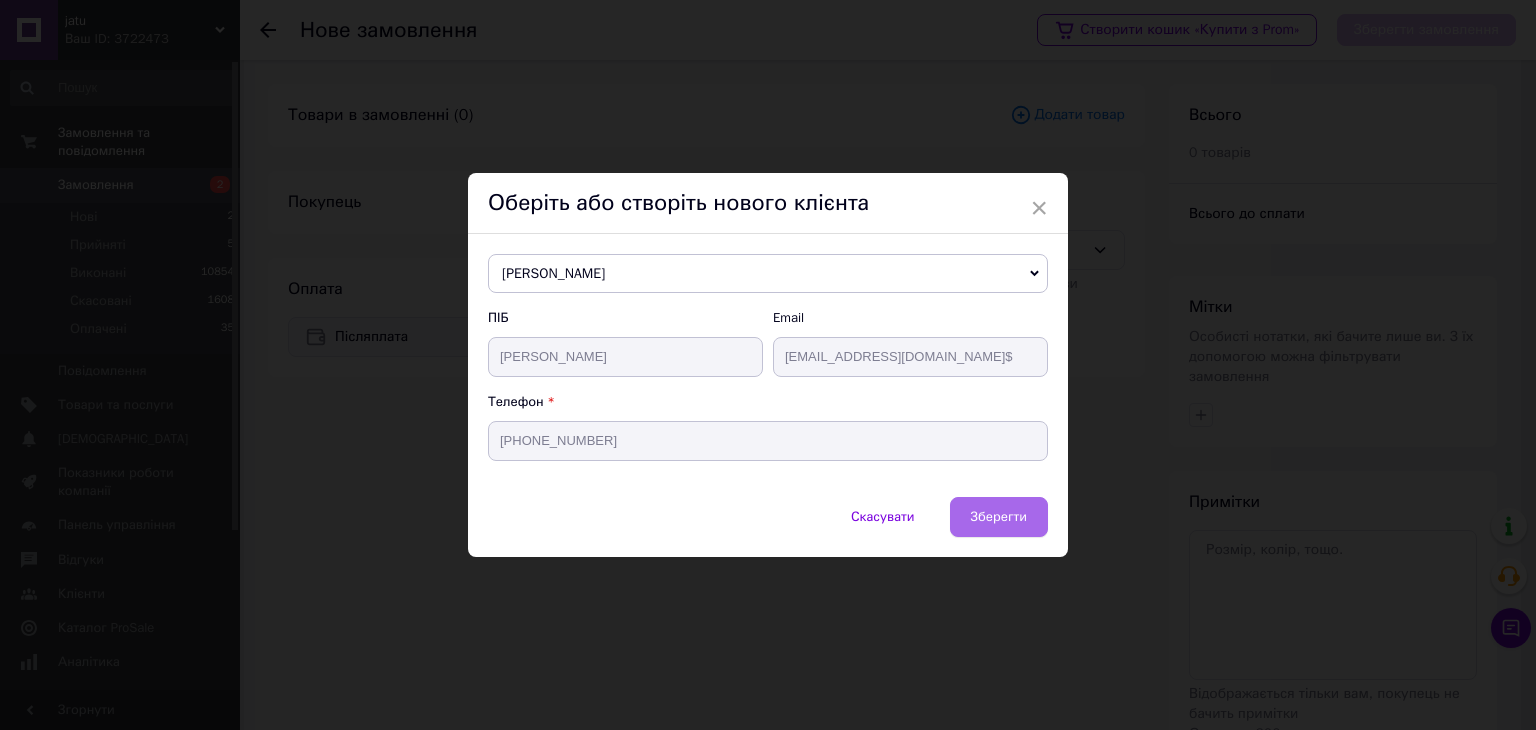 click on "Зберегти" at bounding box center (999, 517) 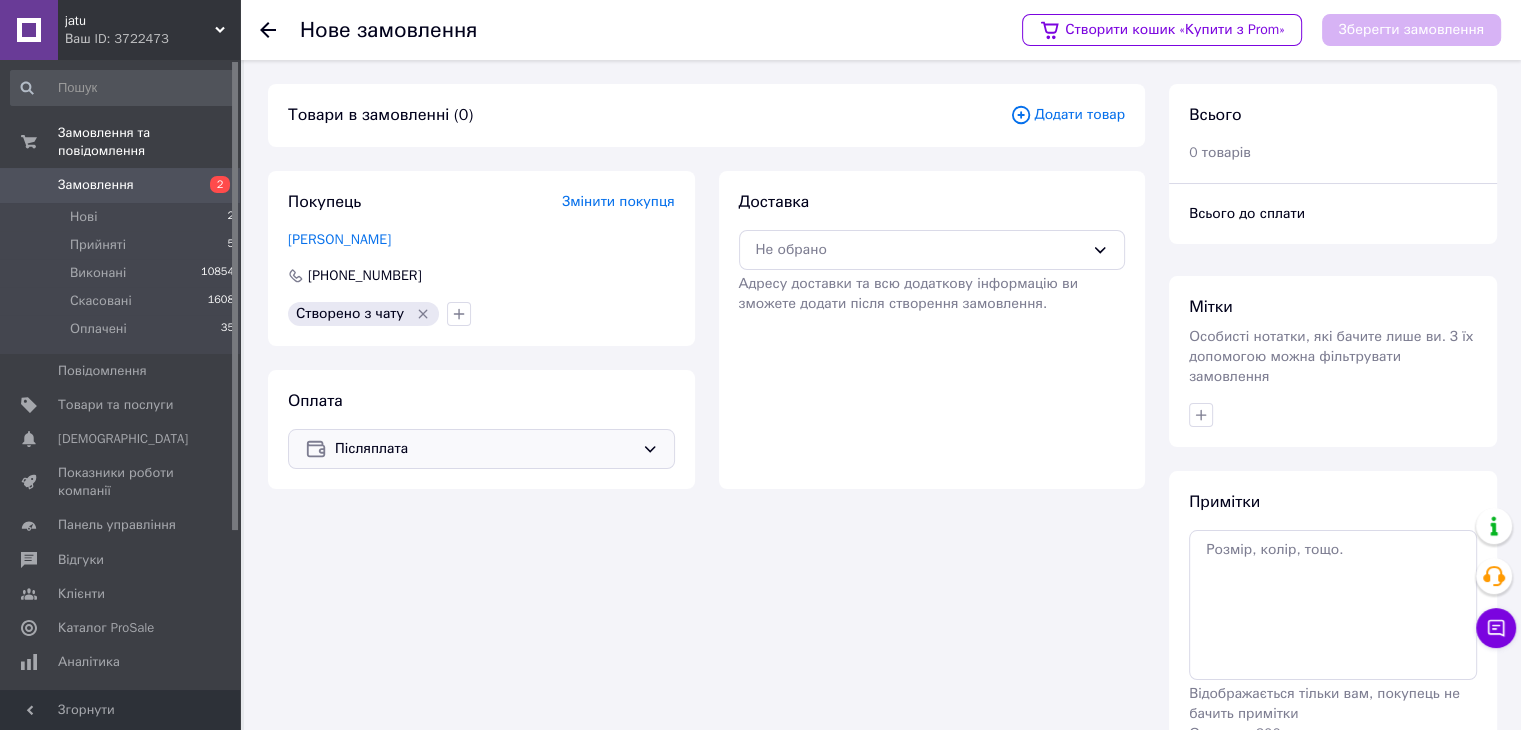 click 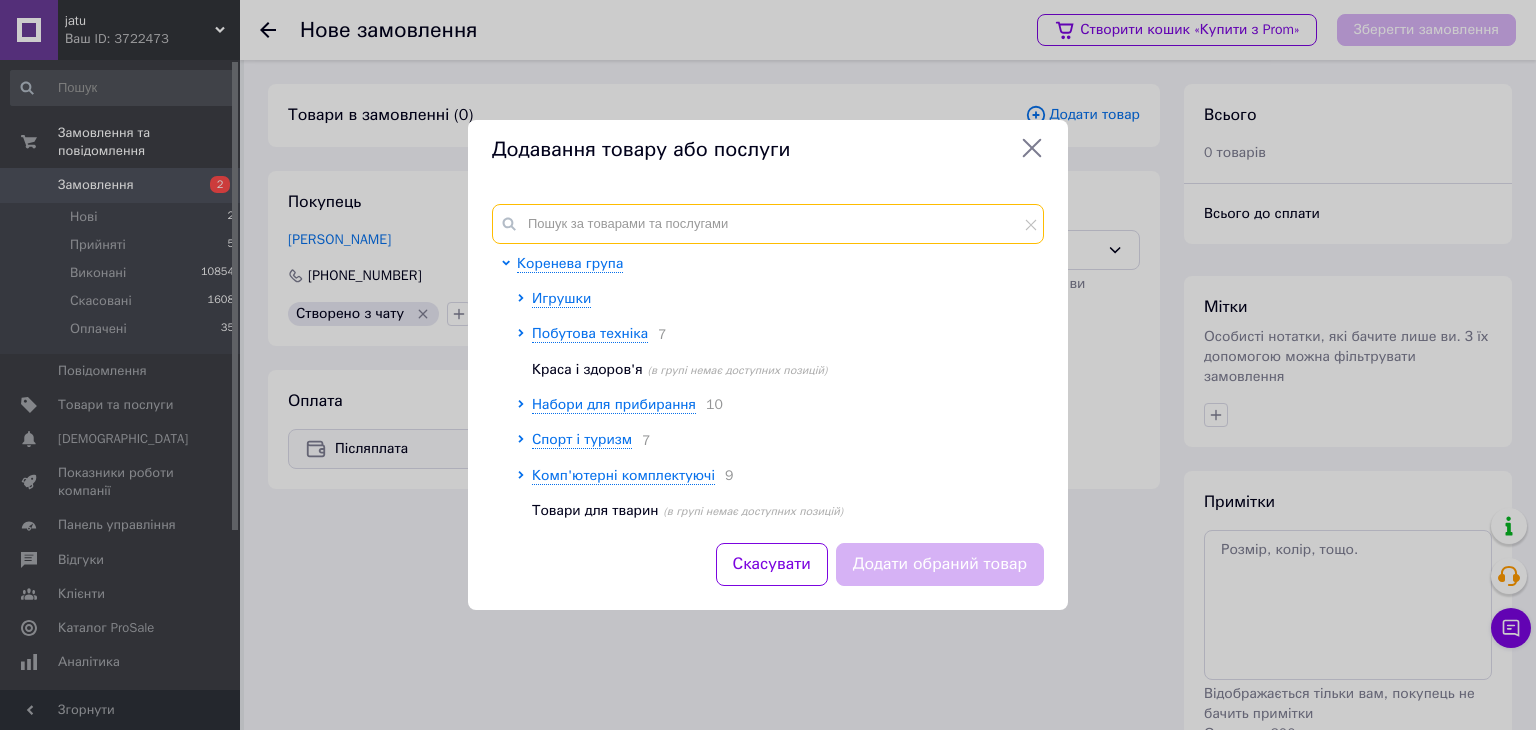 click at bounding box center [768, 224] 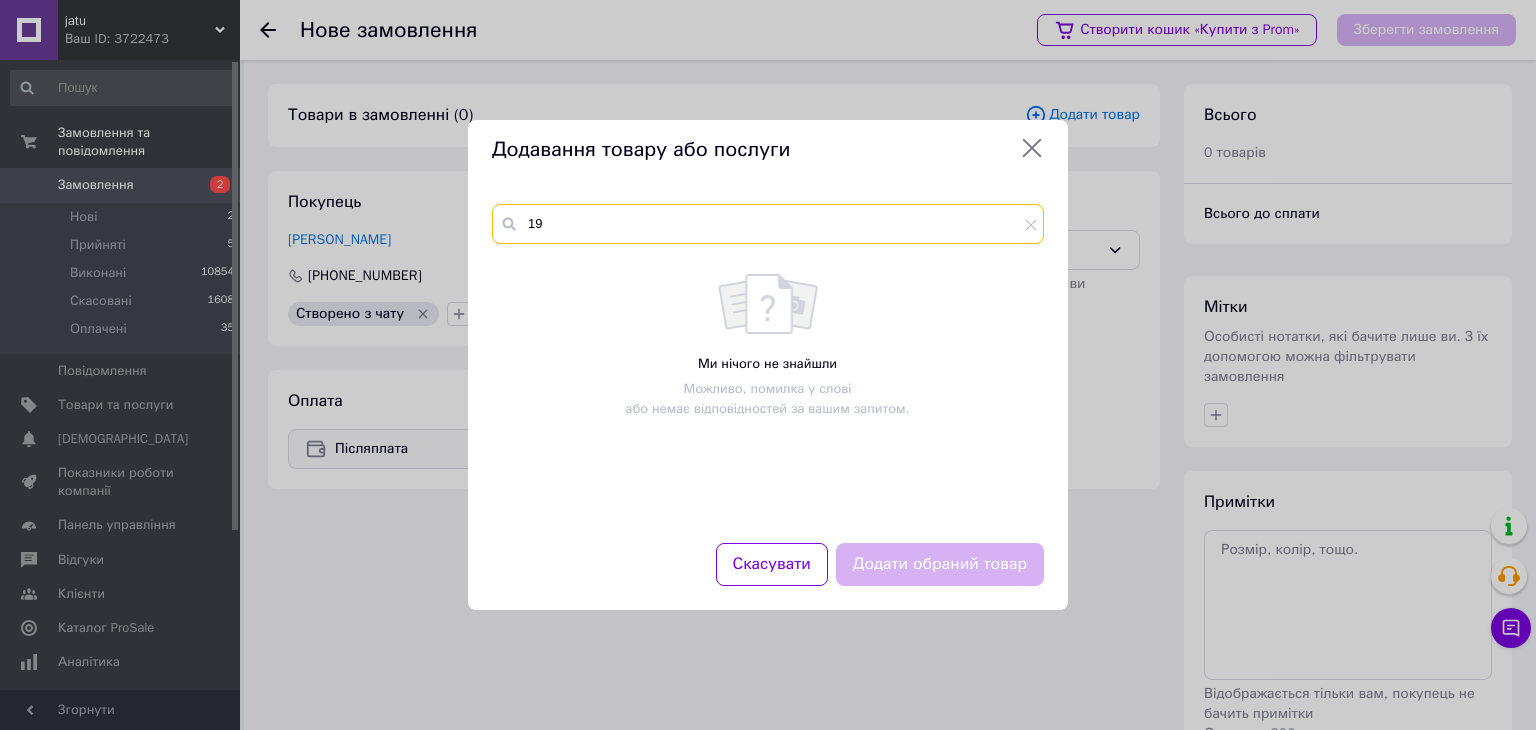 click on "19" at bounding box center (768, 224) 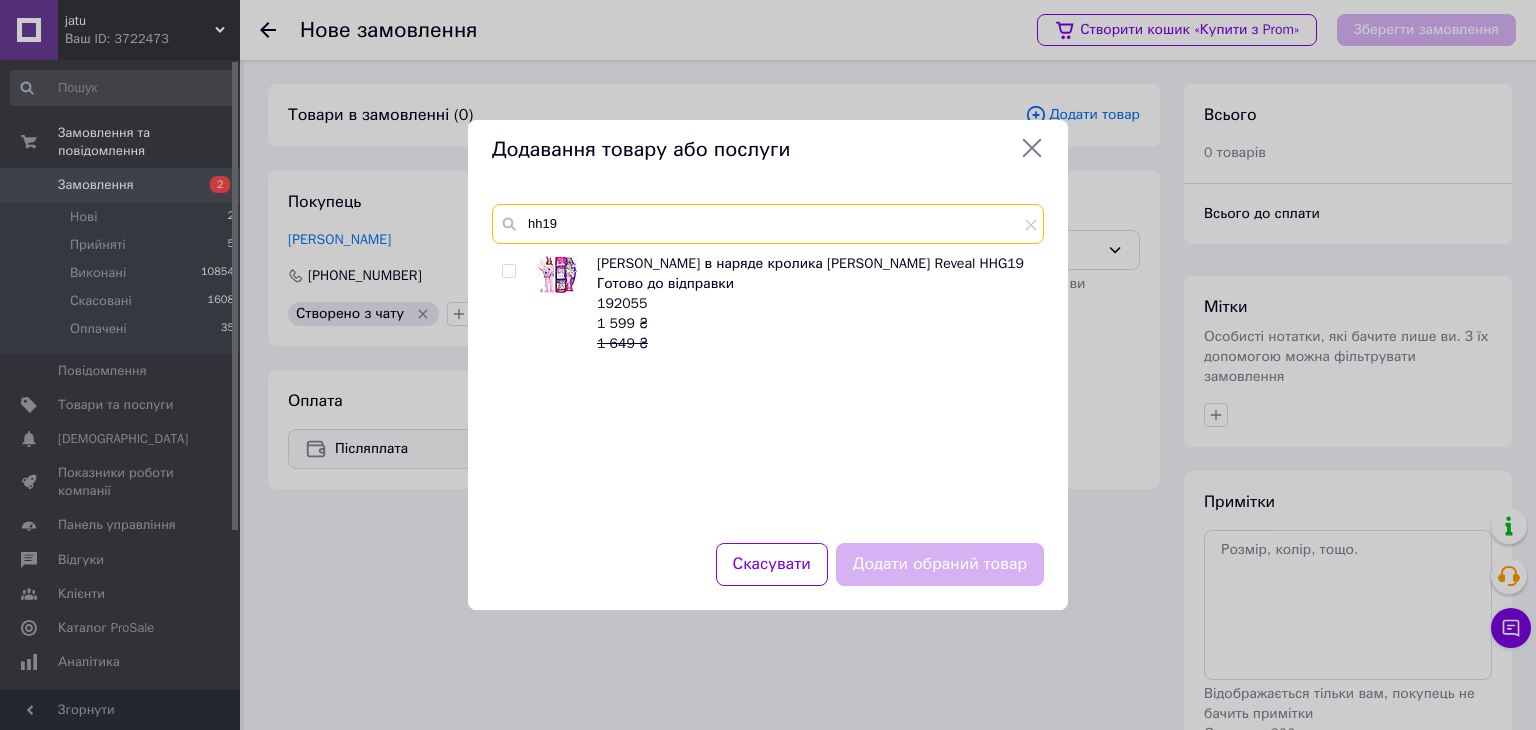type on "hh19" 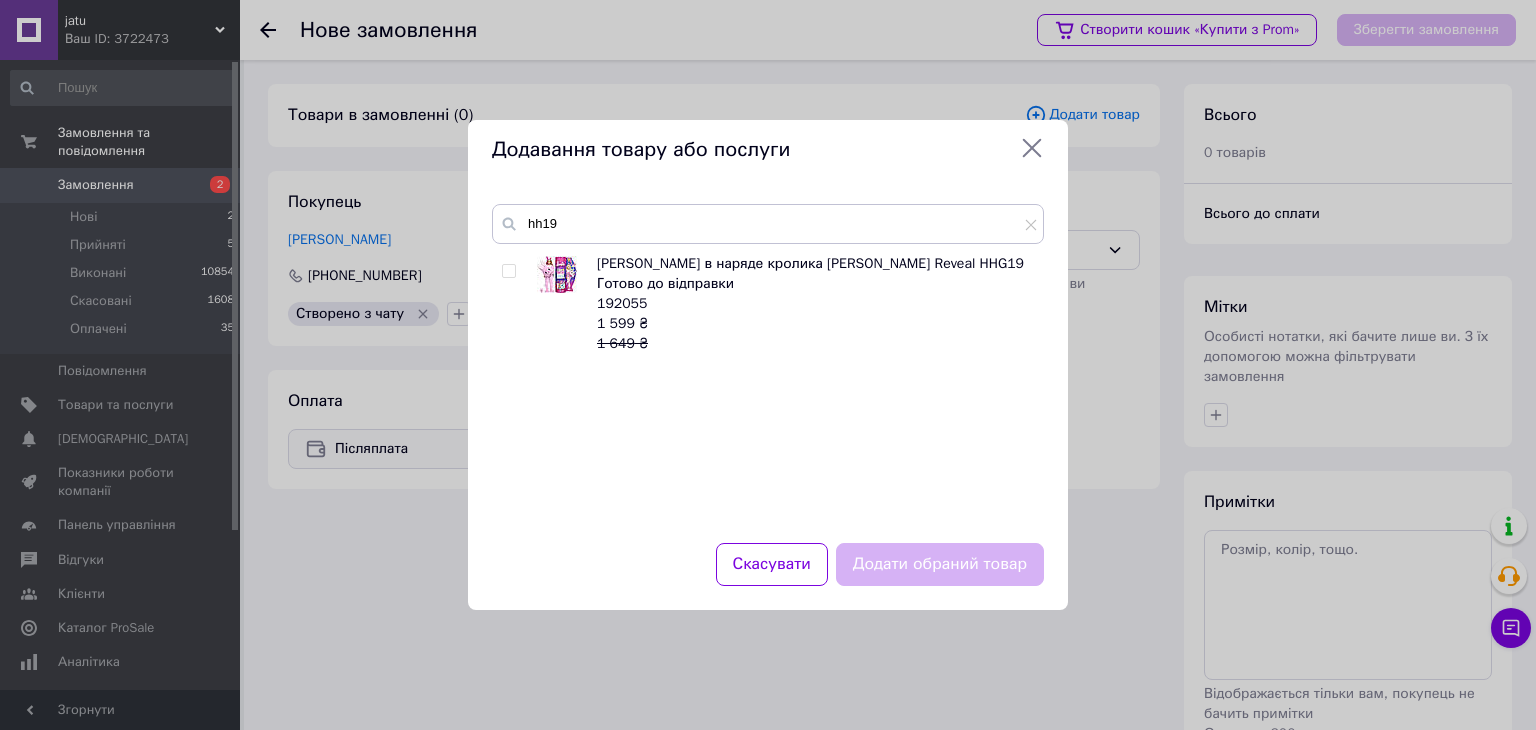 click at bounding box center [509, 271] 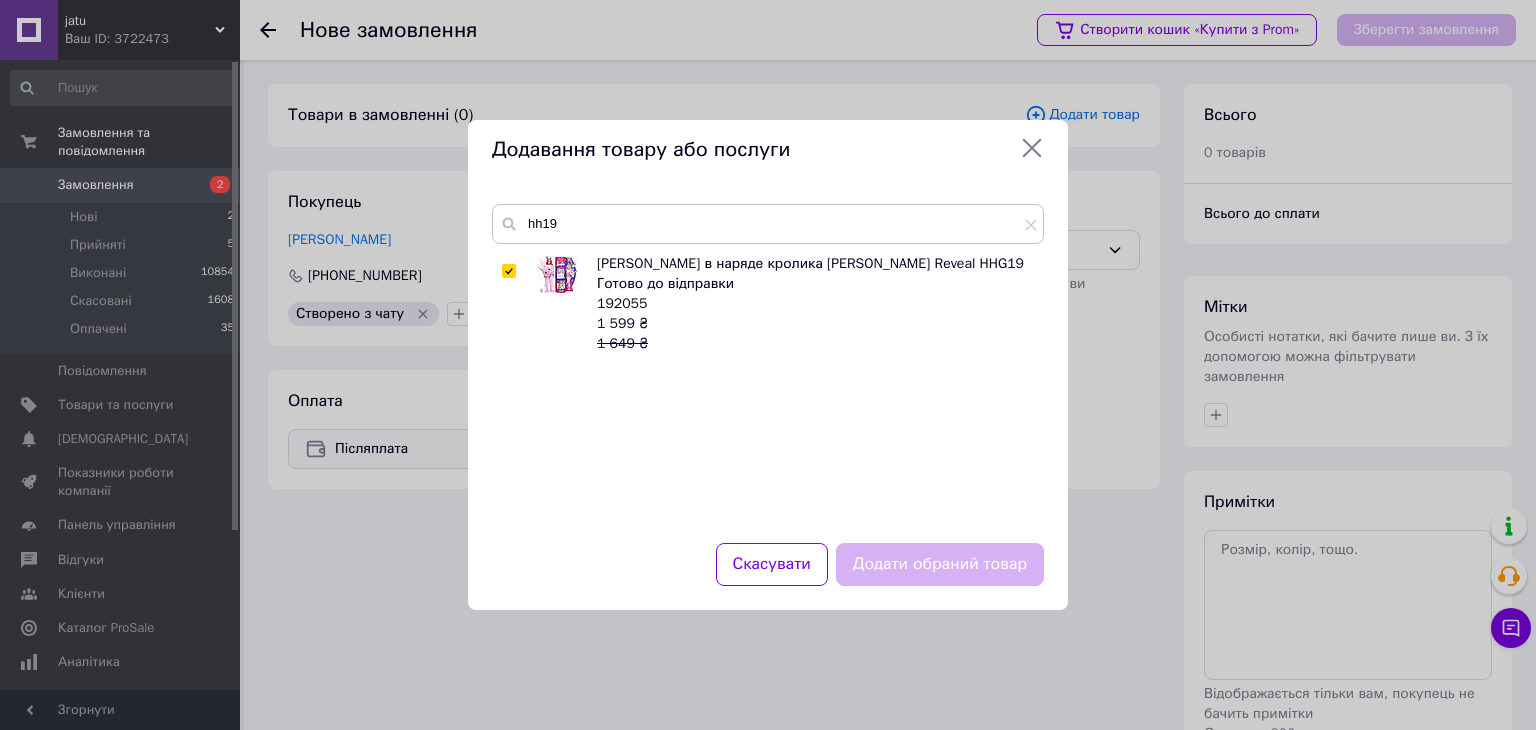 checkbox on "true" 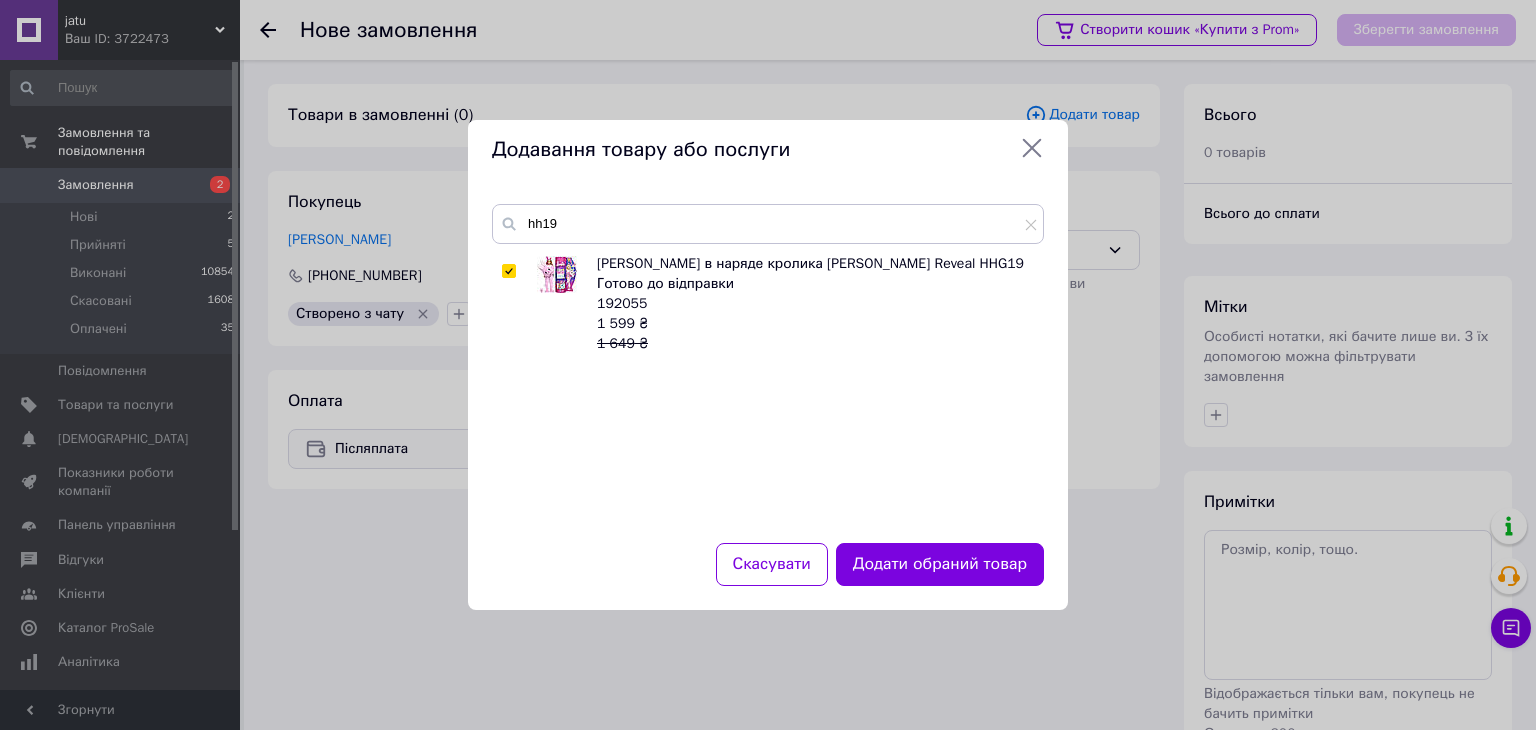 click 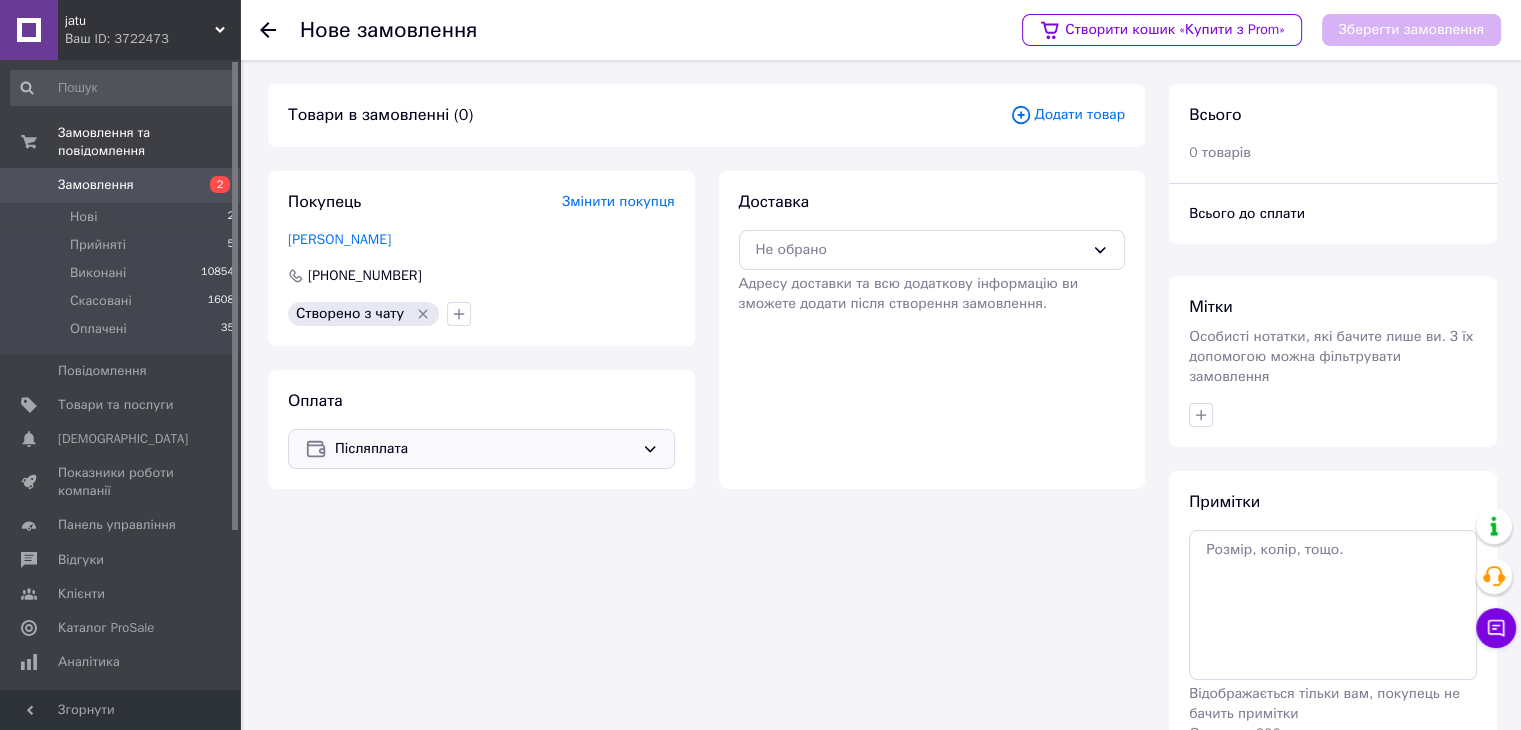 click 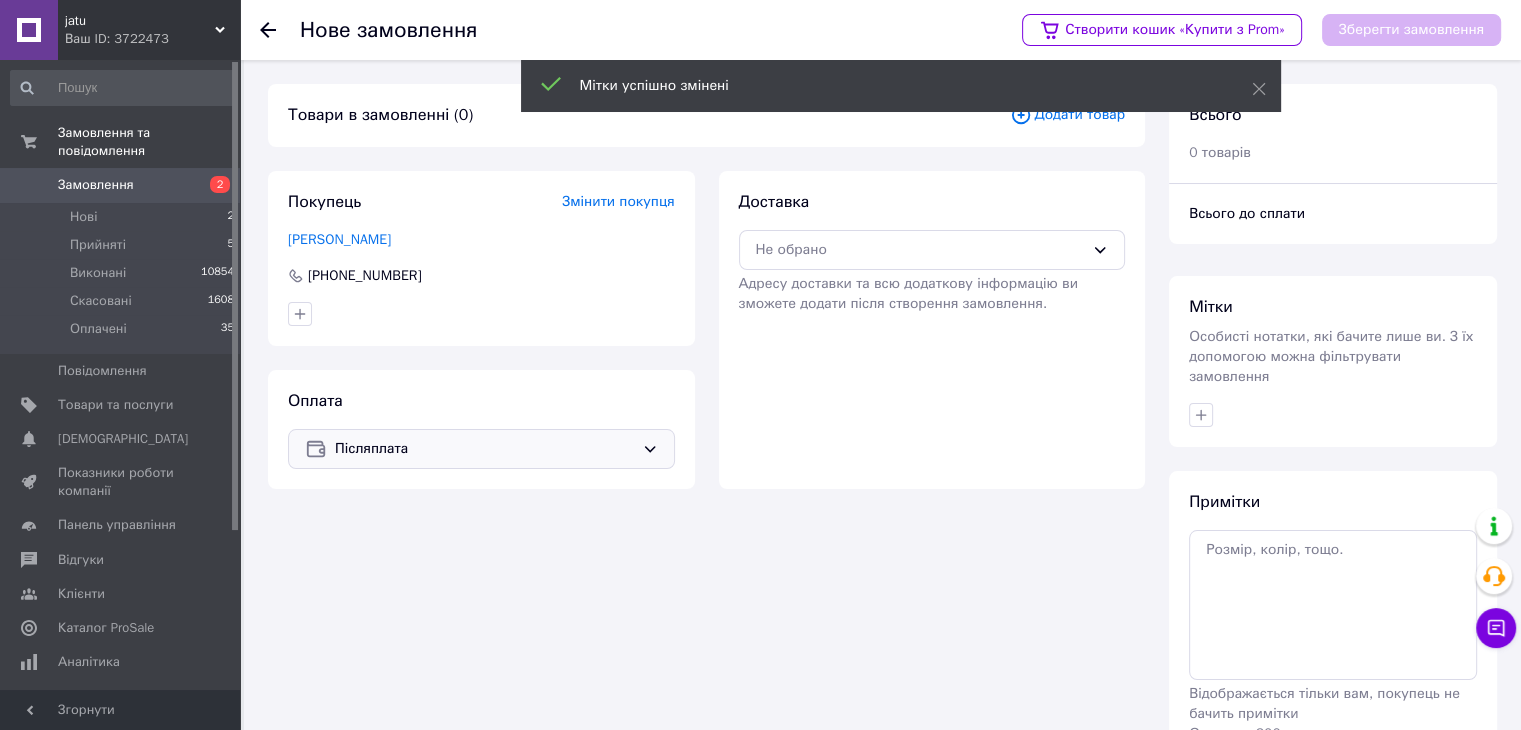 click on "Додати товар" at bounding box center (1067, 115) 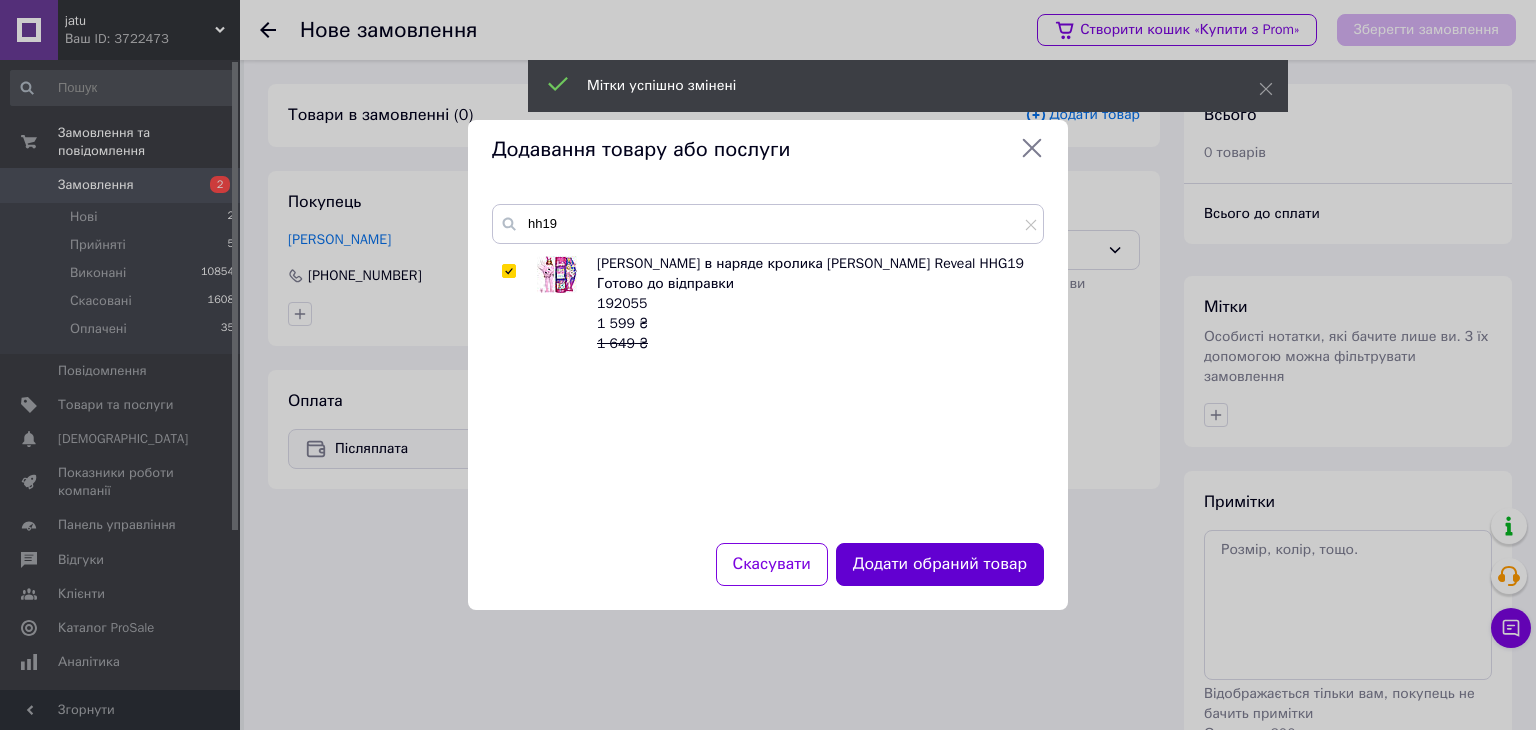 click on "Додати обраний товар" at bounding box center [940, 564] 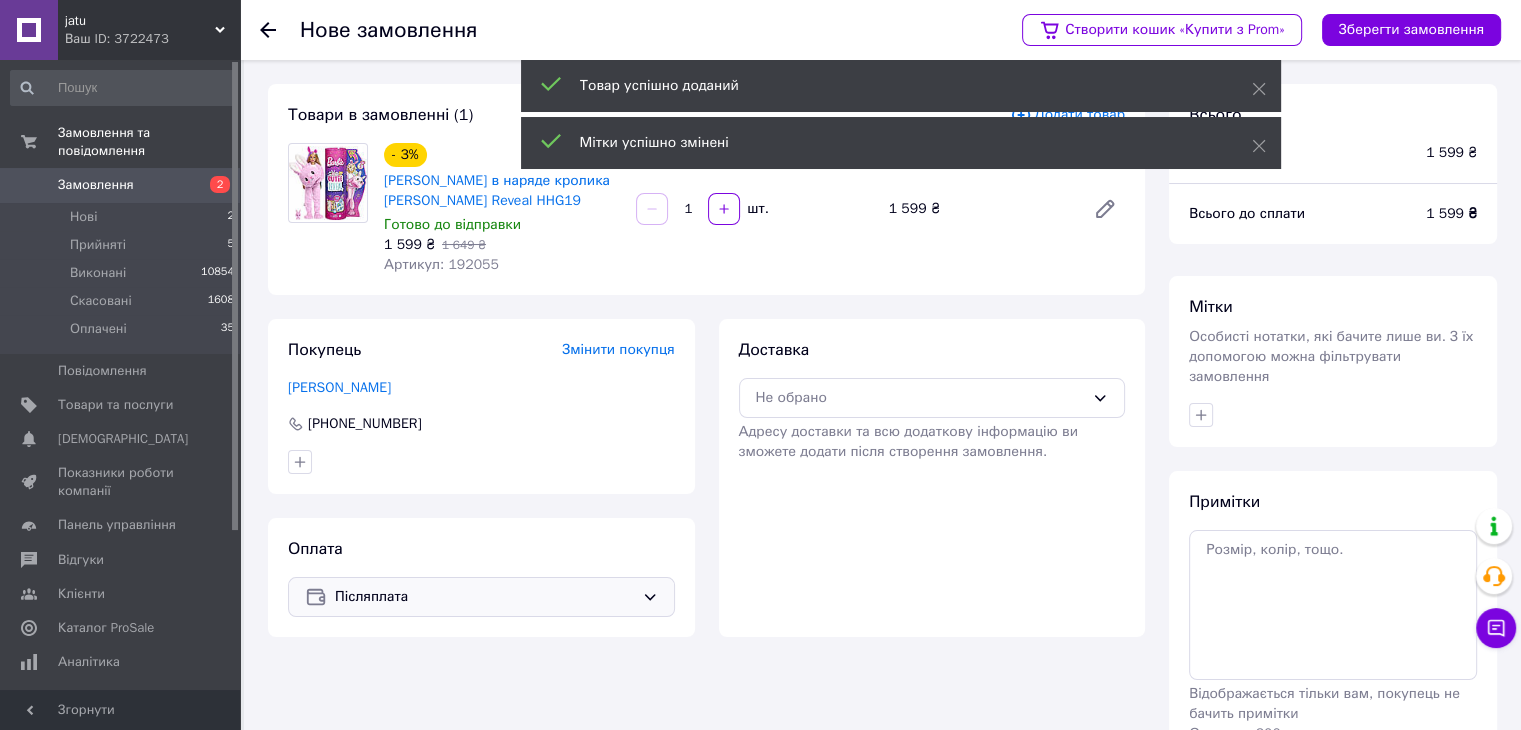 click on "Мітки успішно змінені" at bounding box center [901, 143] 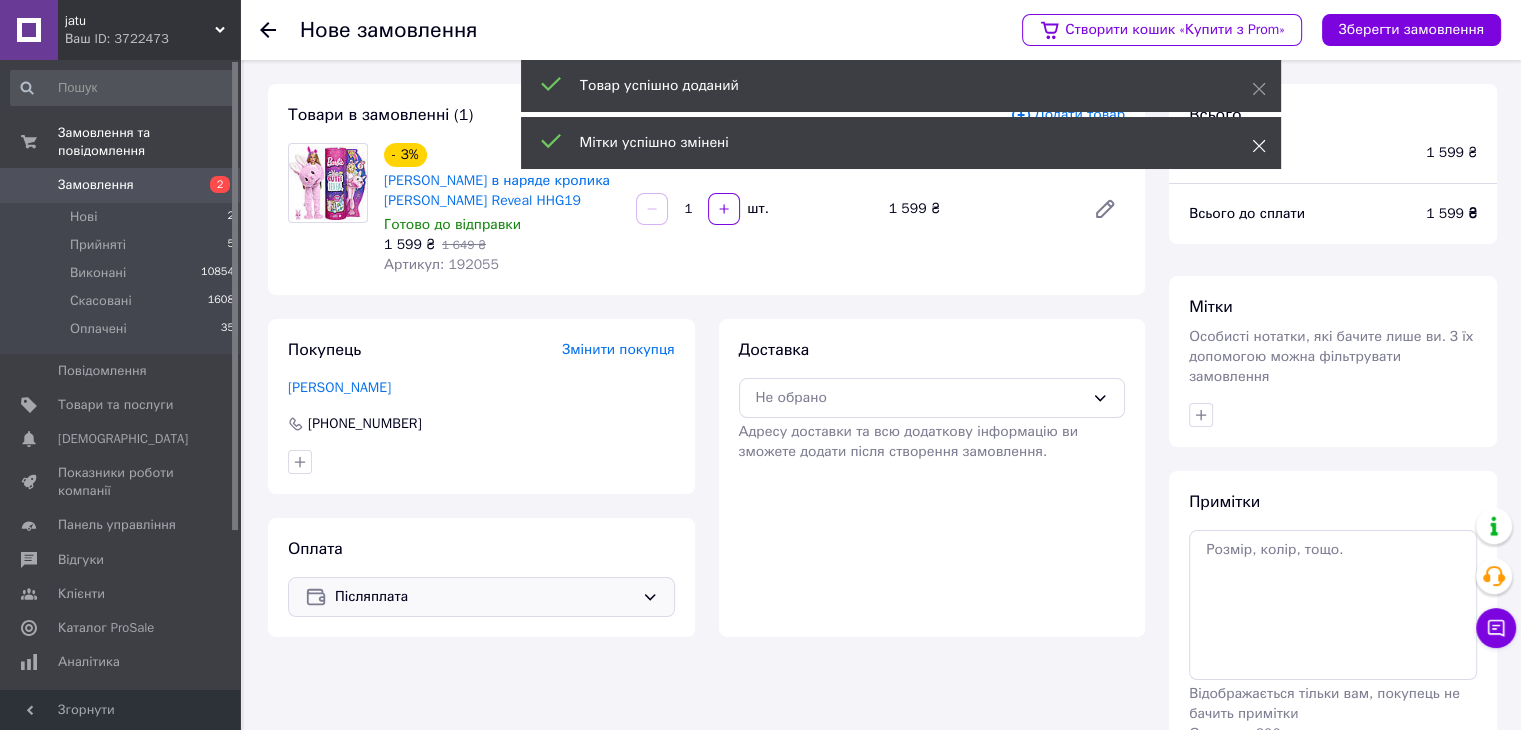 click 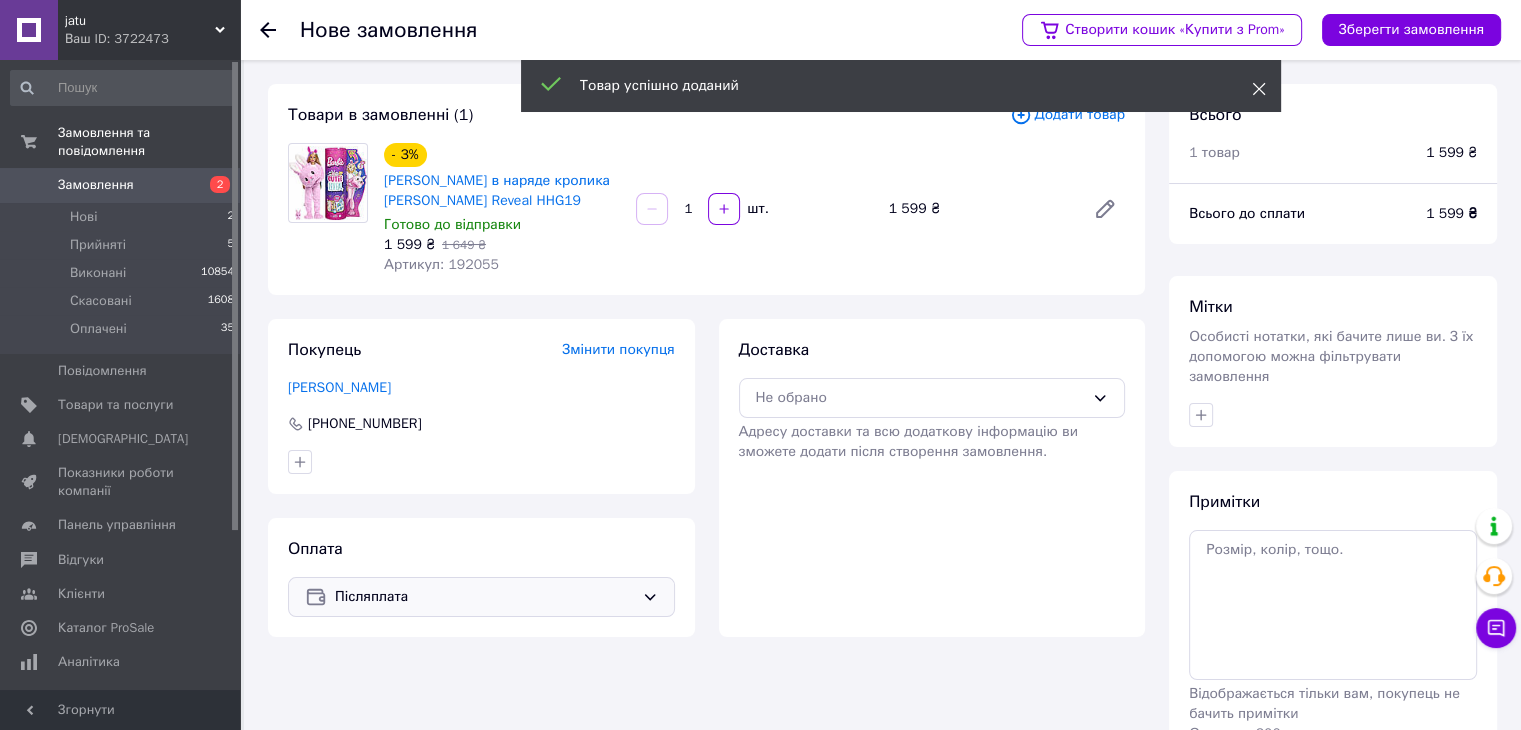 click 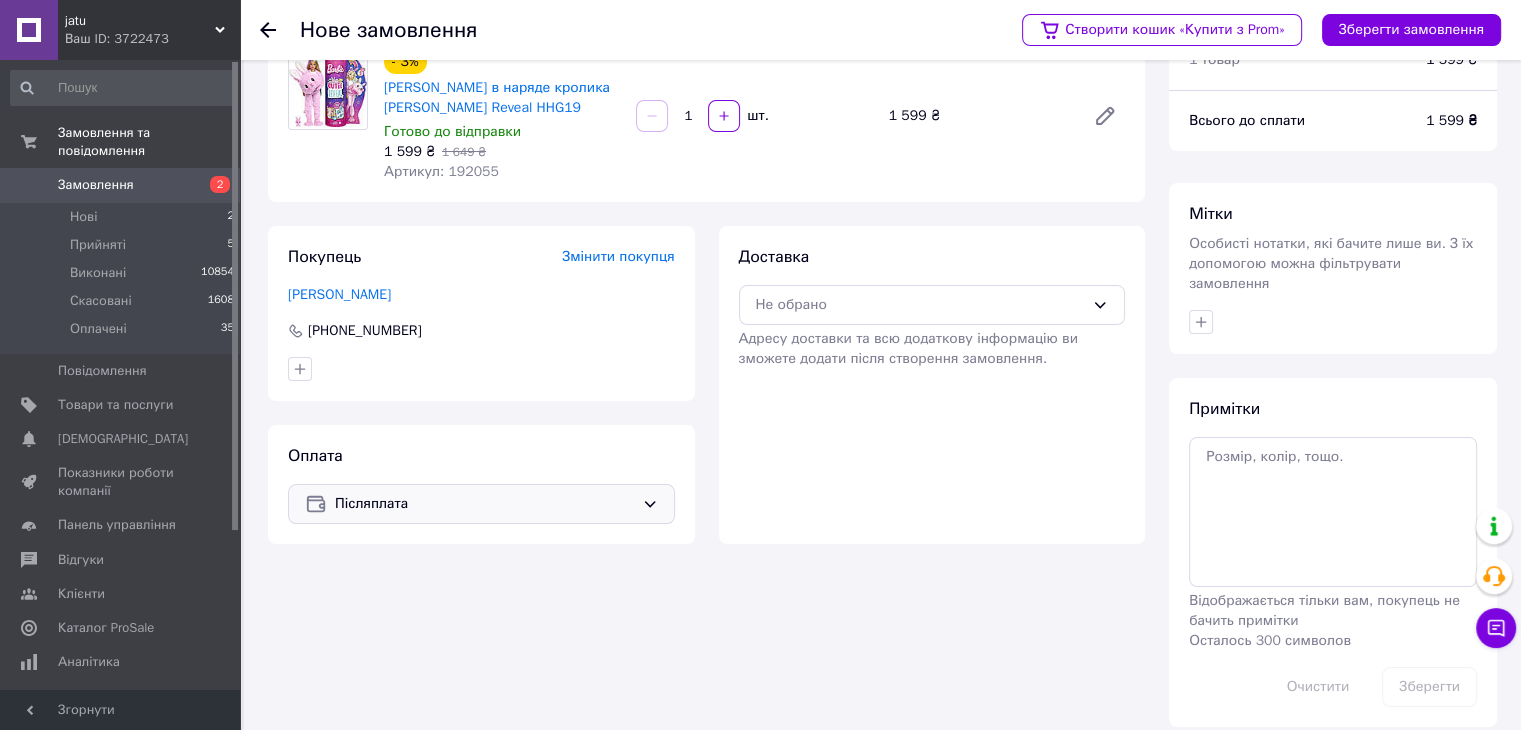 scroll, scrollTop: 0, scrollLeft: 0, axis: both 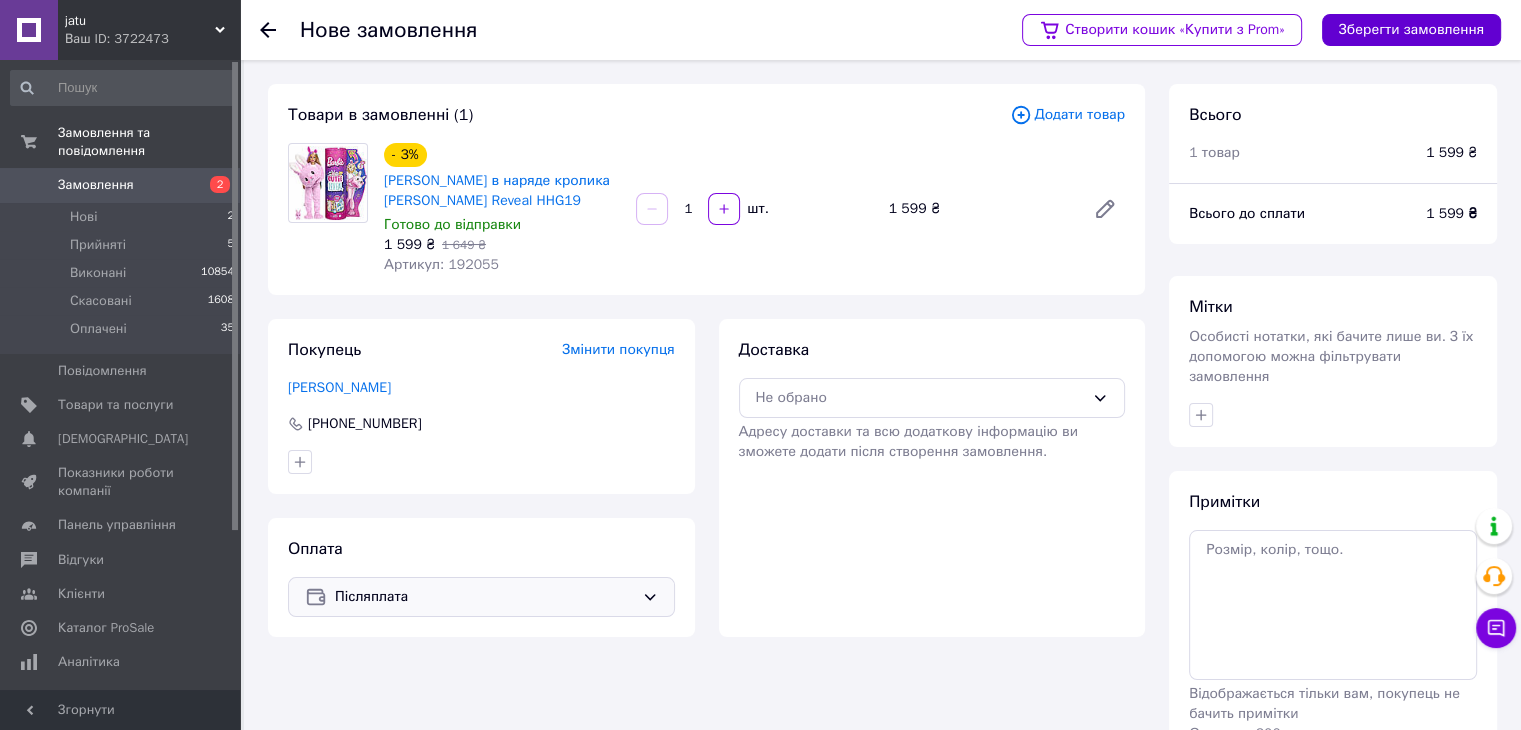 click on "Зберегти замовлення" at bounding box center (1411, 30) 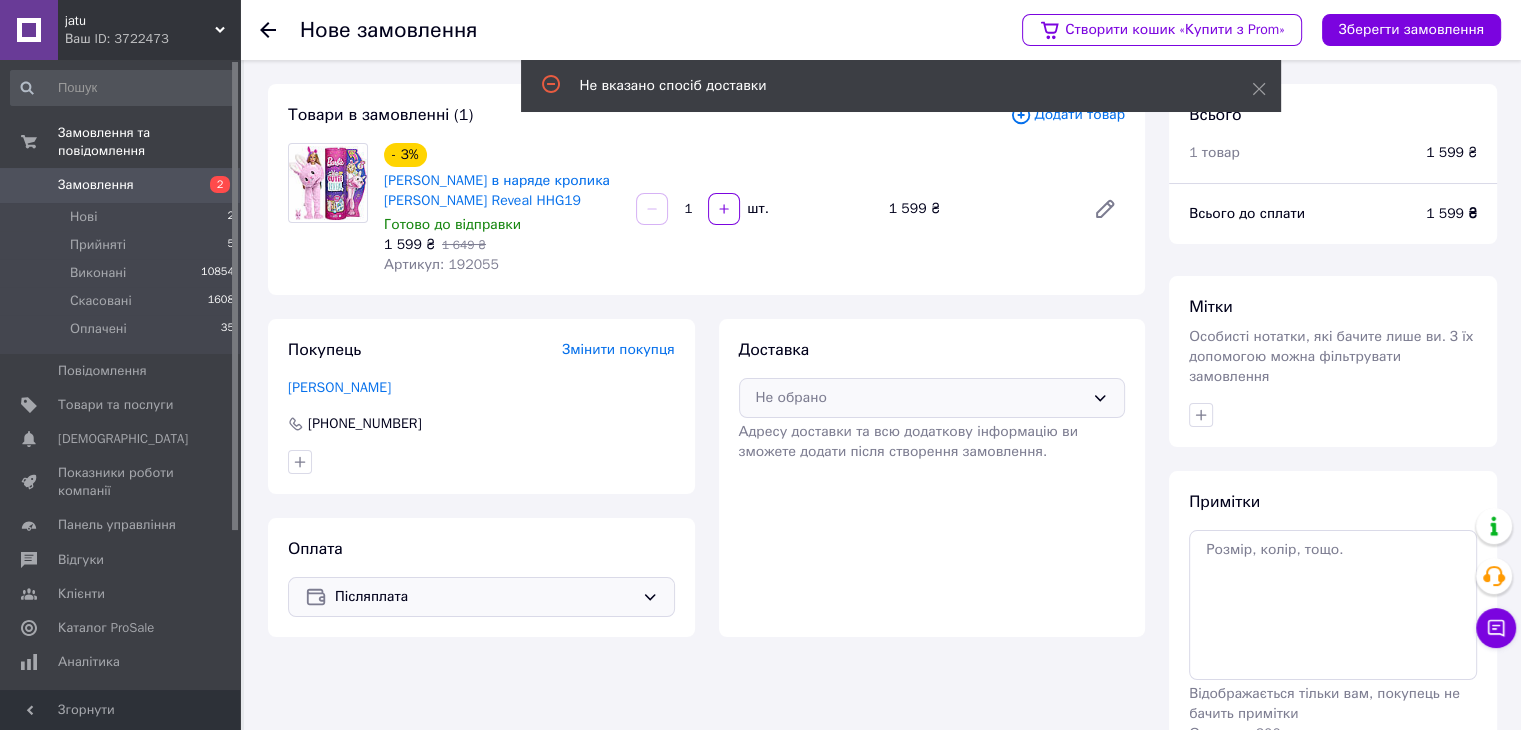 click on "Не обрано" at bounding box center [920, 398] 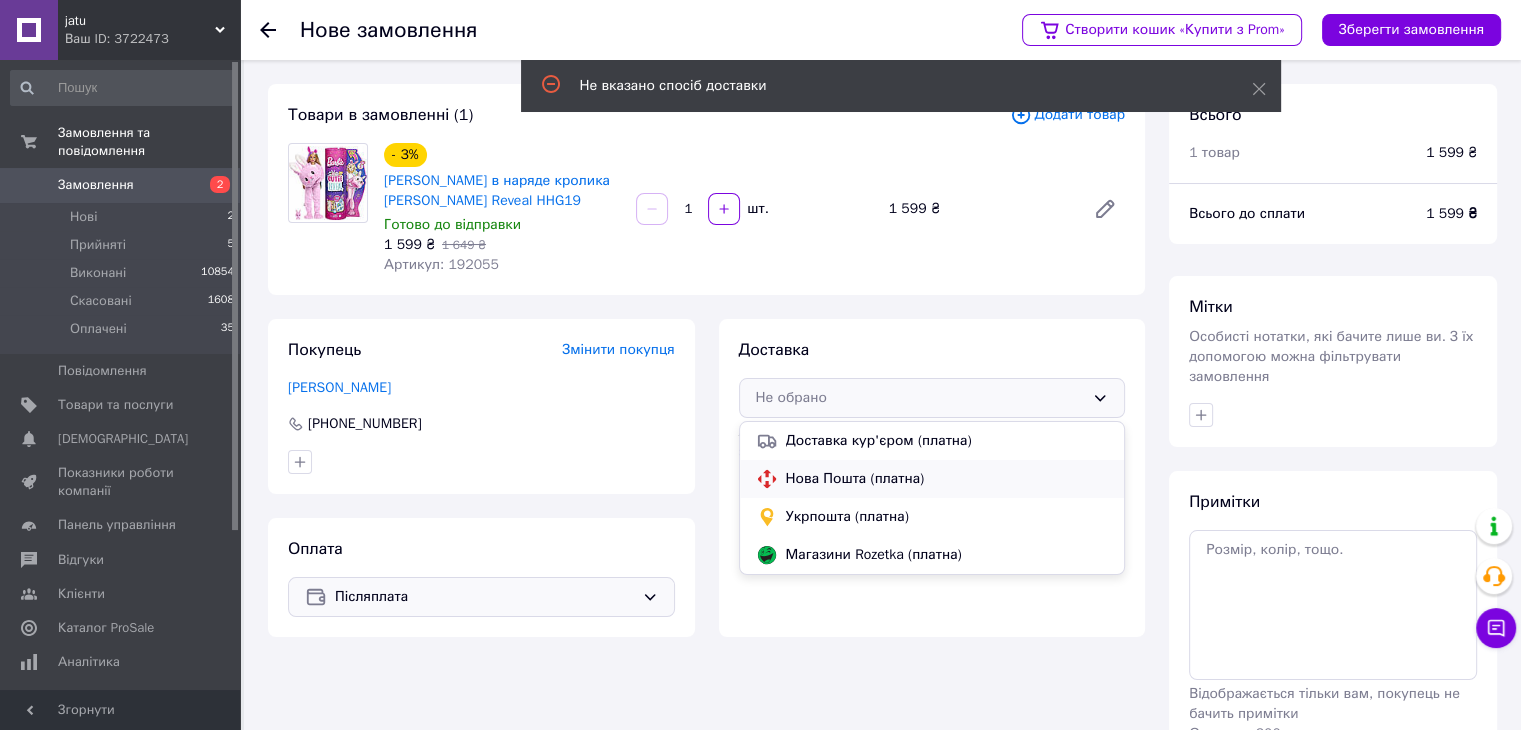 click on "Нова Пошта (платна)" at bounding box center [947, 479] 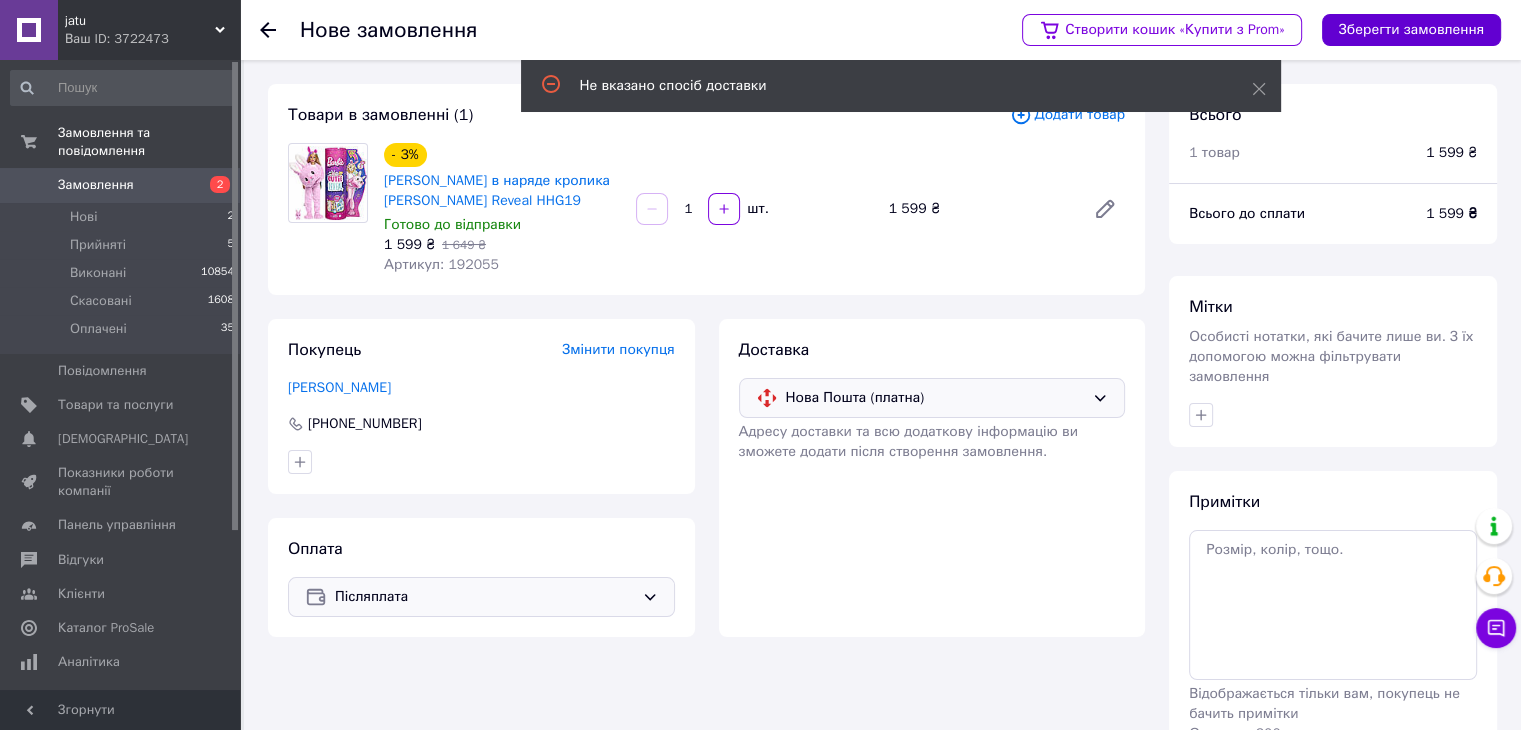 click on "Зберегти замовлення" at bounding box center (1411, 30) 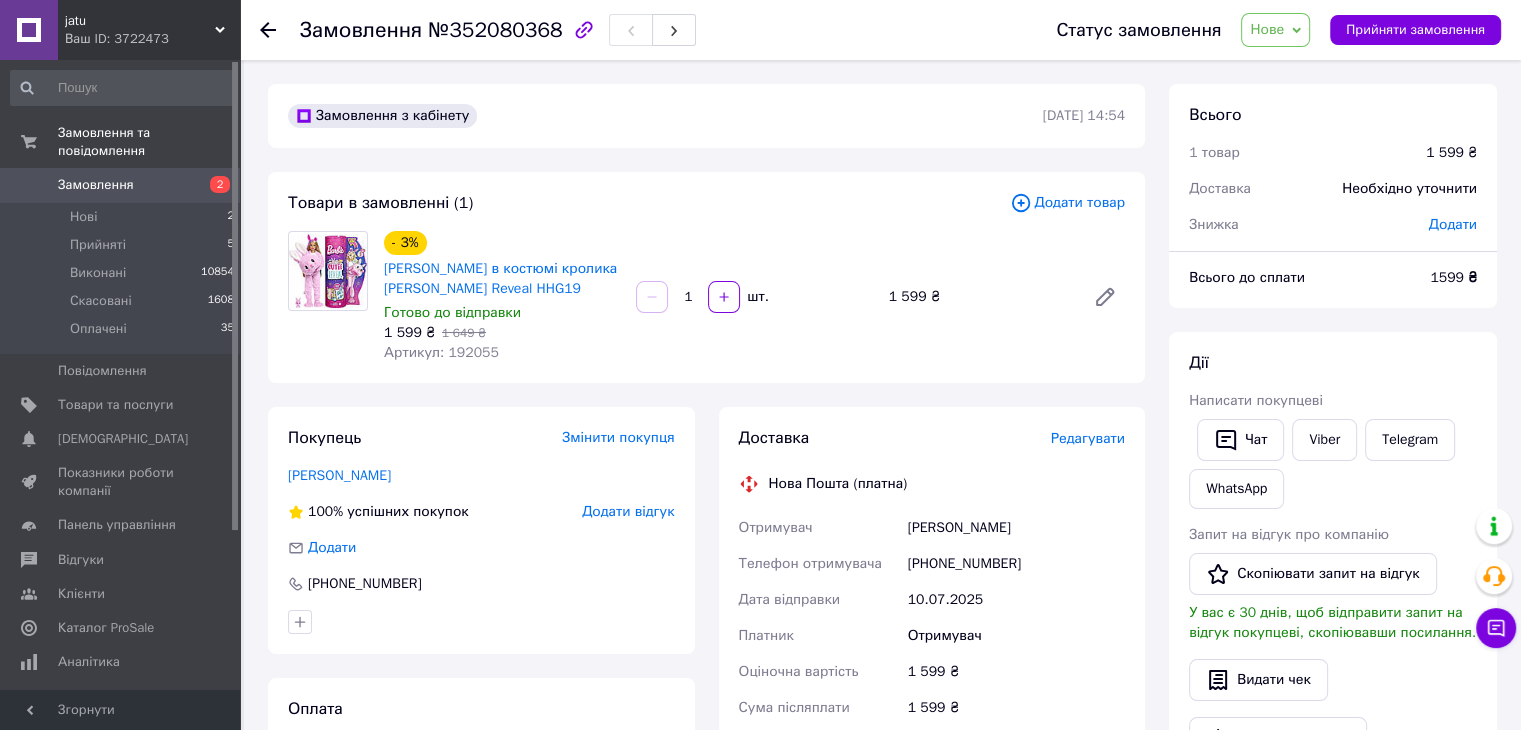 click on "[PHONE_NUMBER]" at bounding box center [1016, 564] 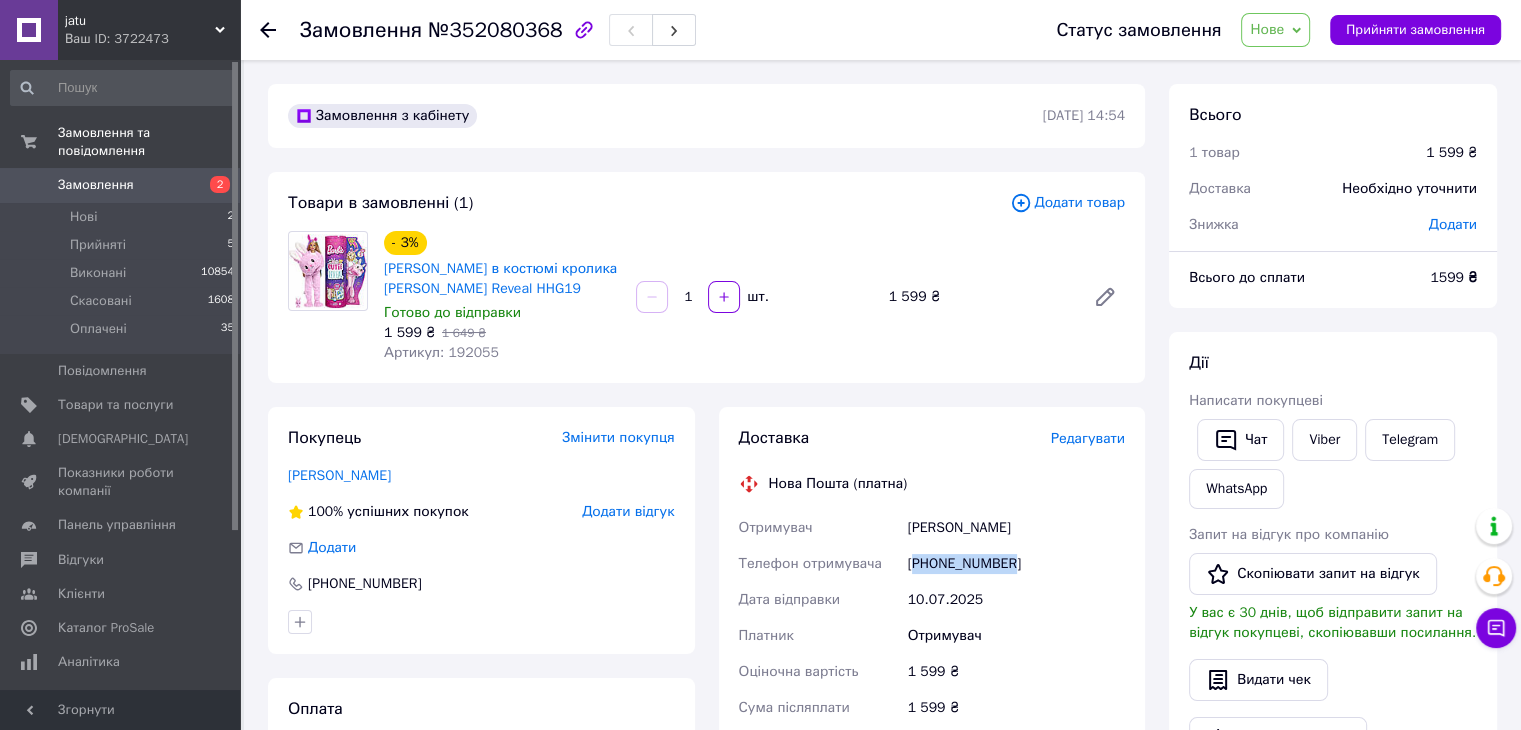 click on "[PHONE_NUMBER]" at bounding box center (1016, 564) 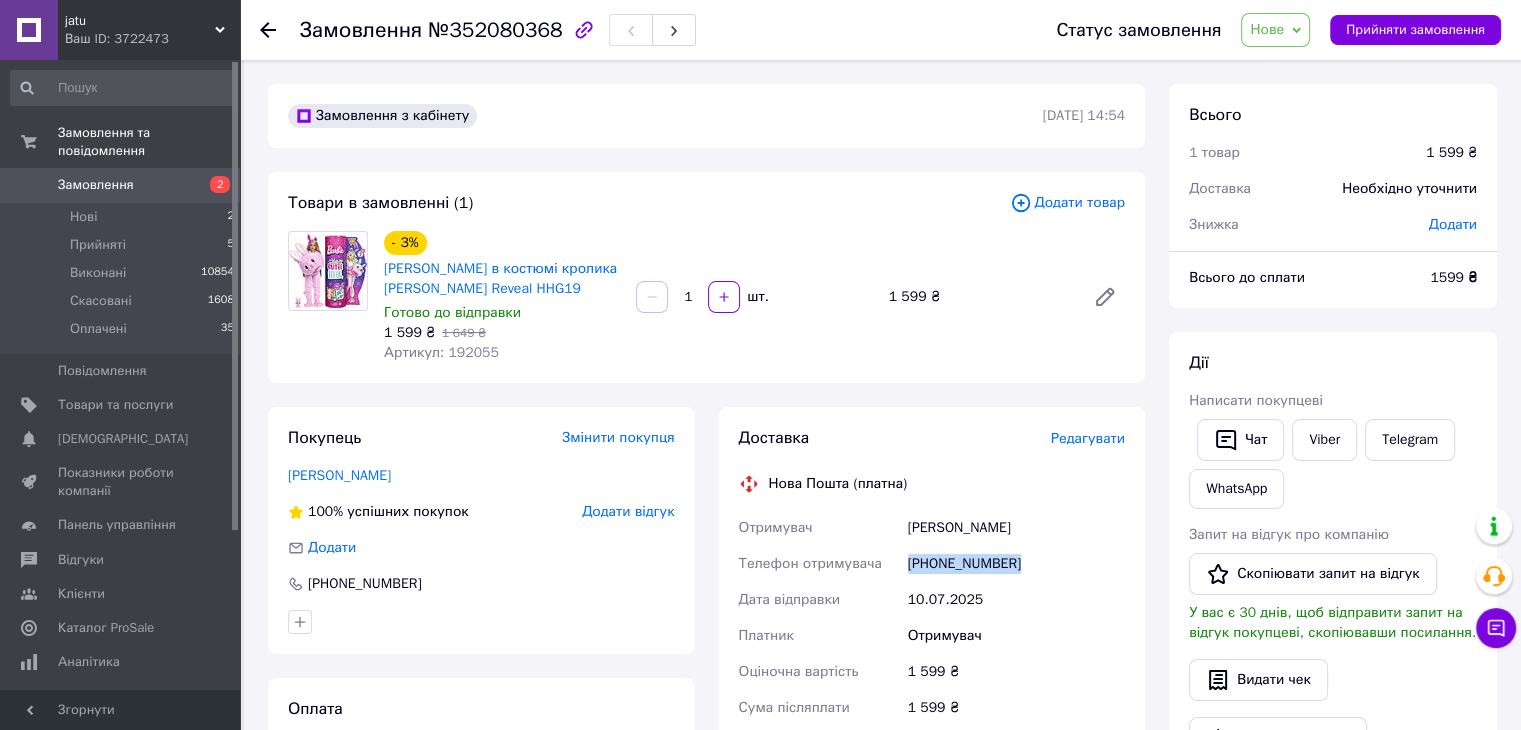 click on "[PHONE_NUMBER]" at bounding box center [1016, 564] 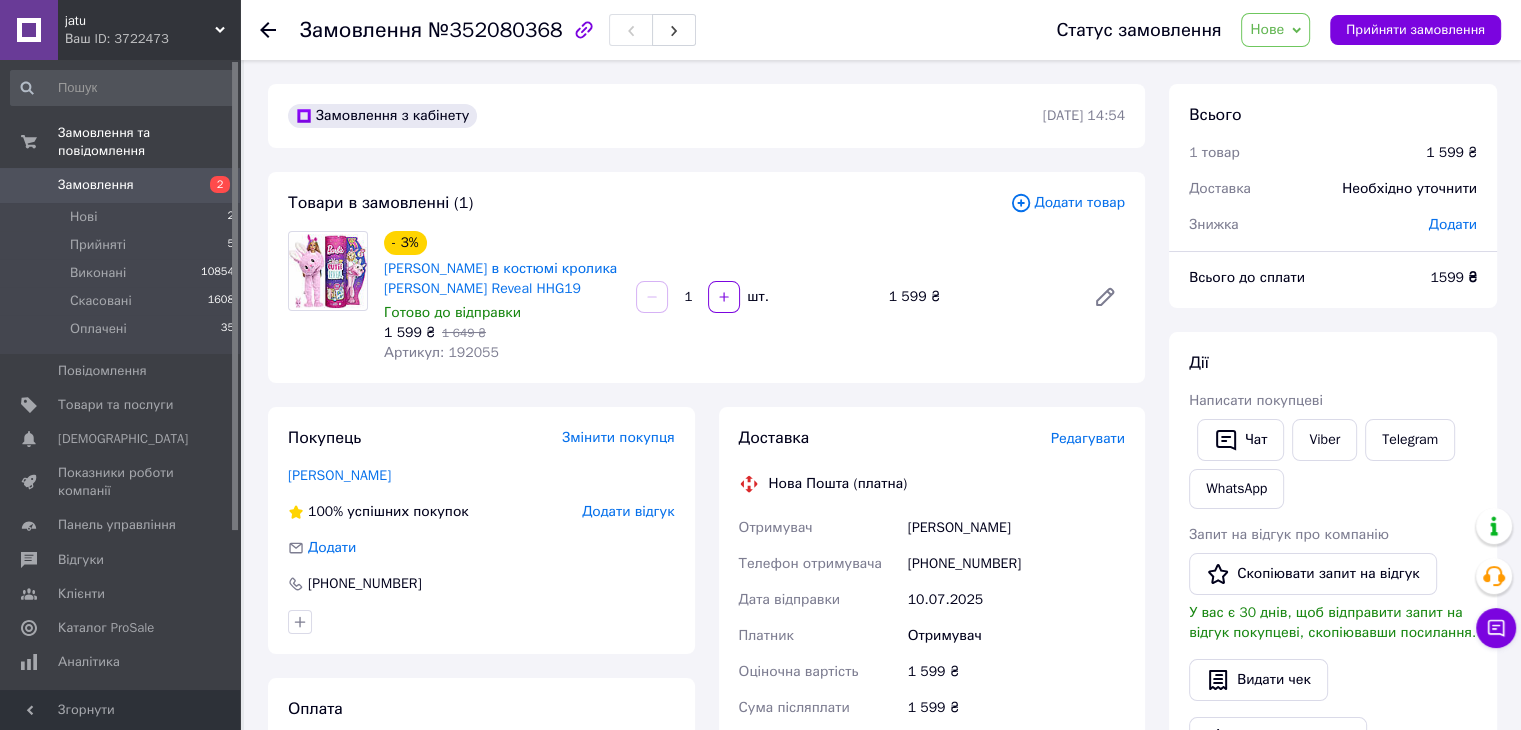 click on "[PERSON_NAME]" at bounding box center (1016, 528) 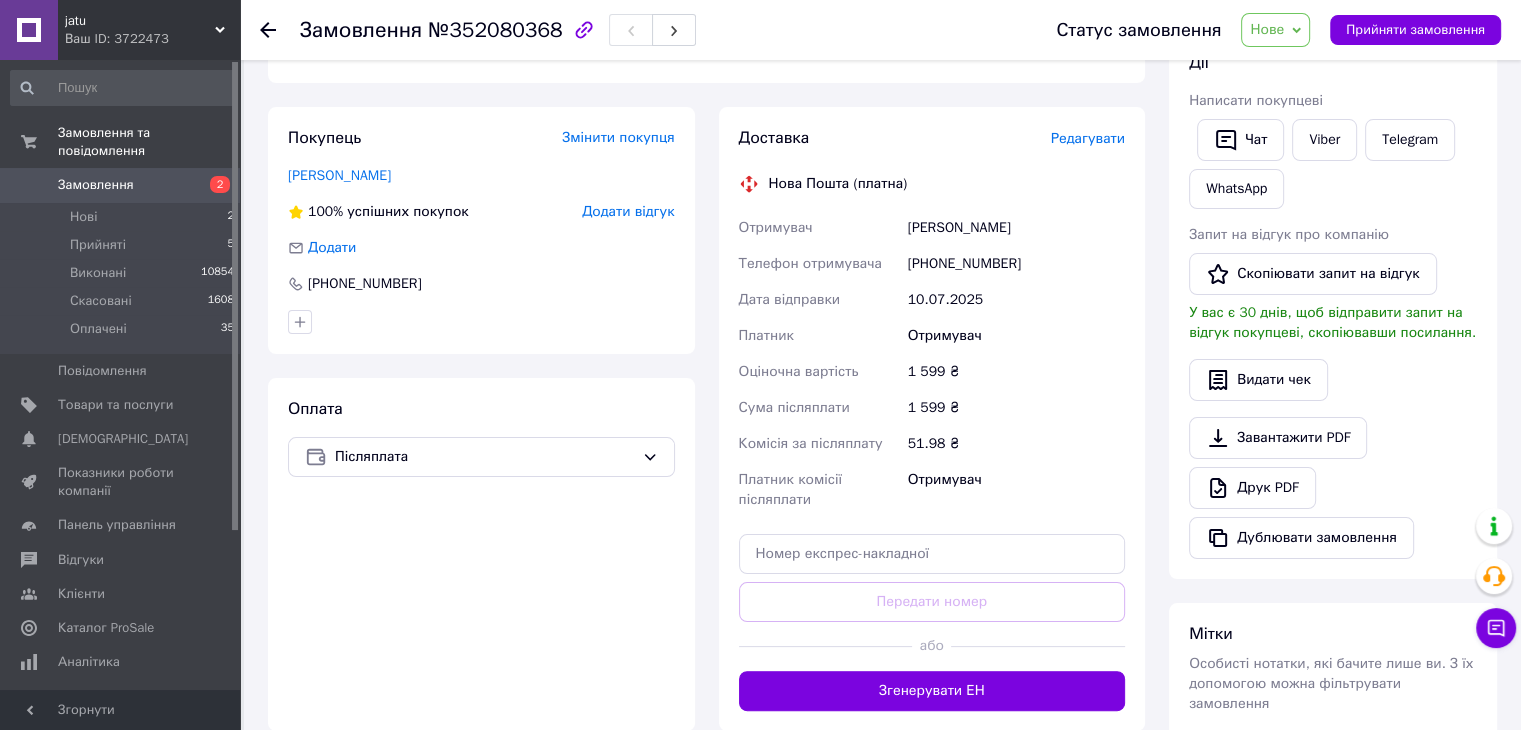 scroll, scrollTop: 304, scrollLeft: 0, axis: vertical 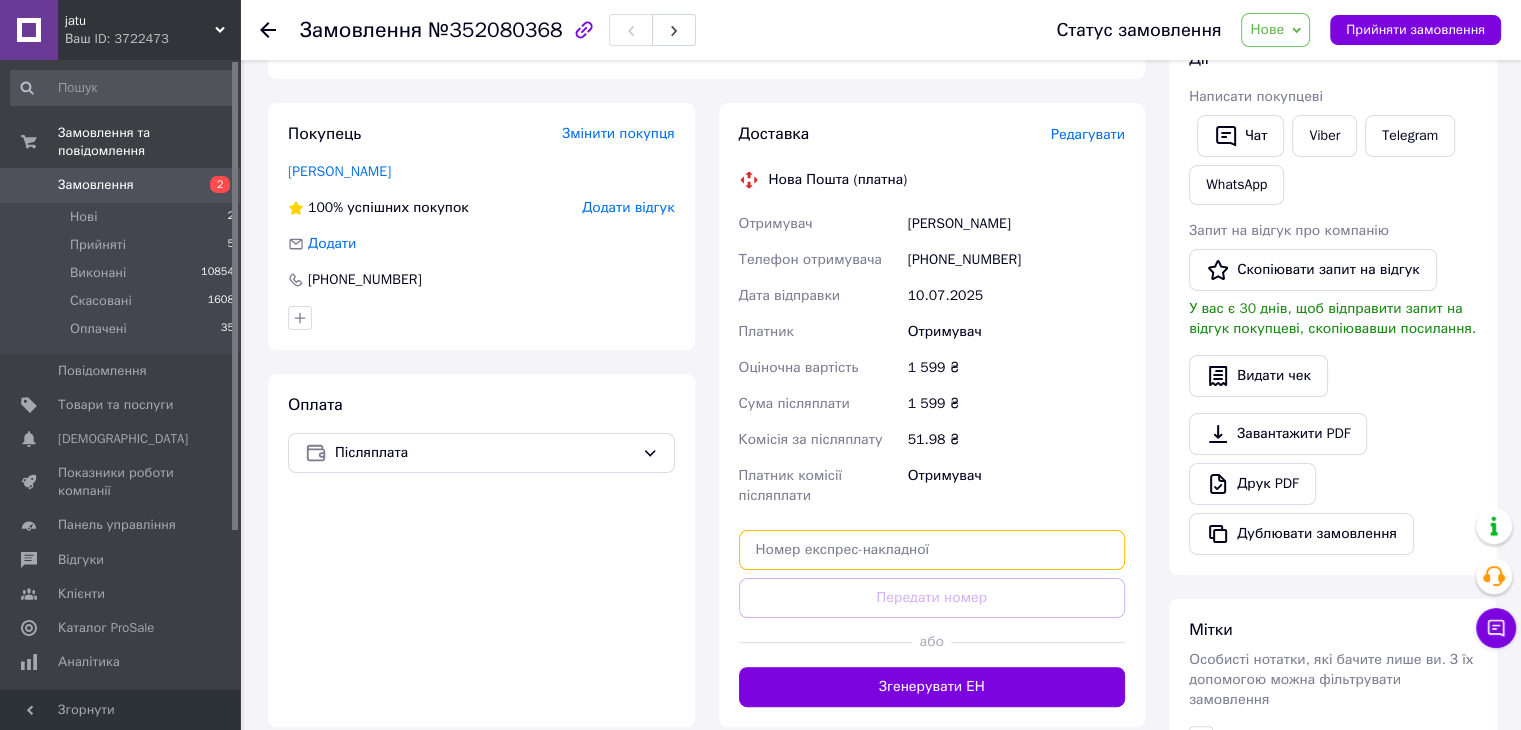 click at bounding box center (932, 550) 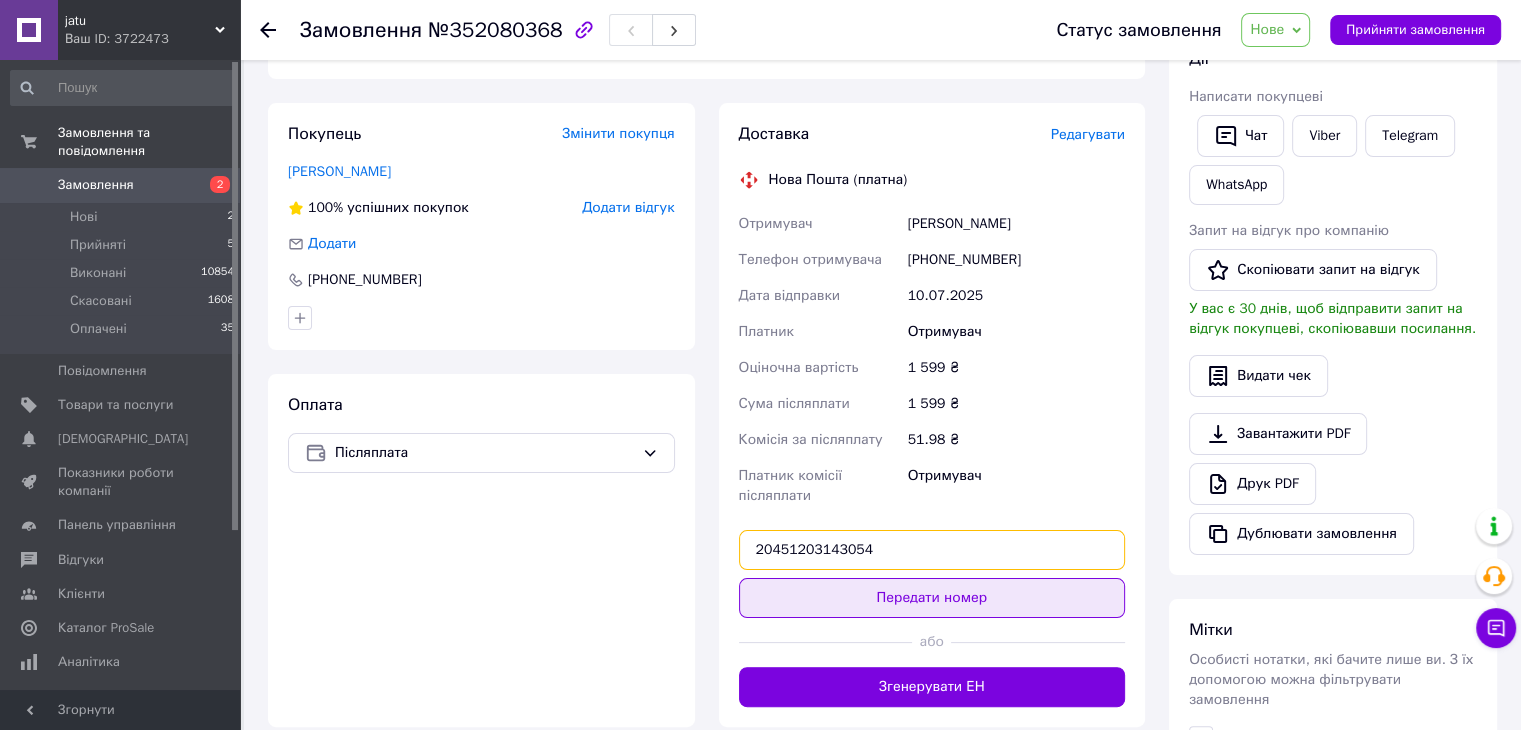 type on "20451203143054" 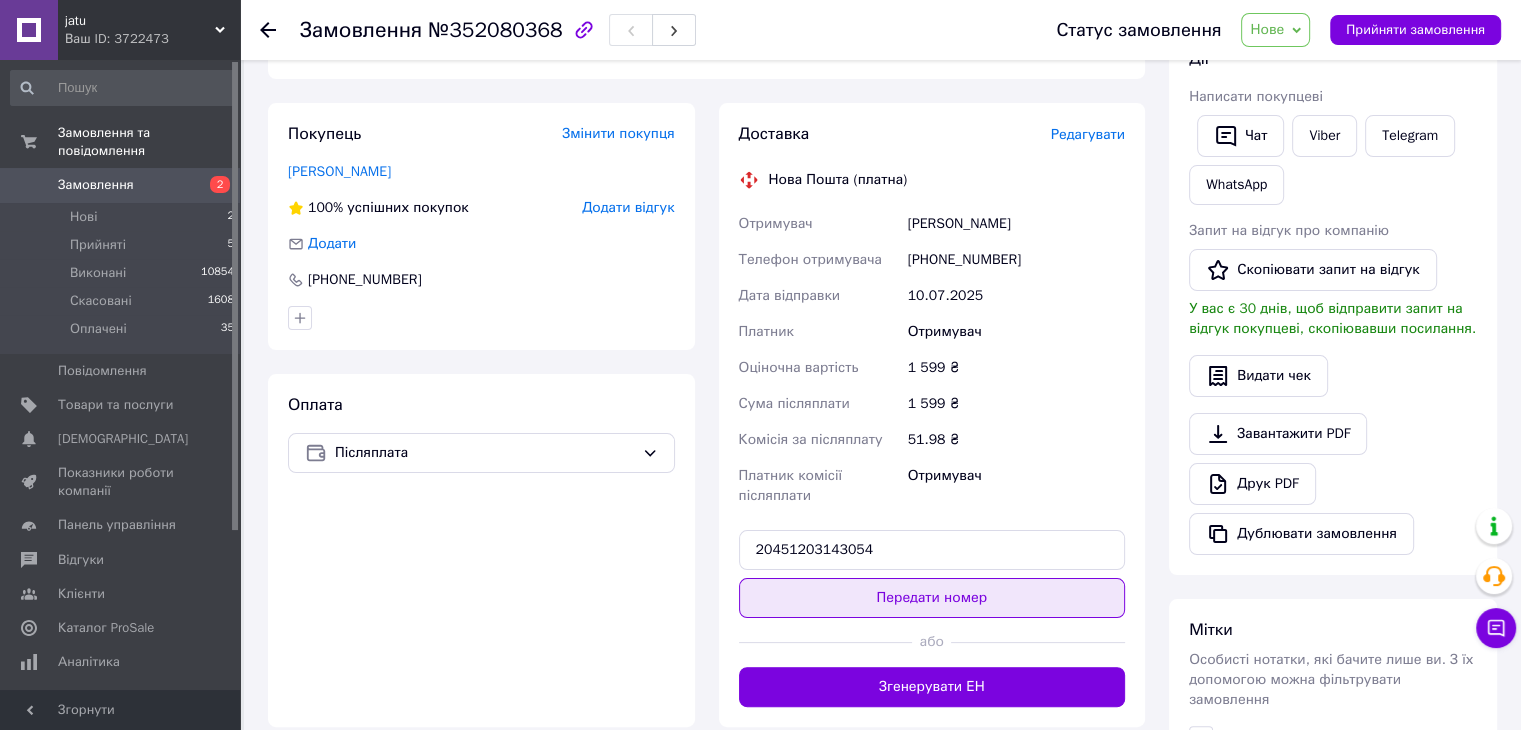 click on "Передати номер" at bounding box center (932, 598) 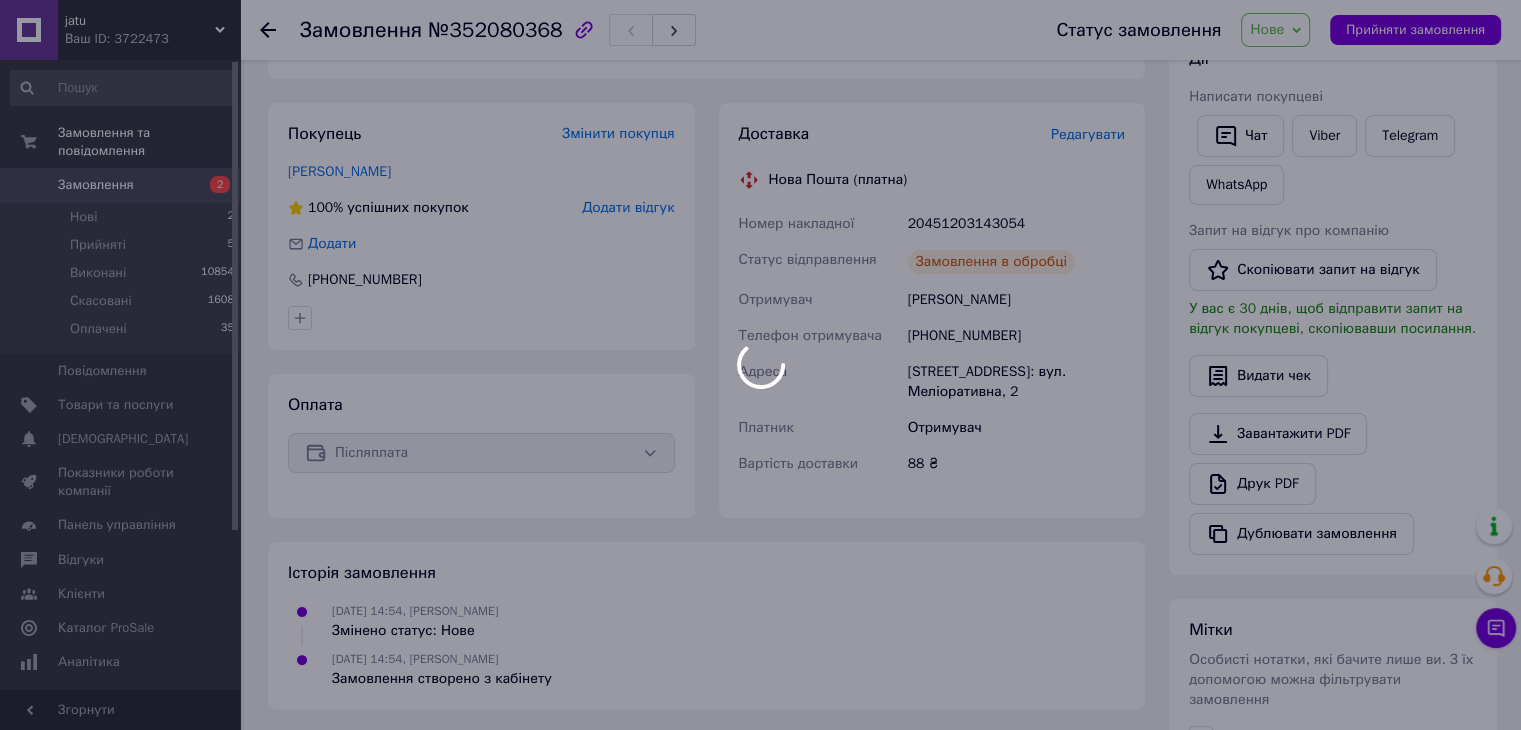 click at bounding box center [760, 365] 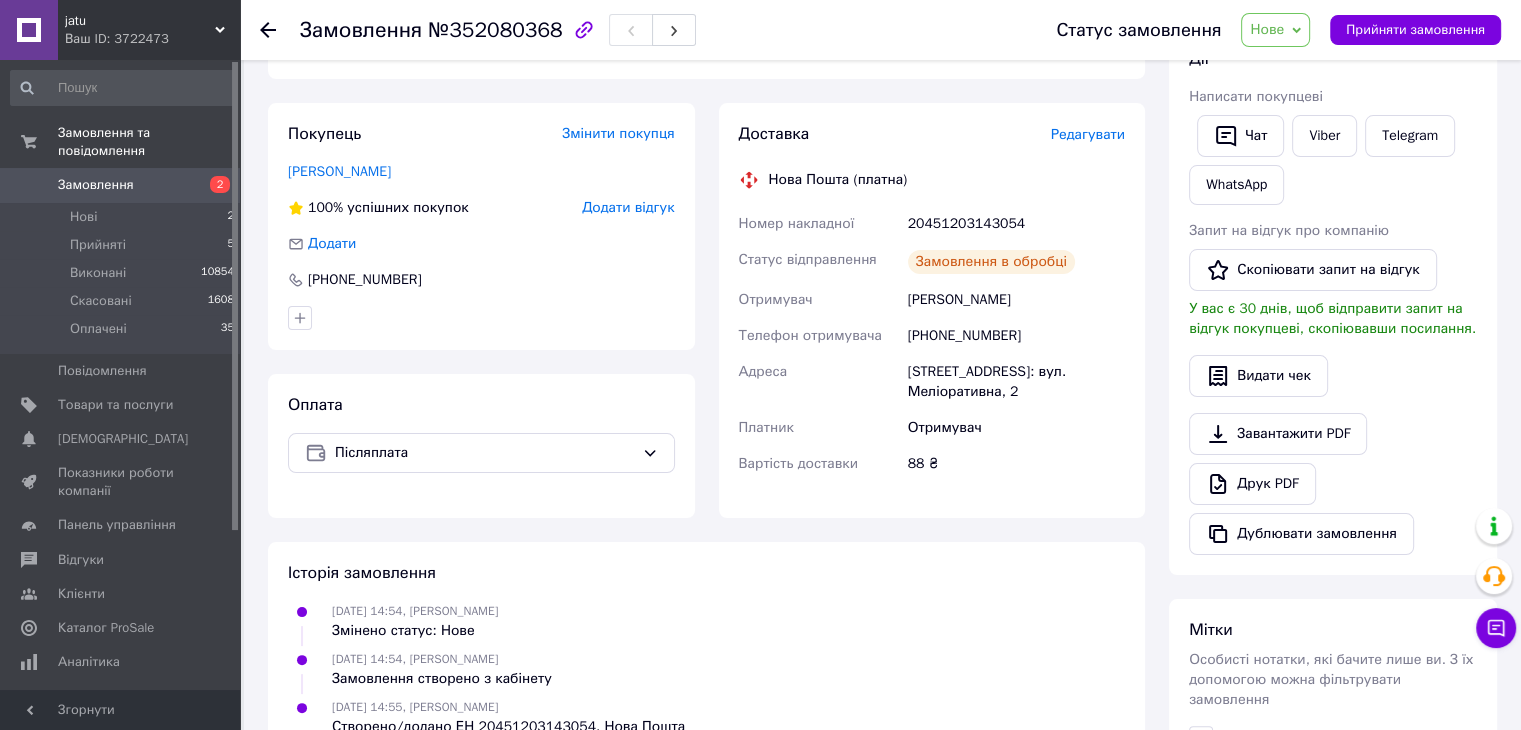 click on "Нове" at bounding box center (1267, 29) 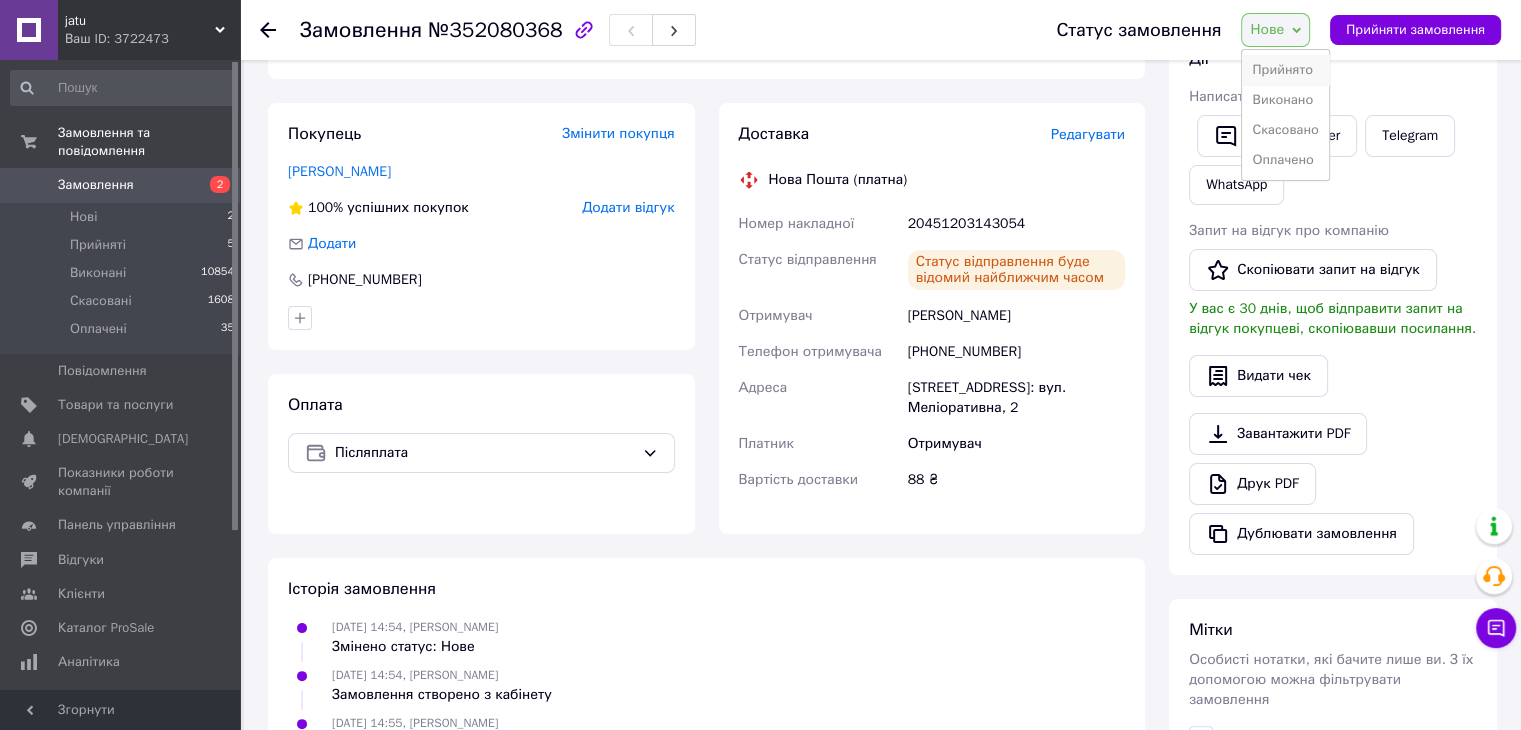 click on "Прийнято" at bounding box center [1285, 70] 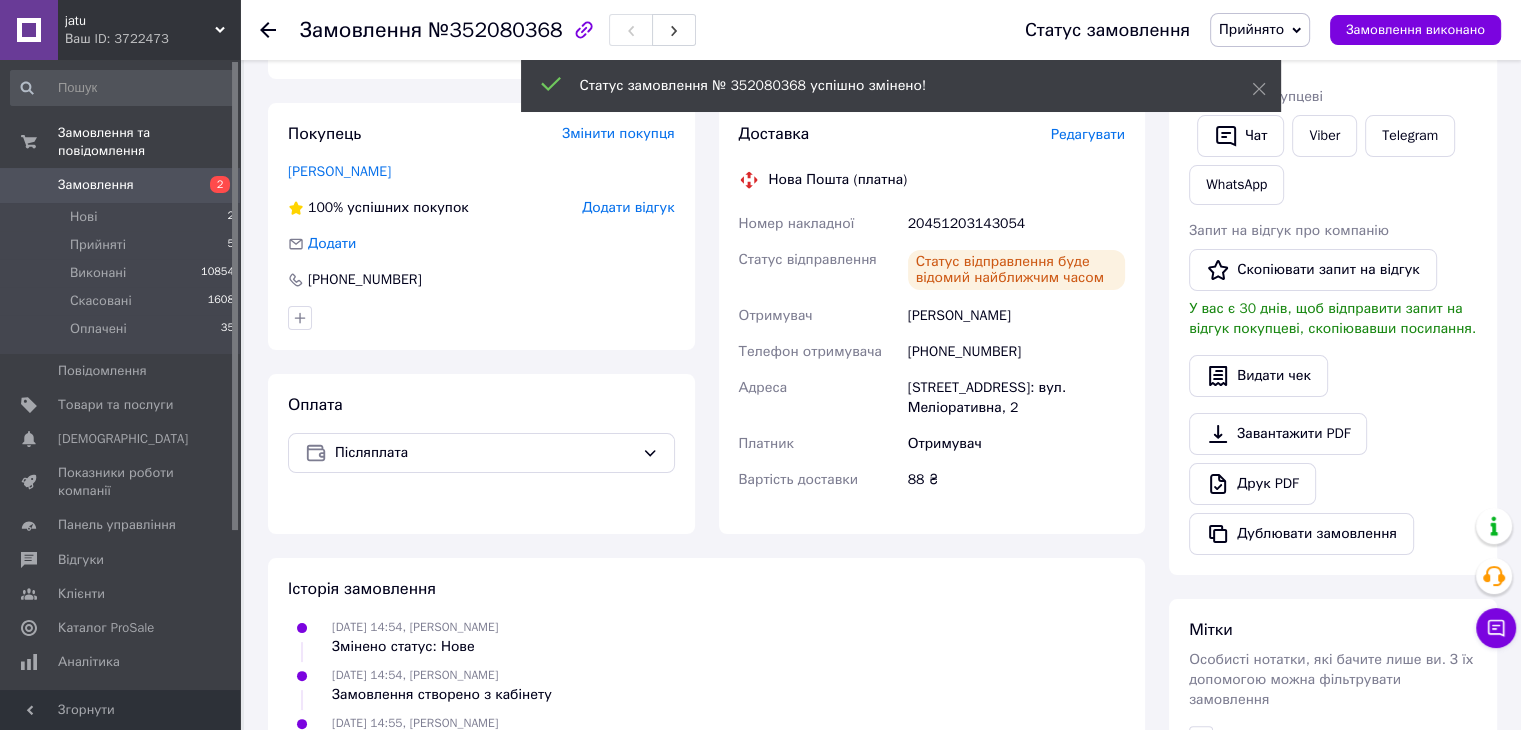 click on "Замовлення 2" at bounding box center [123, 185] 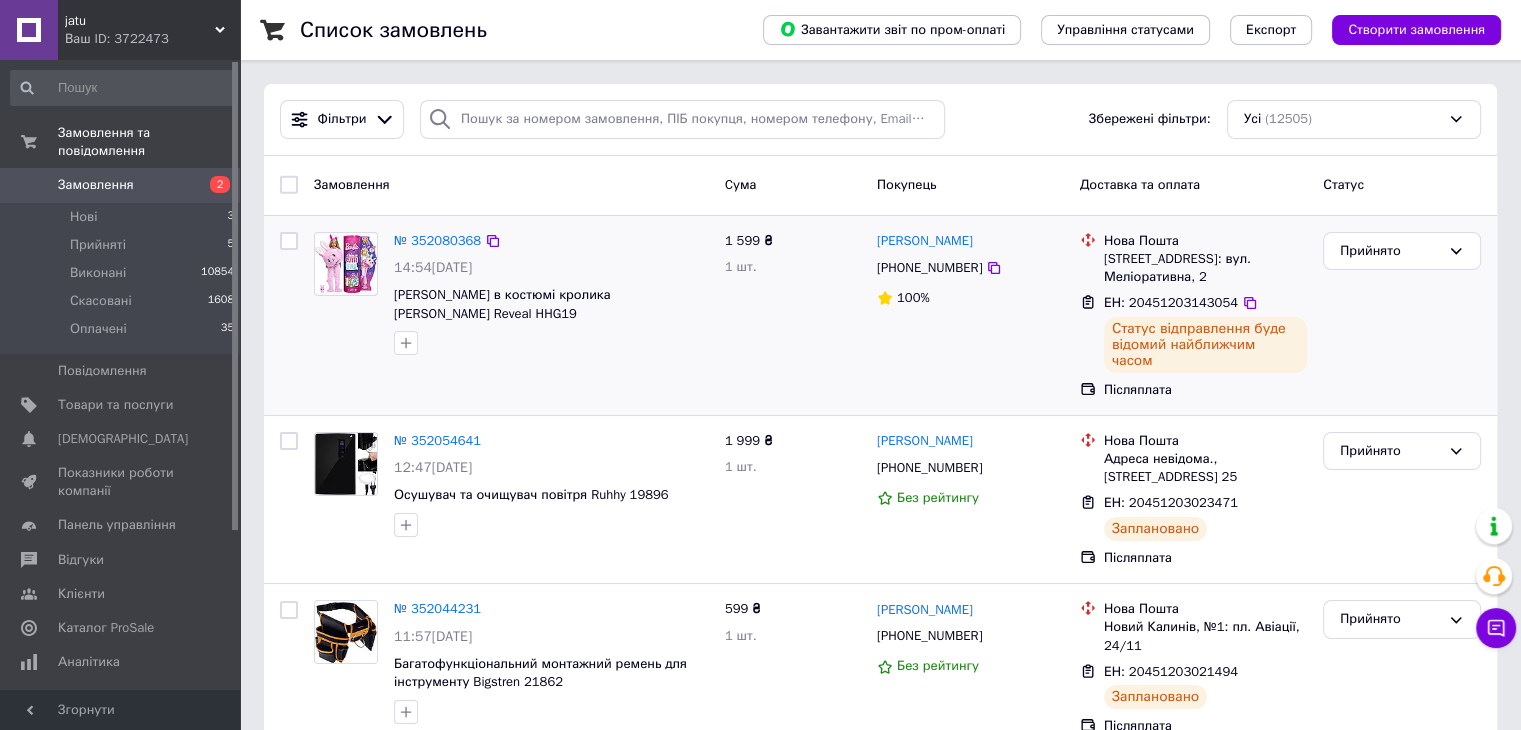 click on "1 599 ₴ 1 шт." at bounding box center [793, 315] 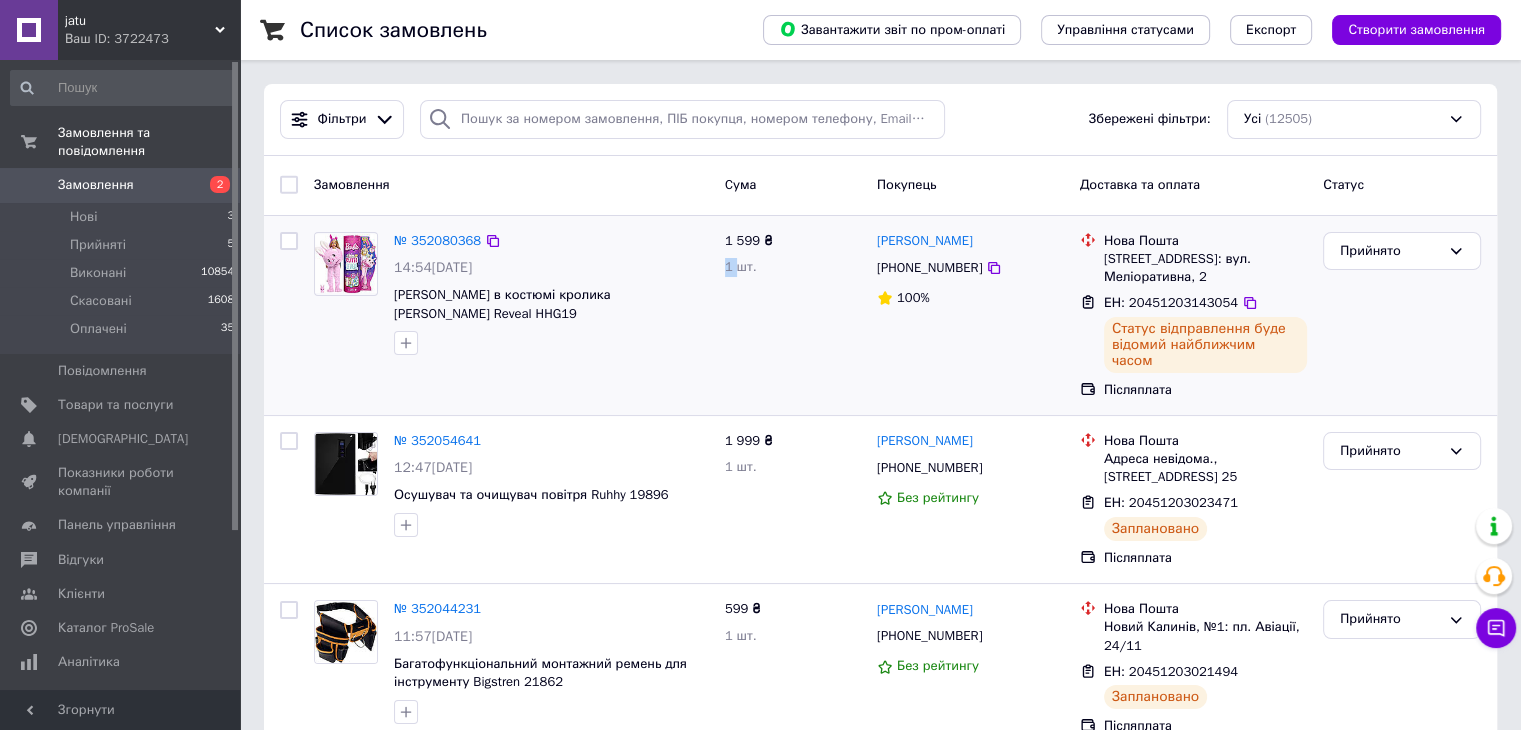 click on "1 599 ₴ 1 шт." at bounding box center (793, 315) 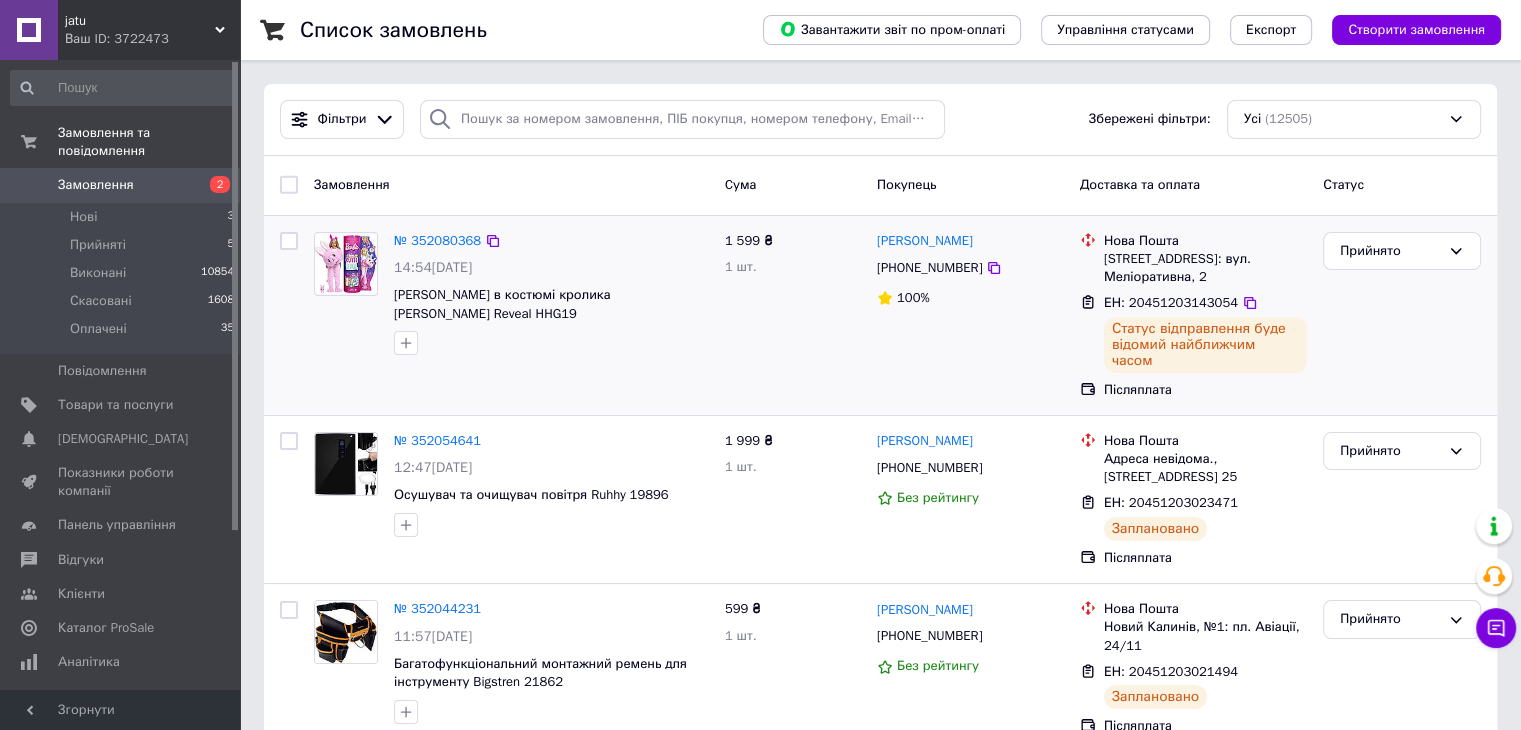 click on "[PERSON_NAME] в костюмі кролика [PERSON_NAME] Reveal HHG19" at bounding box center [551, 304] 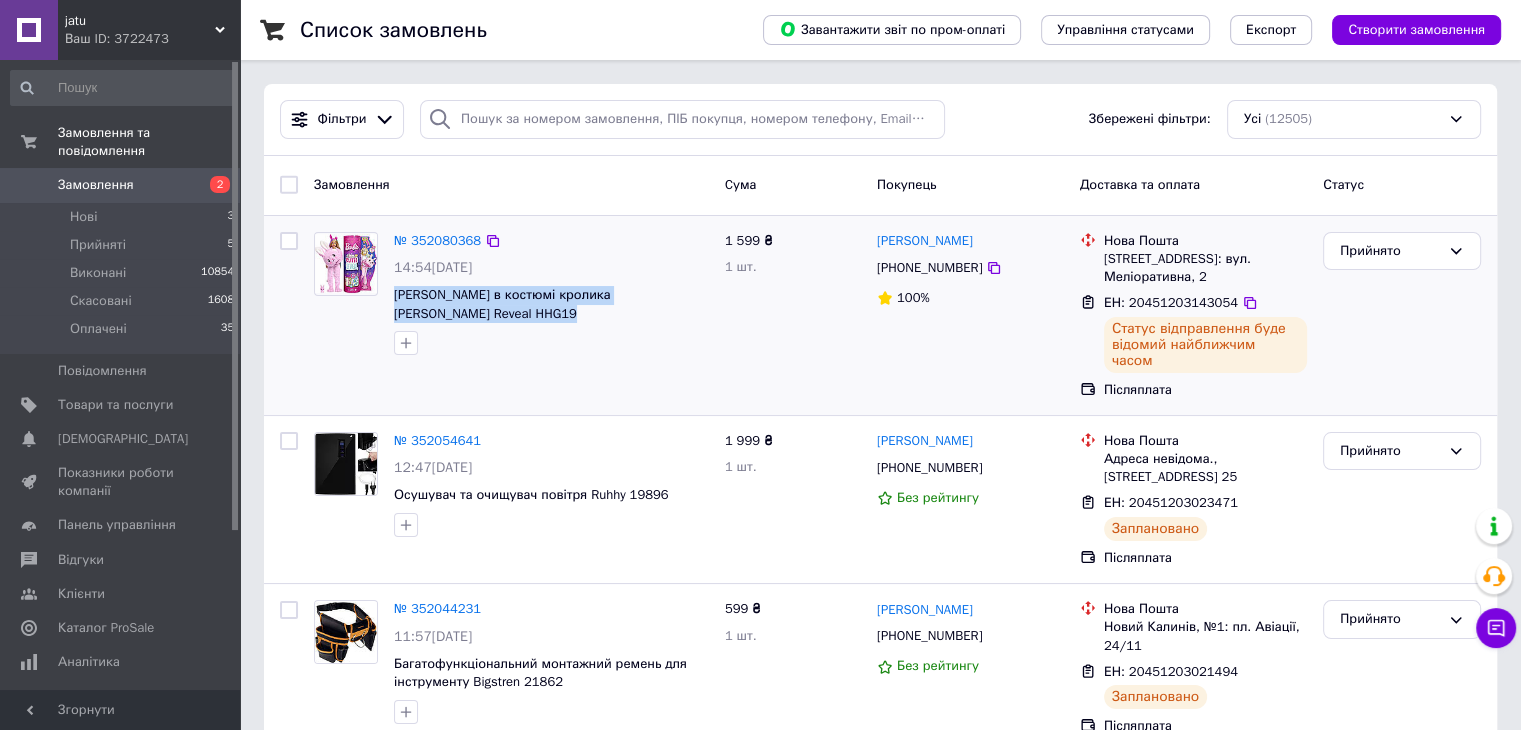 click on "[PERSON_NAME] в костюмі кролика [PERSON_NAME] Reveal HHG19" at bounding box center [551, 304] 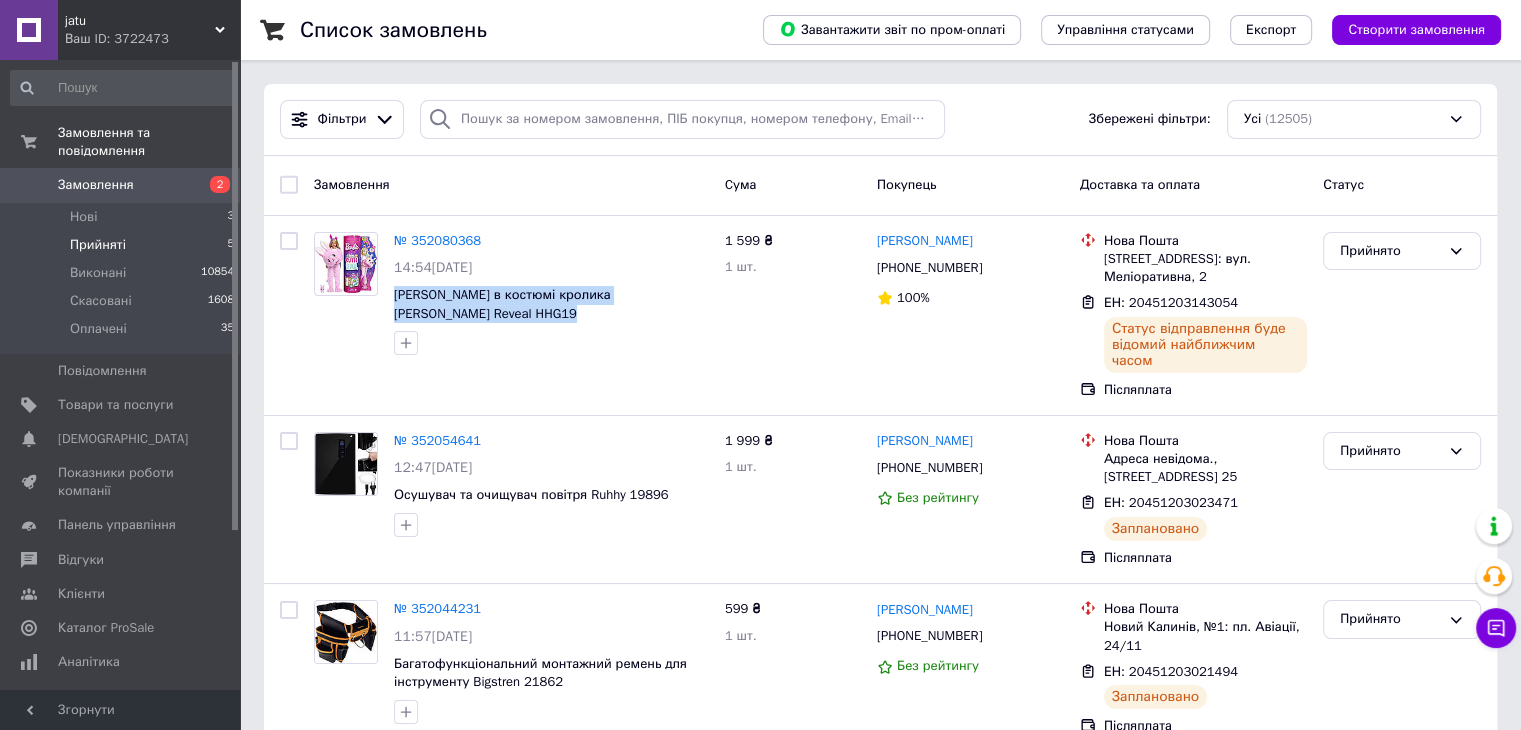 click on "Прийняті 5" at bounding box center (123, 245) 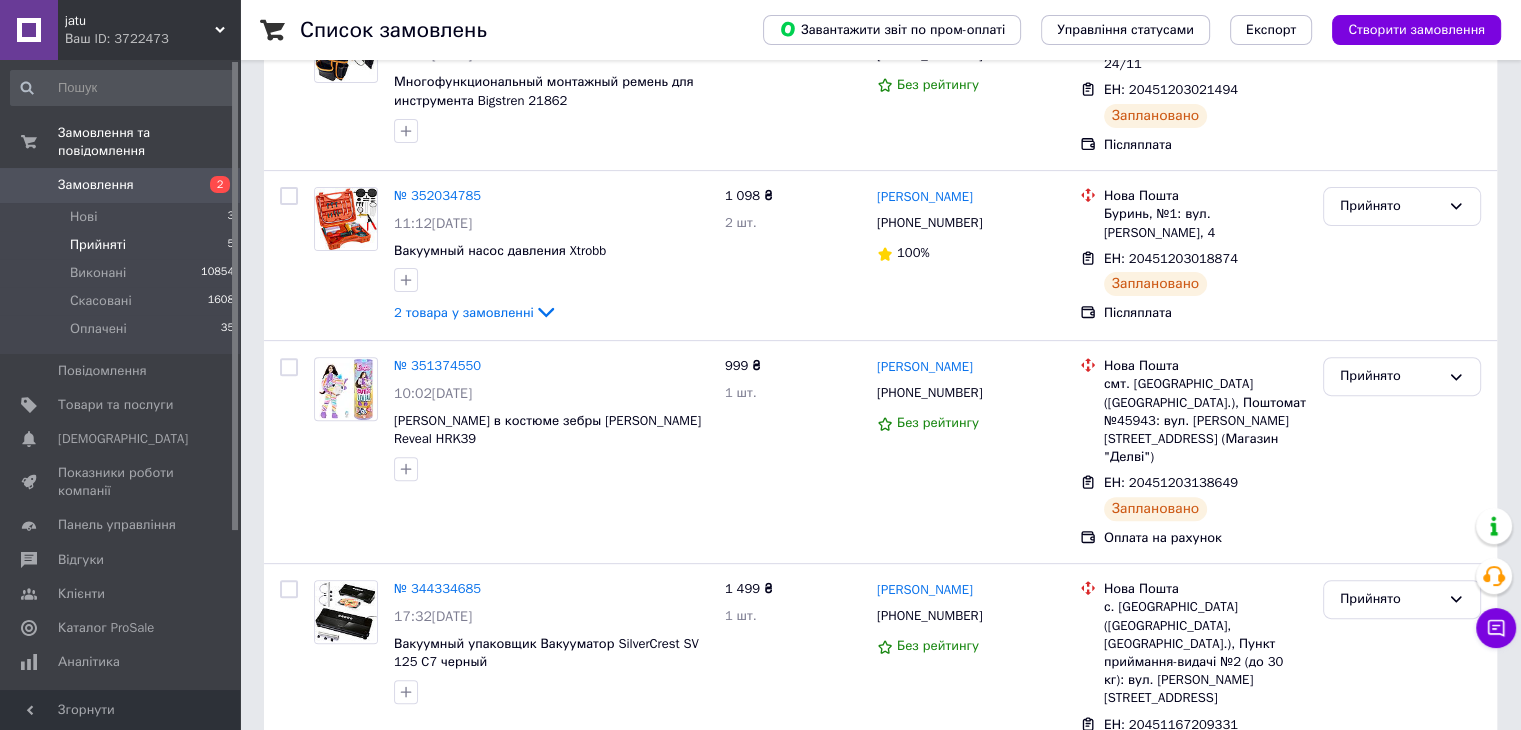 scroll, scrollTop: 676, scrollLeft: 0, axis: vertical 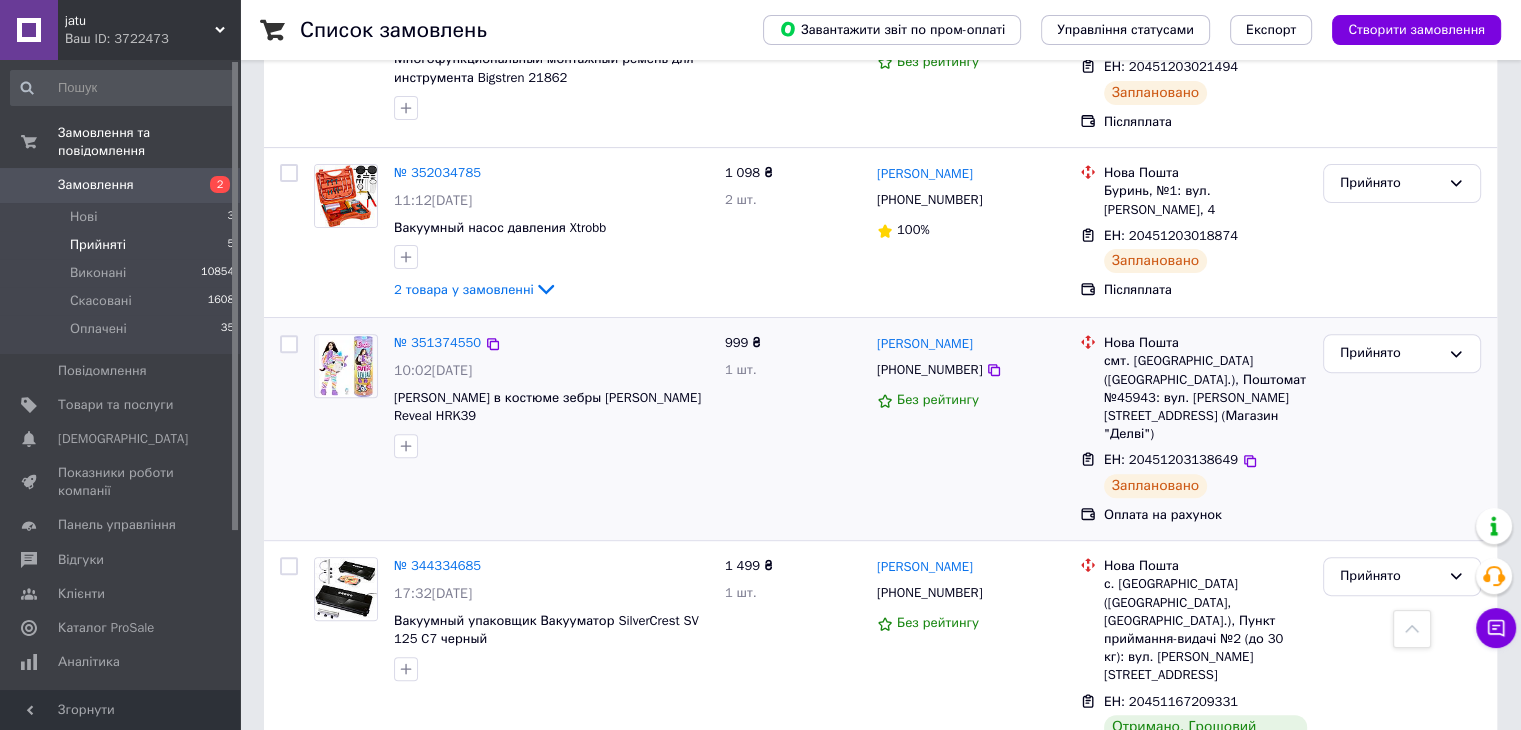 click on "[PERSON_NAME] в костюме зебры [PERSON_NAME] Reveal HRK39" at bounding box center [551, 407] 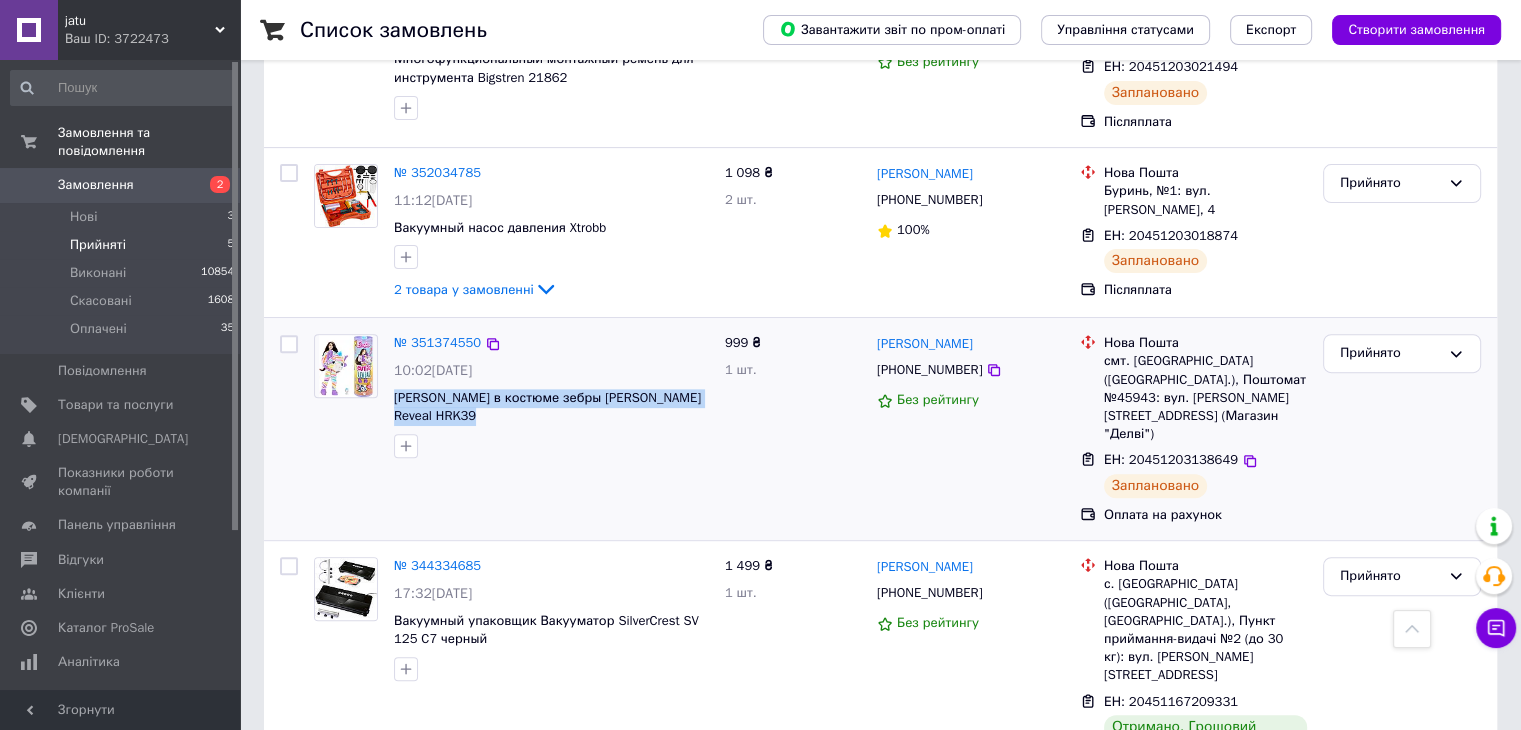 click on "[PERSON_NAME] в костюме зебры [PERSON_NAME] Reveal HRK39" at bounding box center [551, 407] 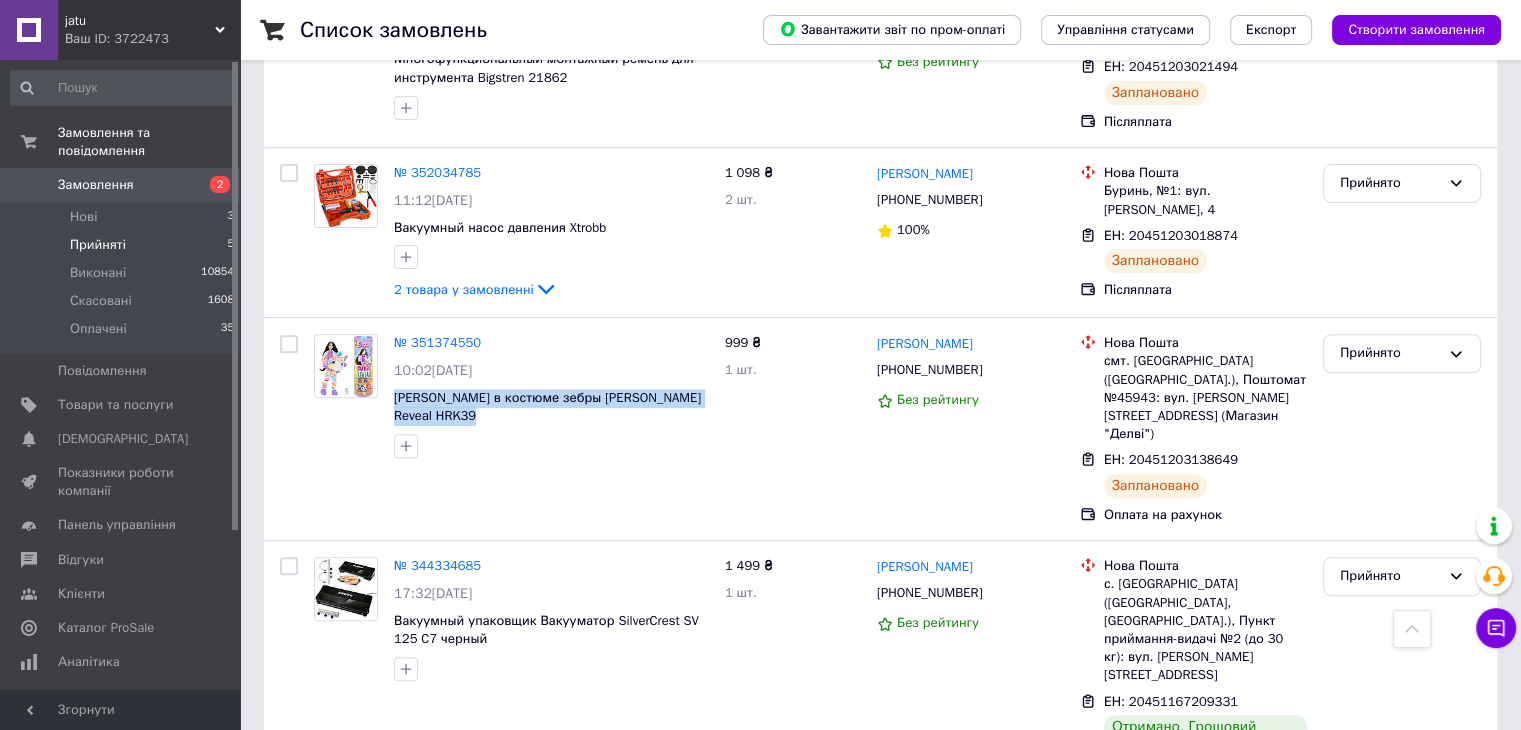click on "Замовлення" at bounding box center (96, 185) 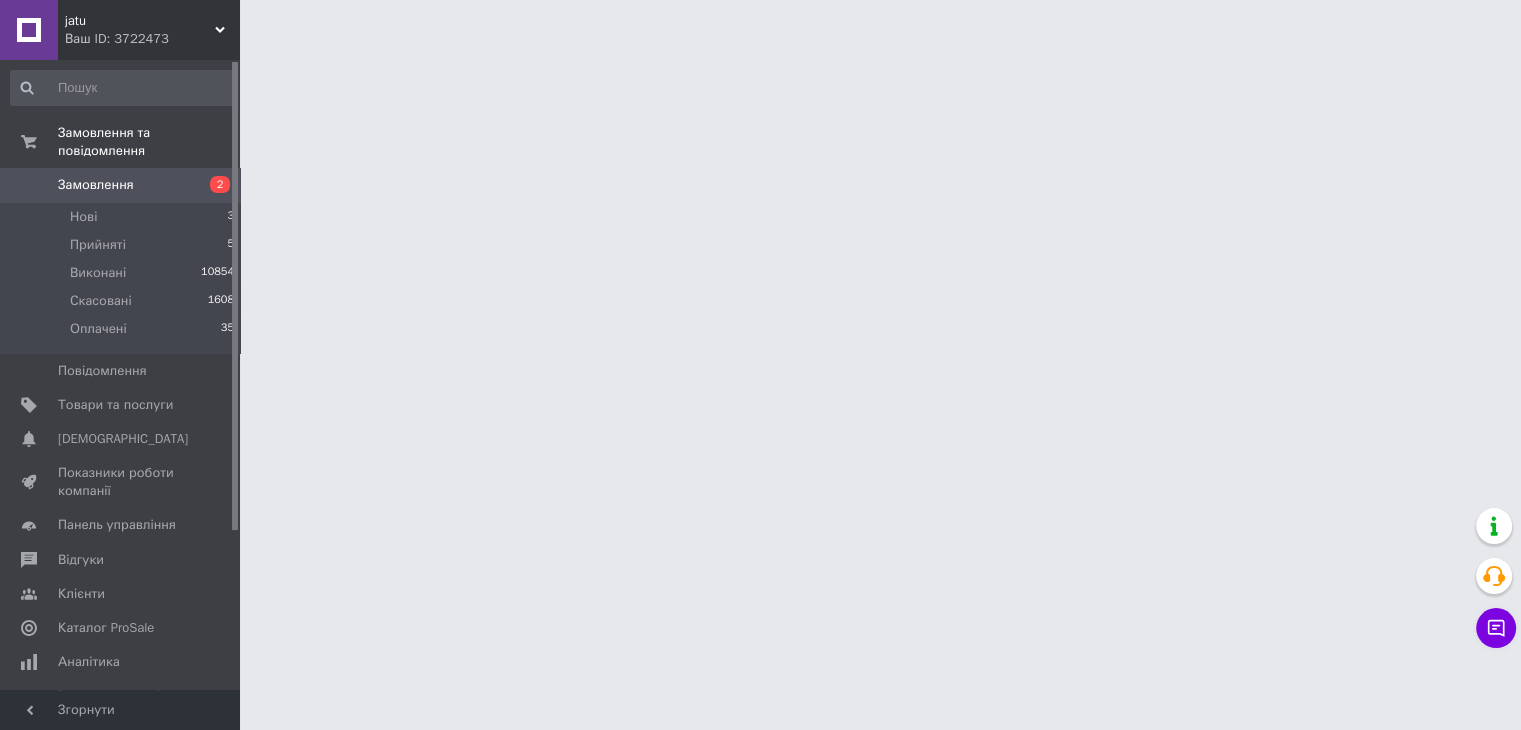 scroll, scrollTop: 0, scrollLeft: 0, axis: both 